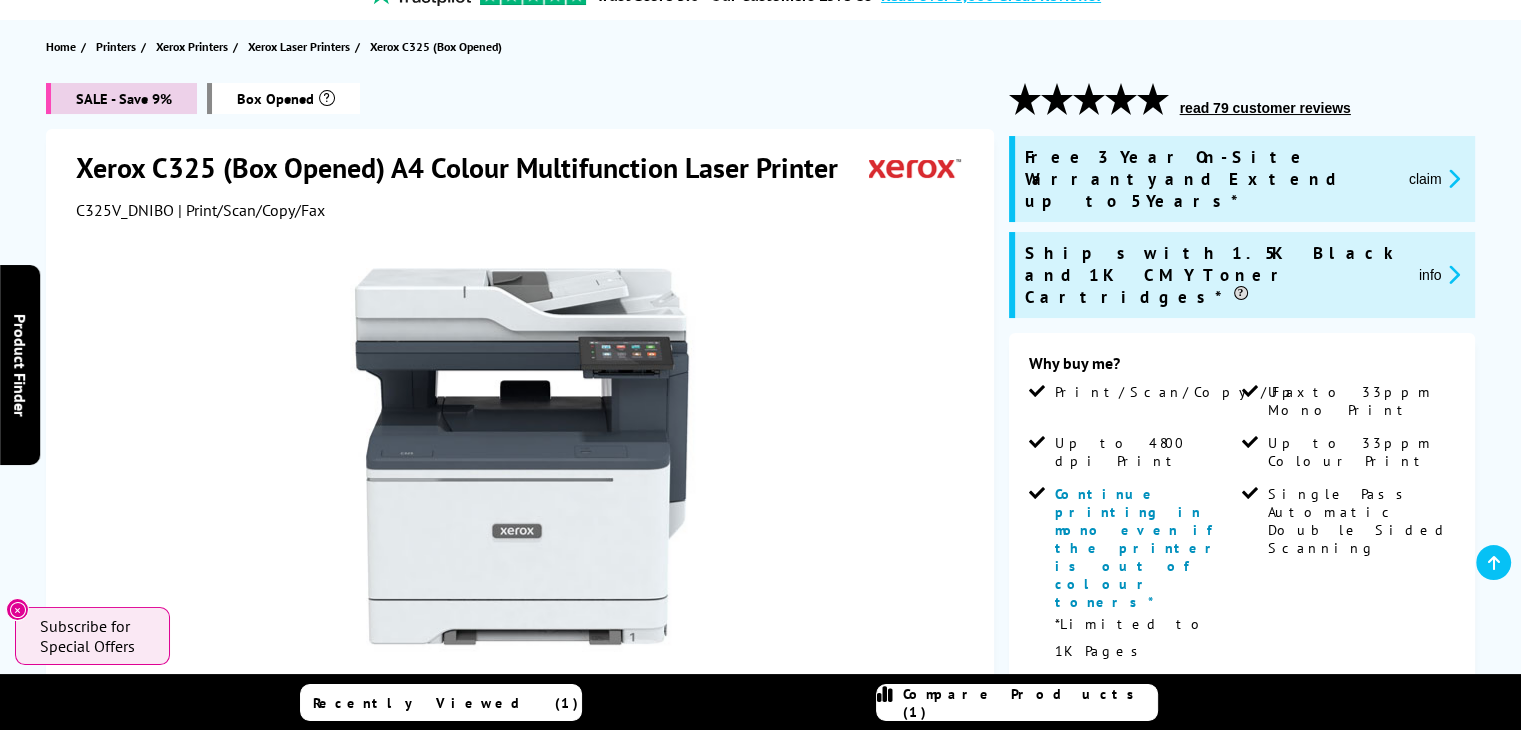 scroll, scrollTop: 200, scrollLeft: 0, axis: vertical 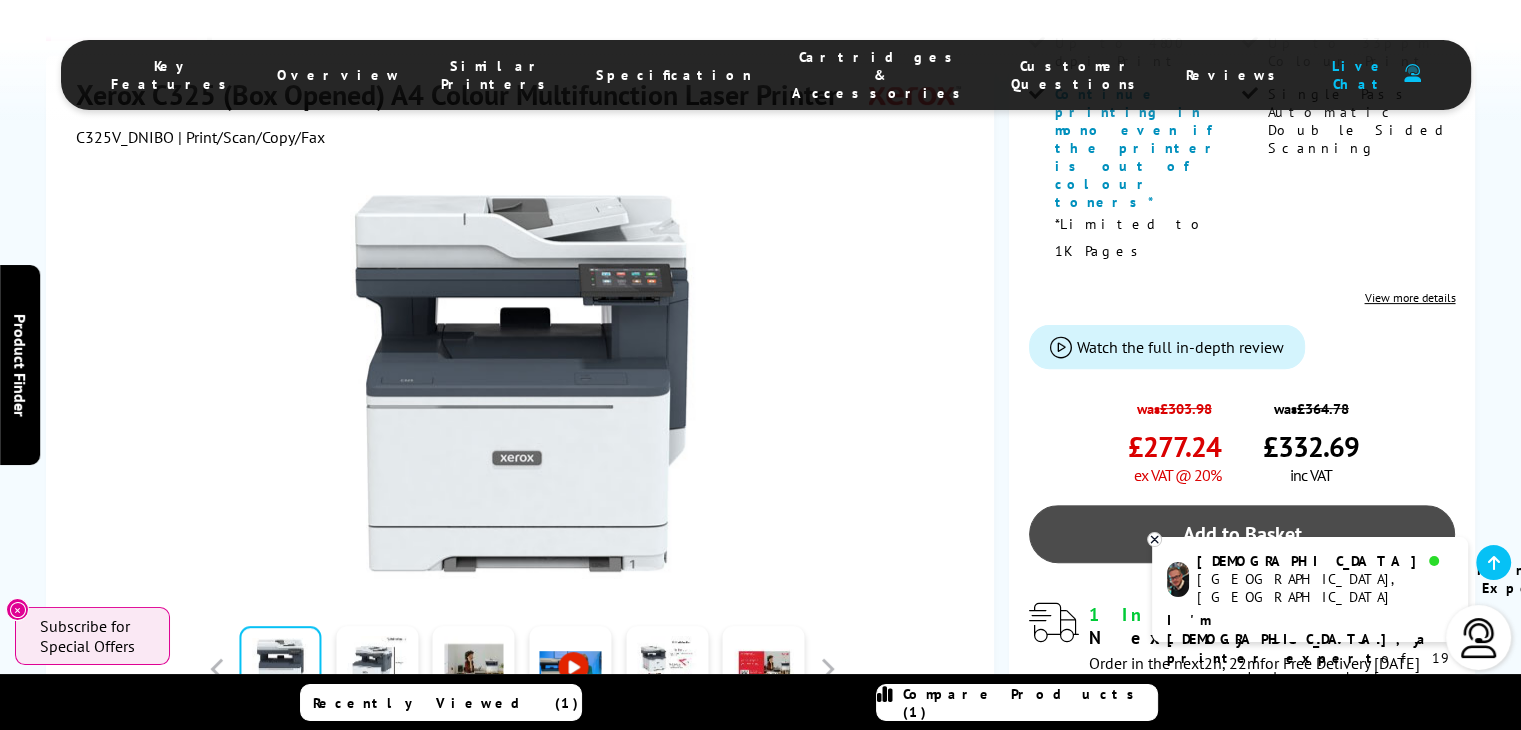 click on "Add to Basket" at bounding box center [1242, 534] 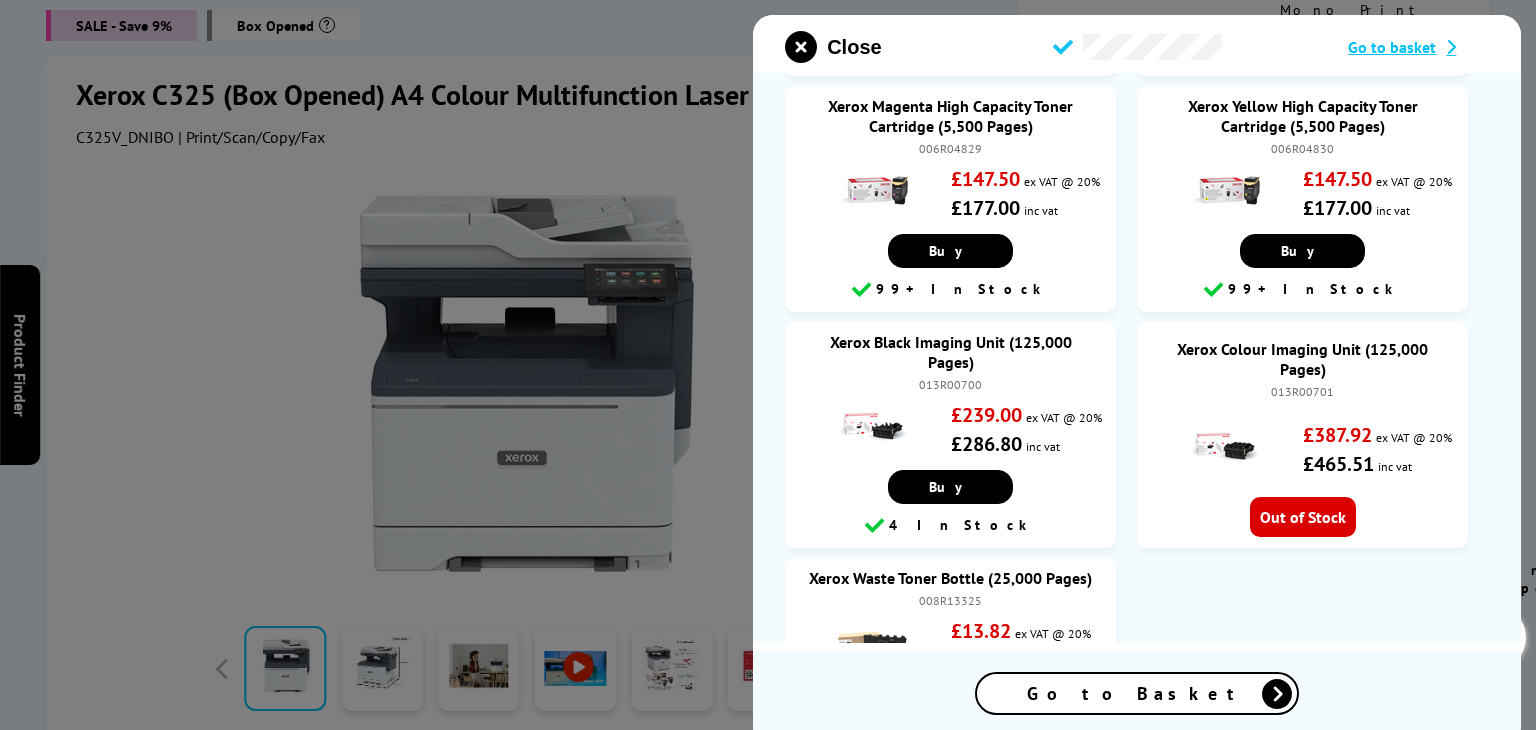 scroll, scrollTop: 1100, scrollLeft: 0, axis: vertical 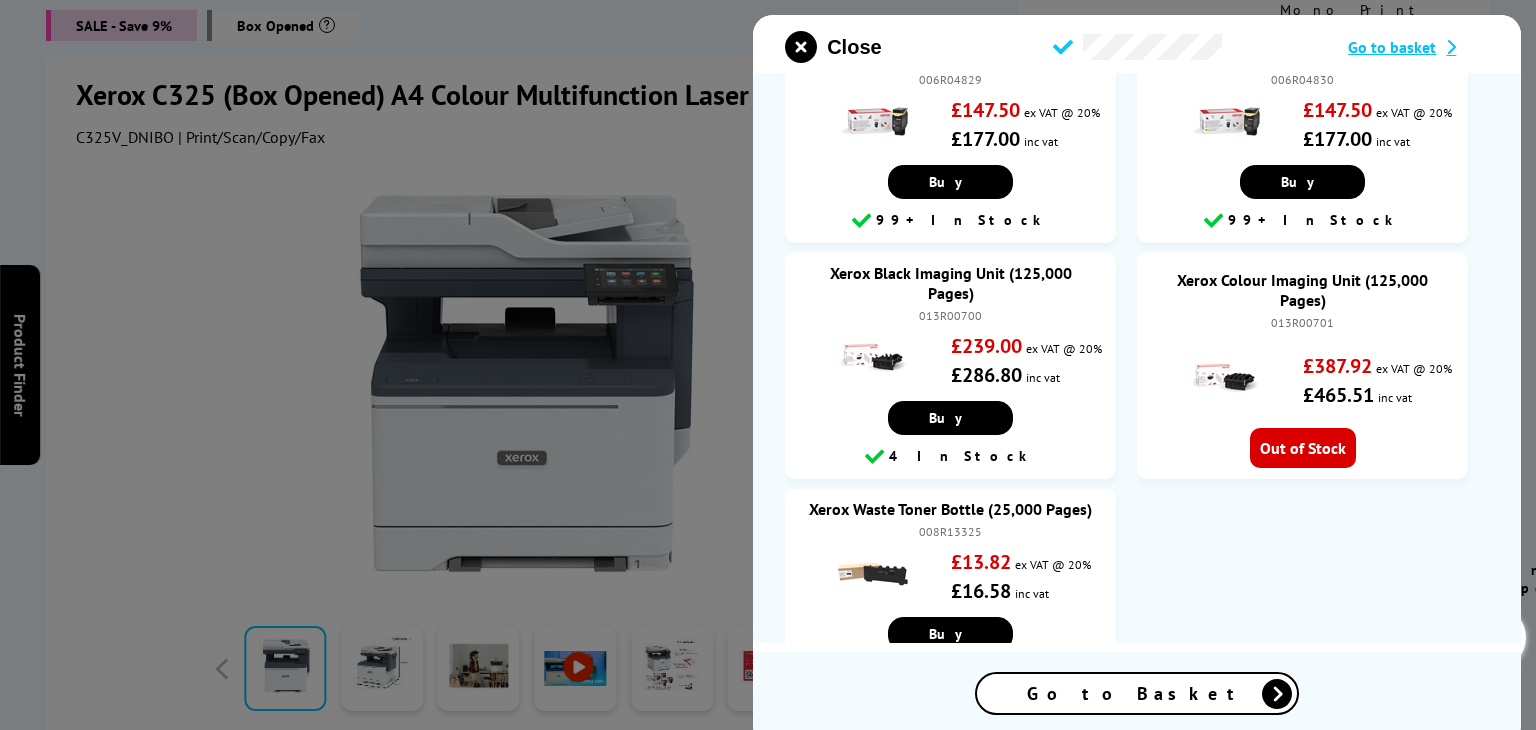 click on "Go to Basket" at bounding box center [1137, 693] 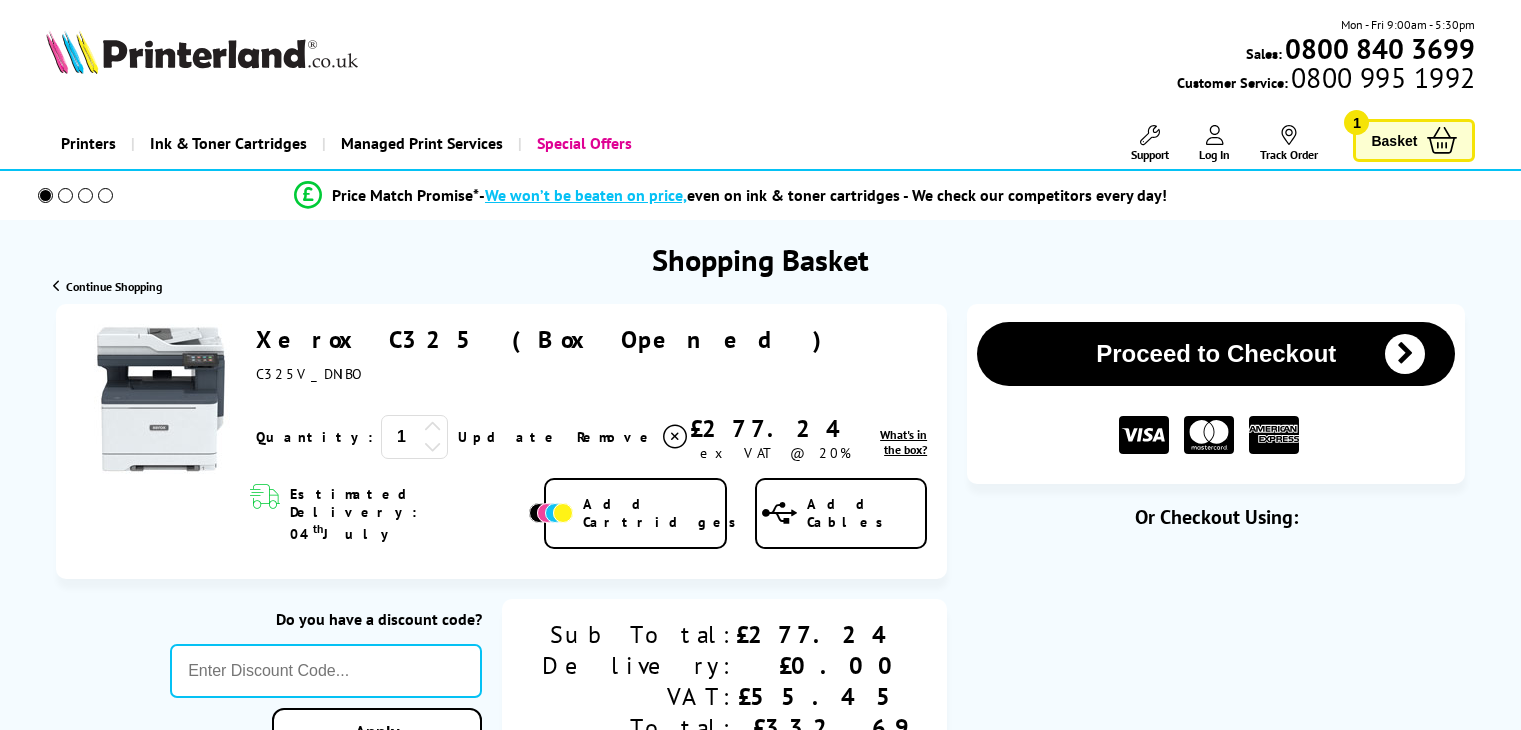 scroll, scrollTop: 0, scrollLeft: 0, axis: both 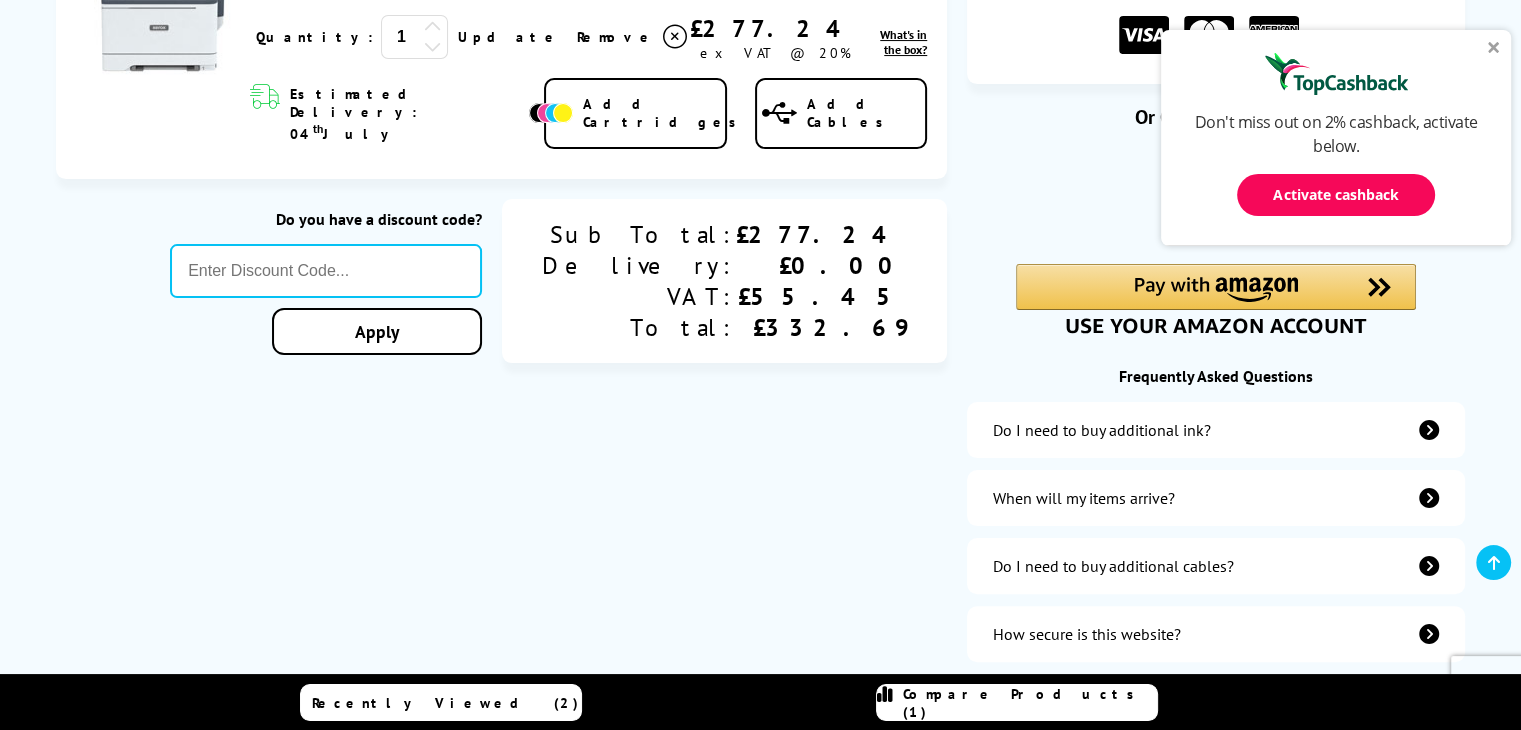 click at bounding box center (760, 1874) 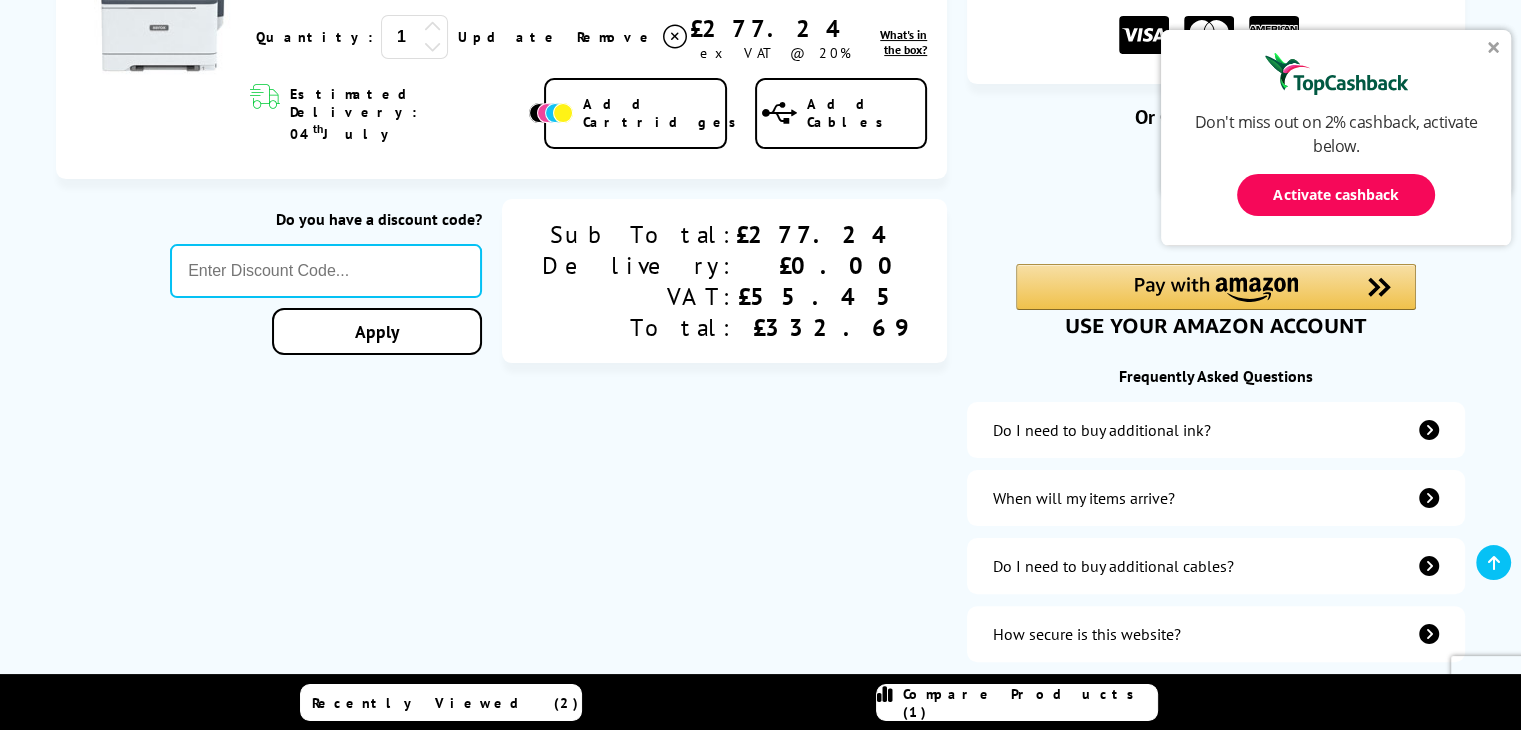 click on "Activate cashback" at bounding box center [1335, 195] 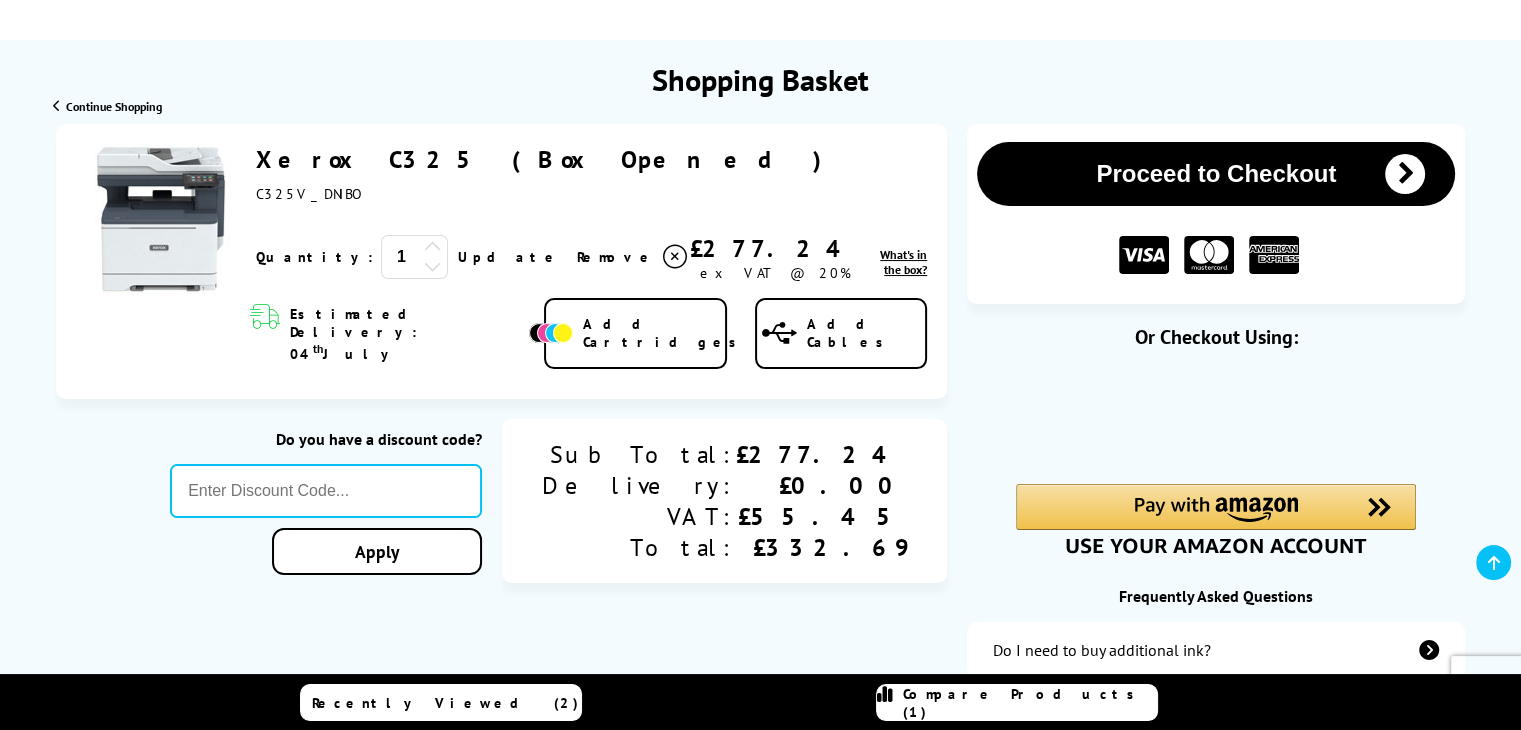 scroll, scrollTop: 300, scrollLeft: 0, axis: vertical 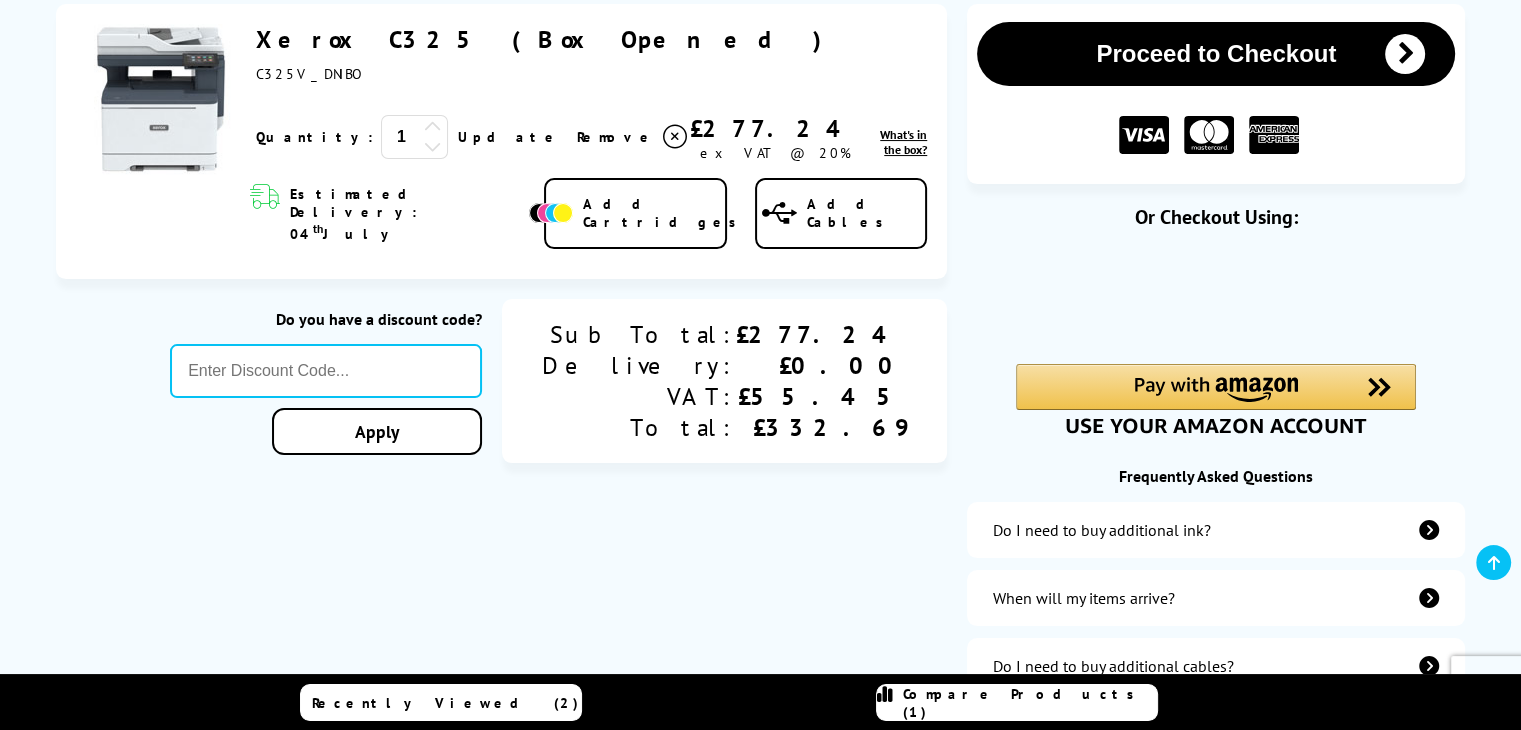 click on "What's in the box?" at bounding box center [903, 142] 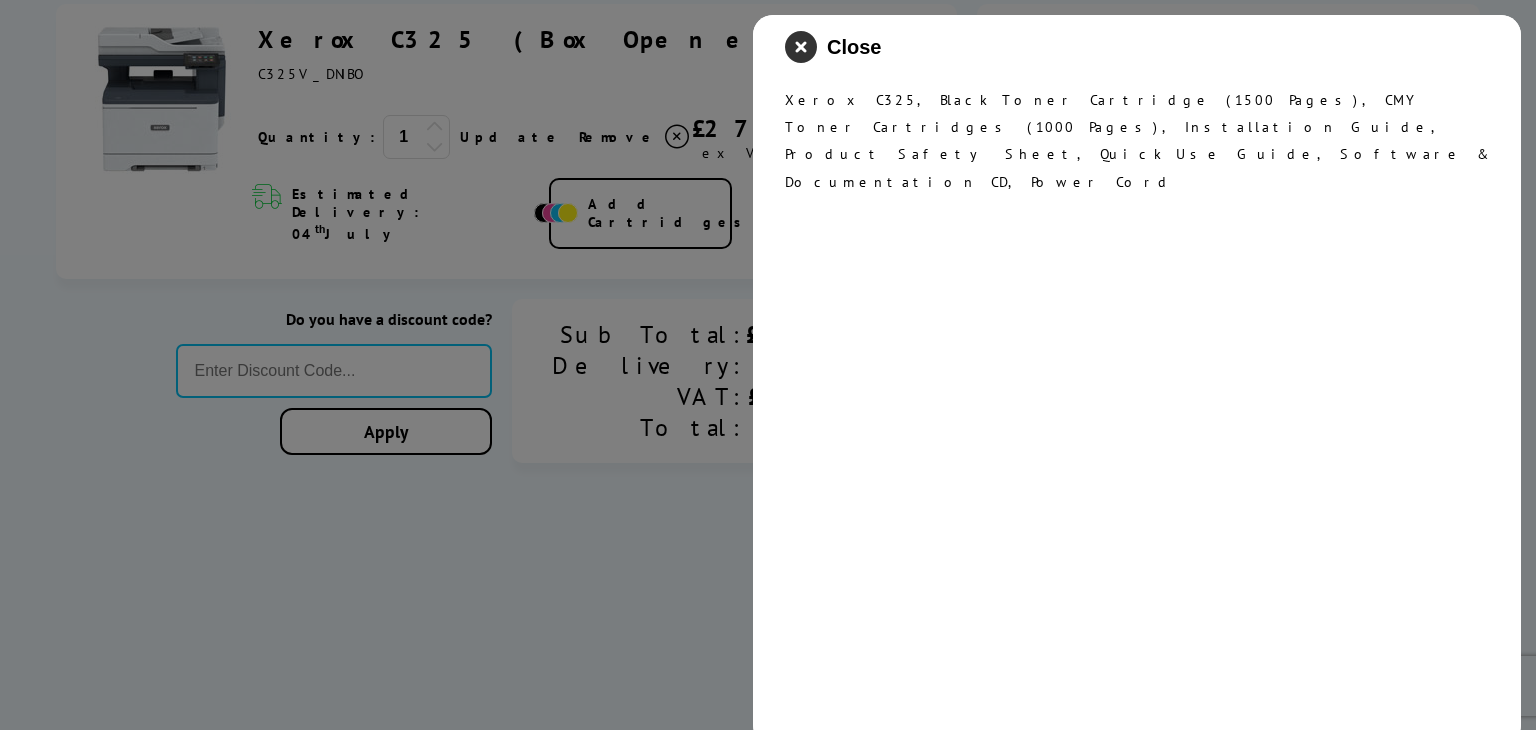 click at bounding box center (801, 47) 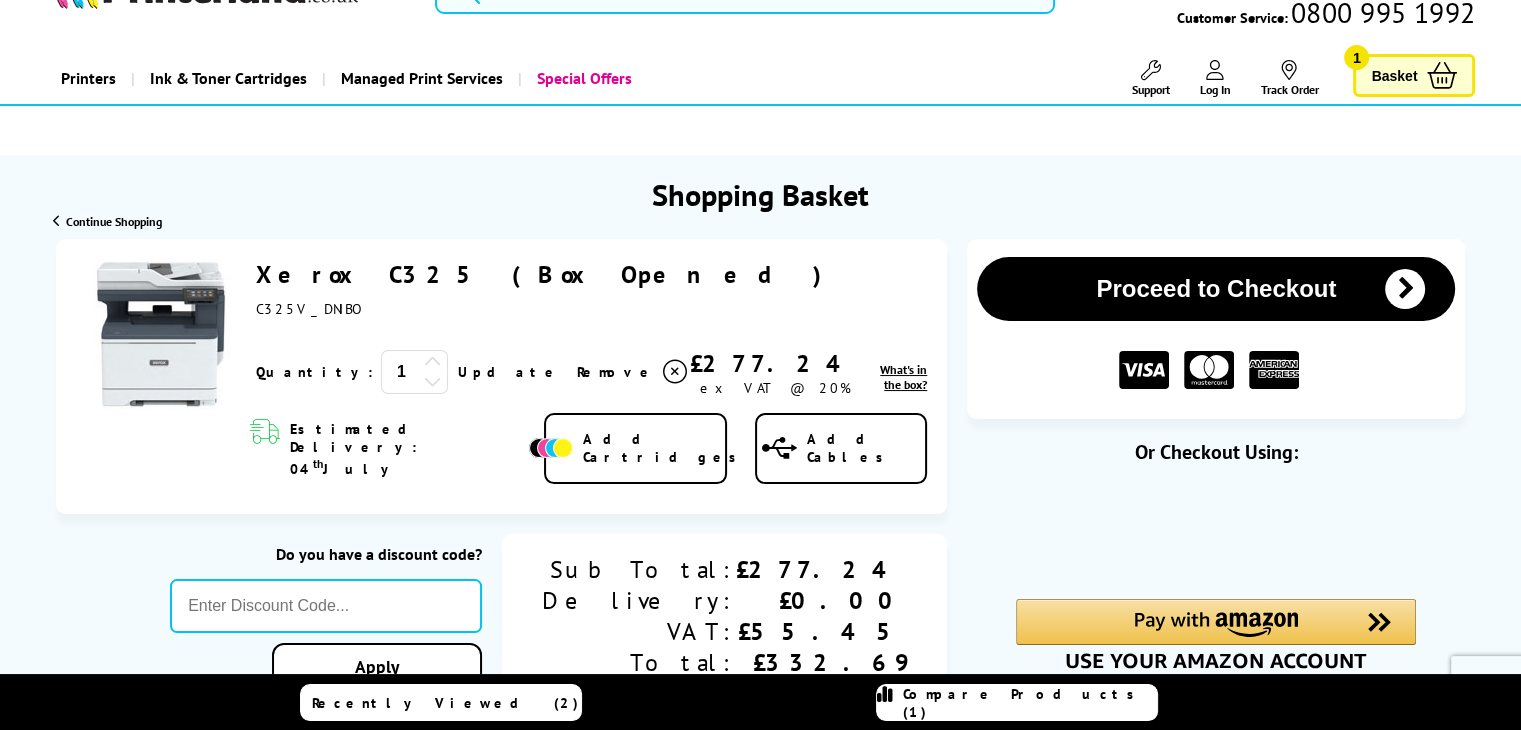 scroll, scrollTop: 100, scrollLeft: 0, axis: vertical 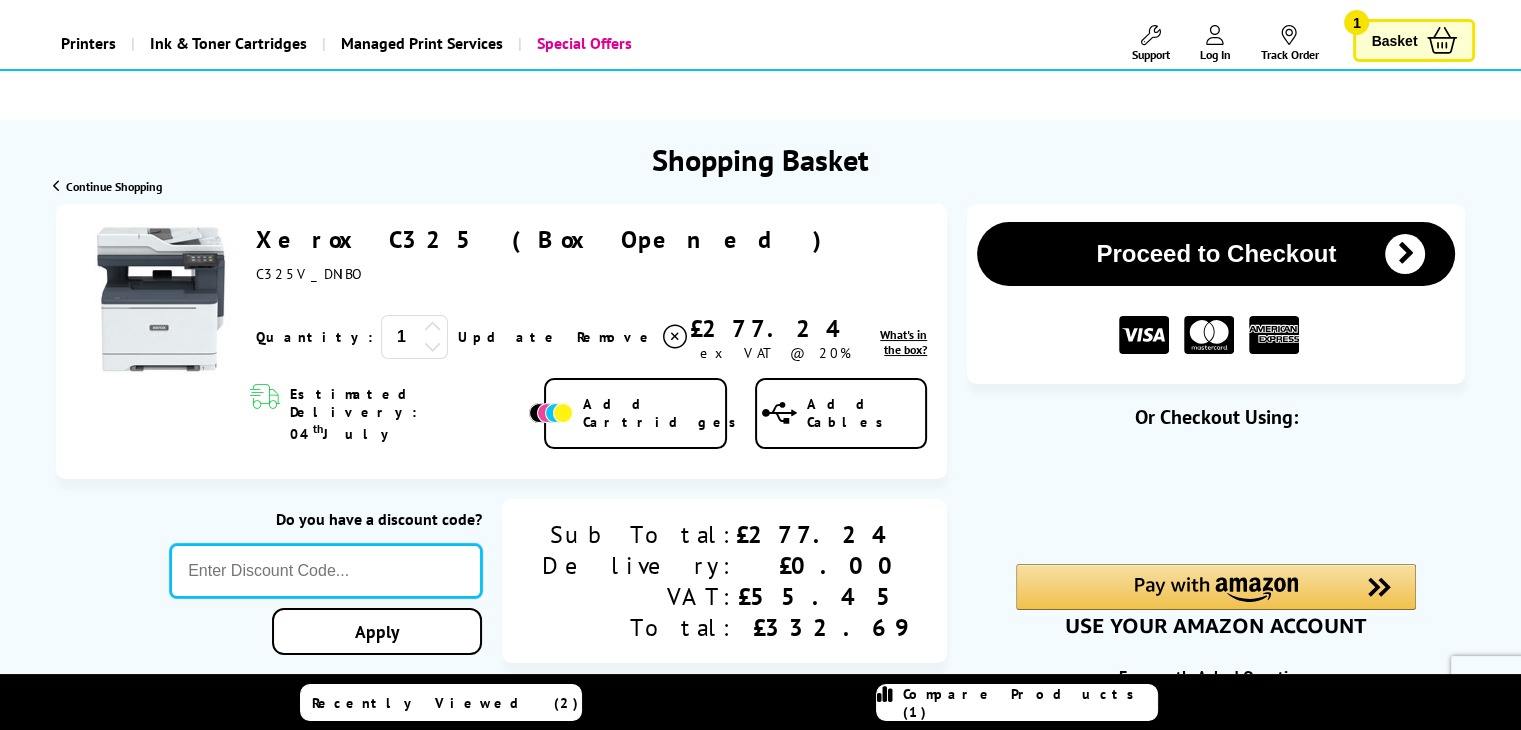 click at bounding box center (326, 571) 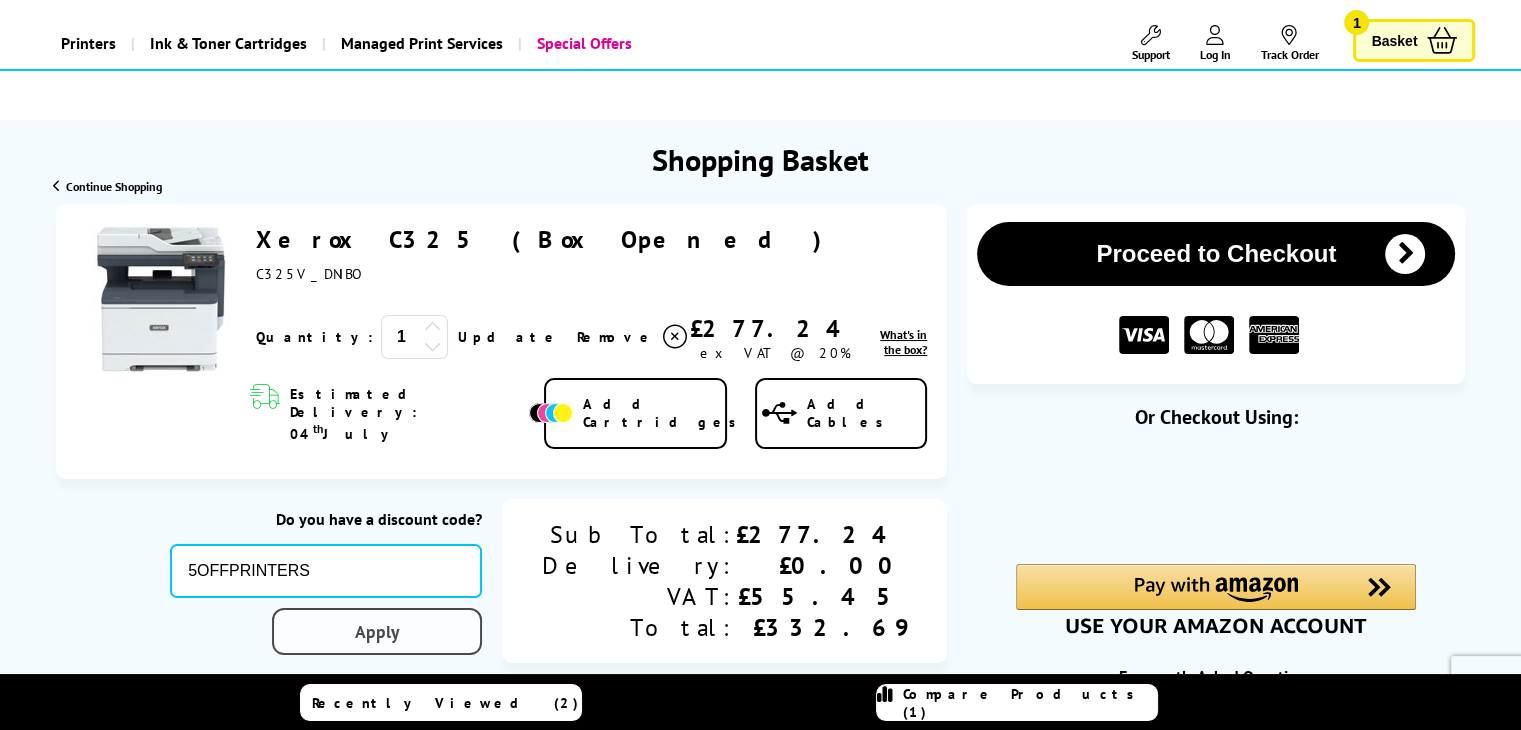 click on "Apply" at bounding box center (377, 631) 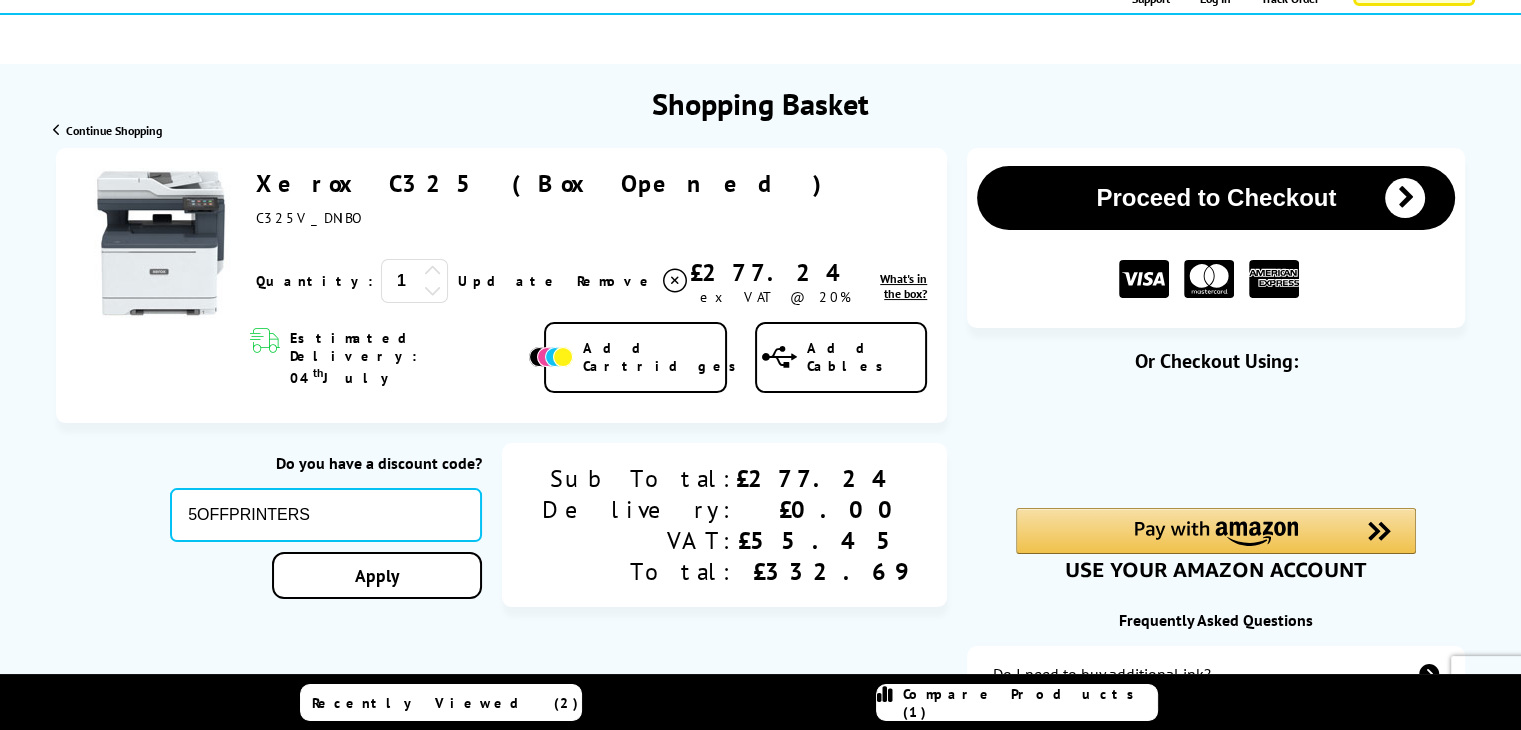 scroll, scrollTop: 200, scrollLeft: 0, axis: vertical 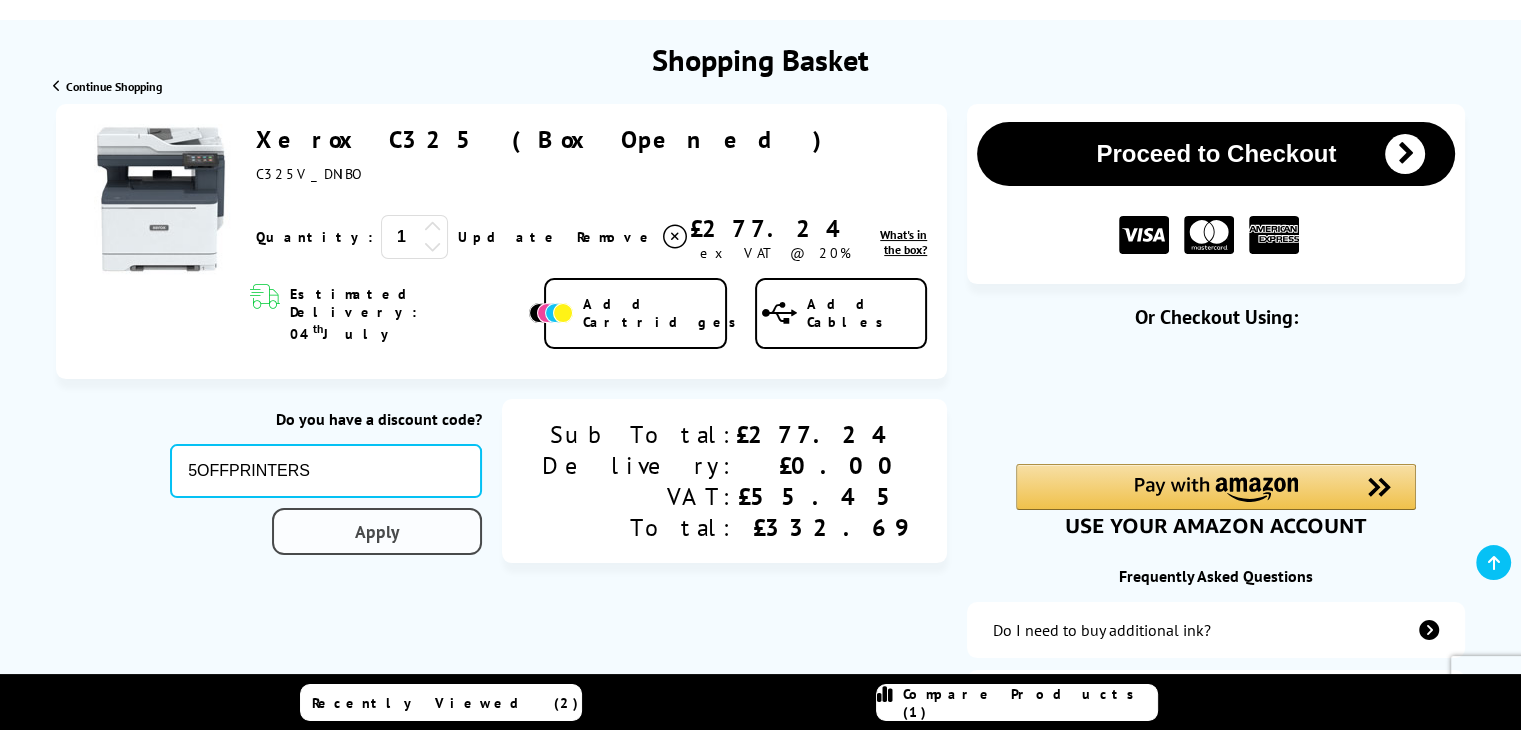 click on "Apply" at bounding box center (377, 531) 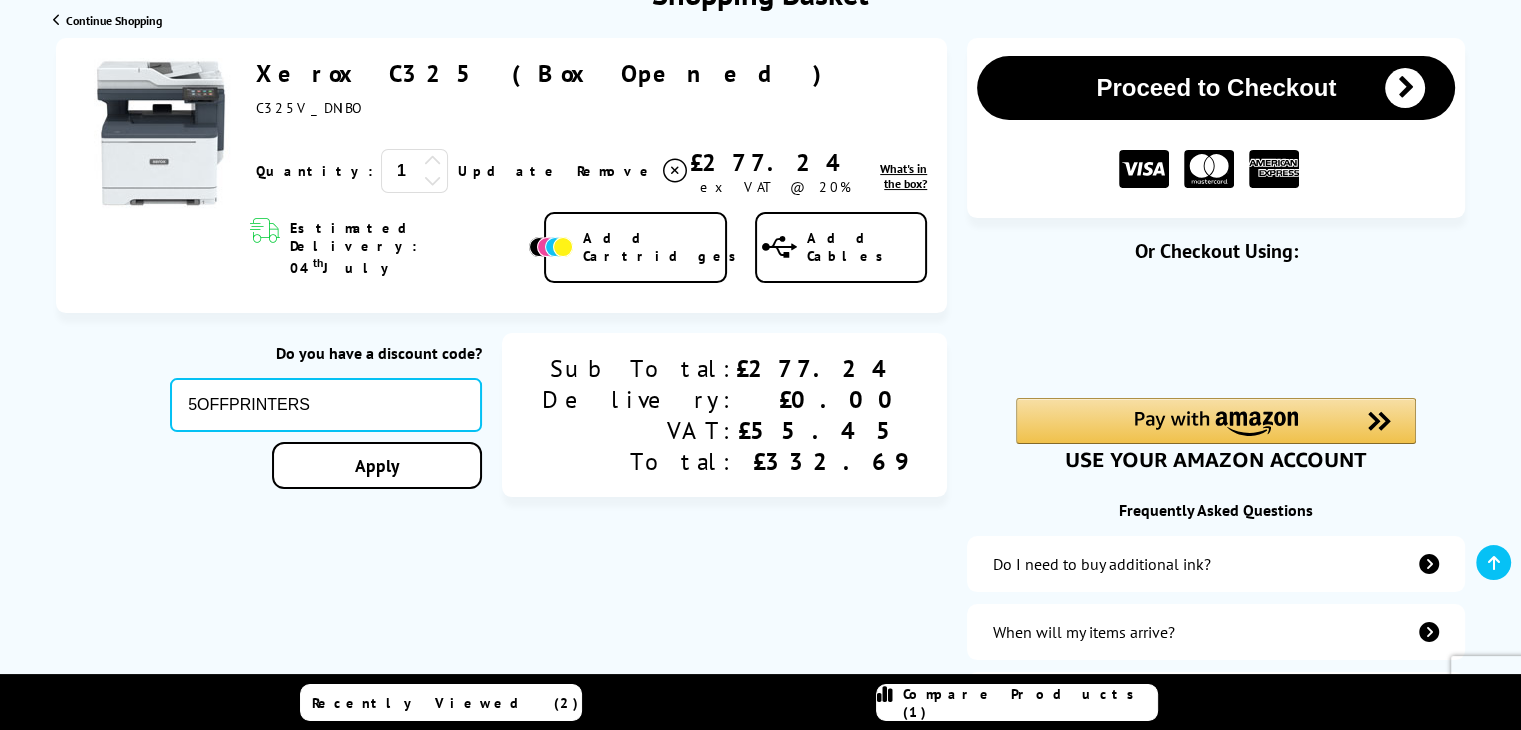 scroll, scrollTop: 300, scrollLeft: 0, axis: vertical 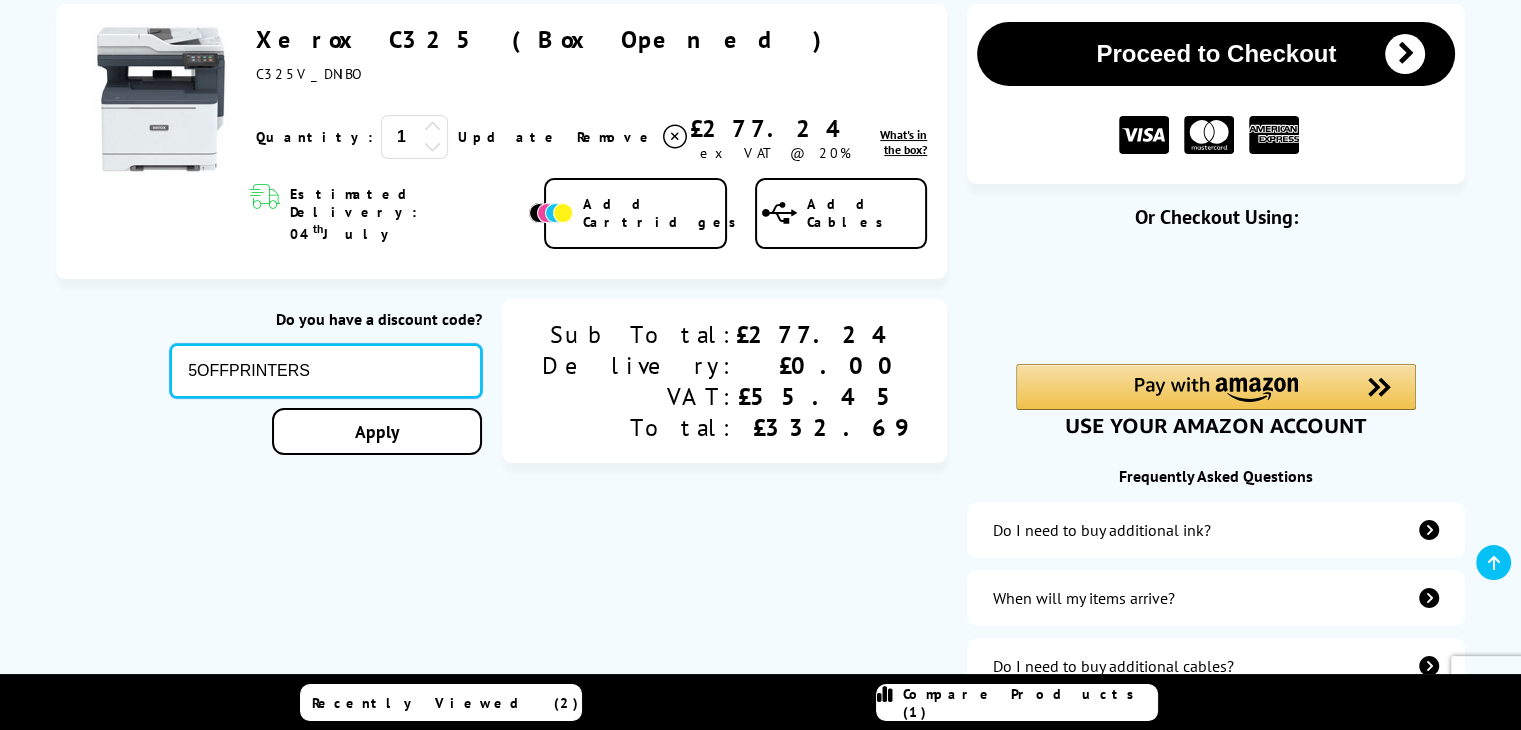 click on "5OFFPRINTERS" at bounding box center (326, 371) 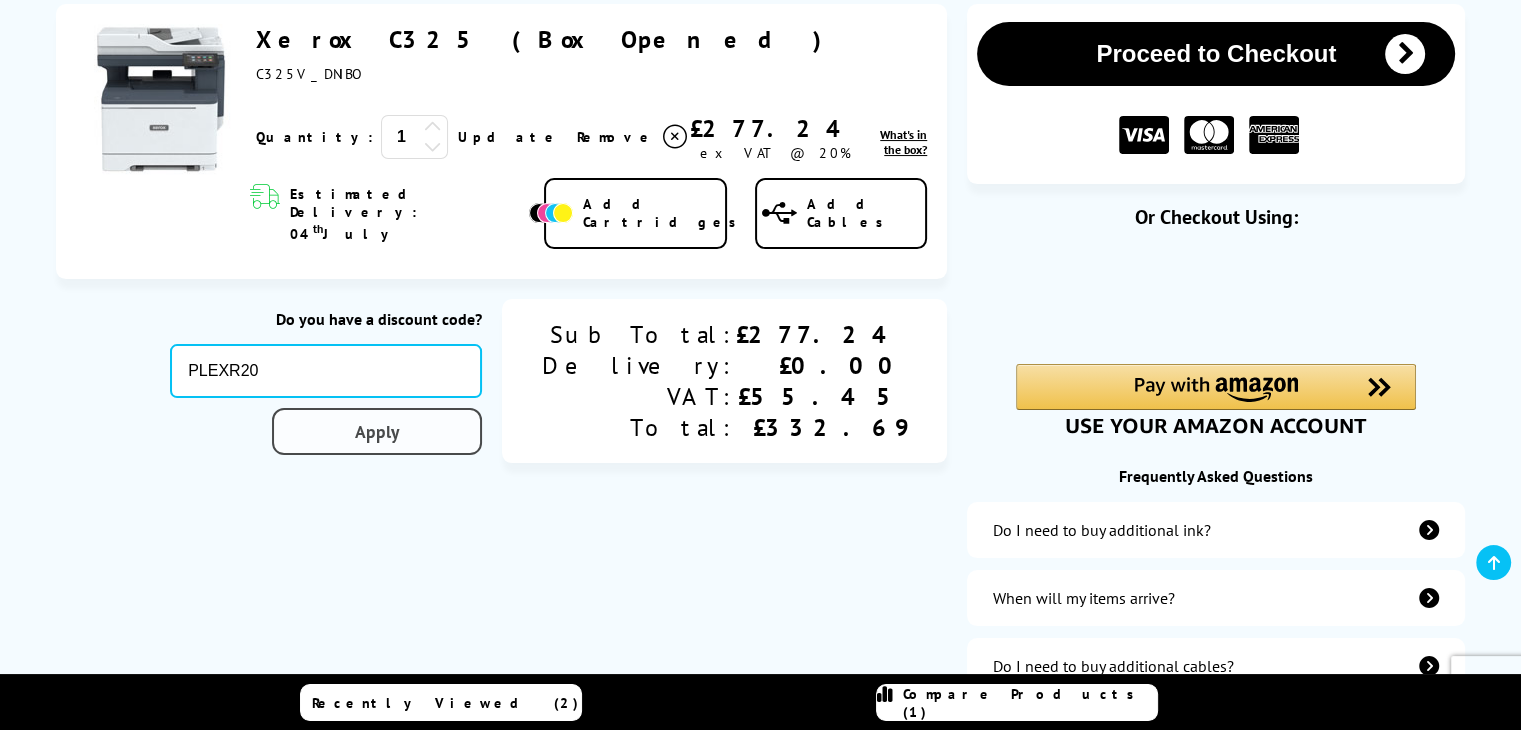 click on "Apply" at bounding box center (377, 431) 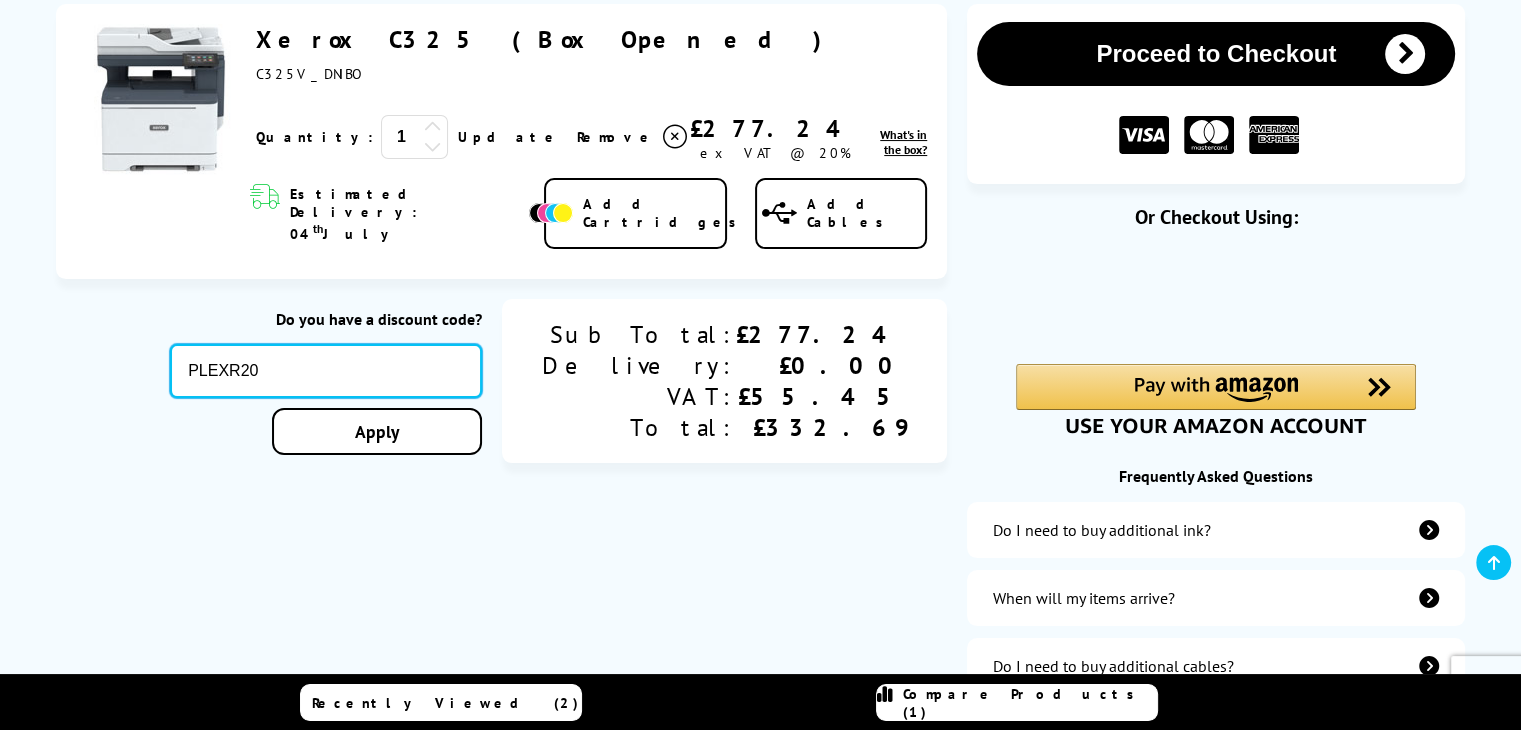 click on "PLEXR20" at bounding box center [326, 371] 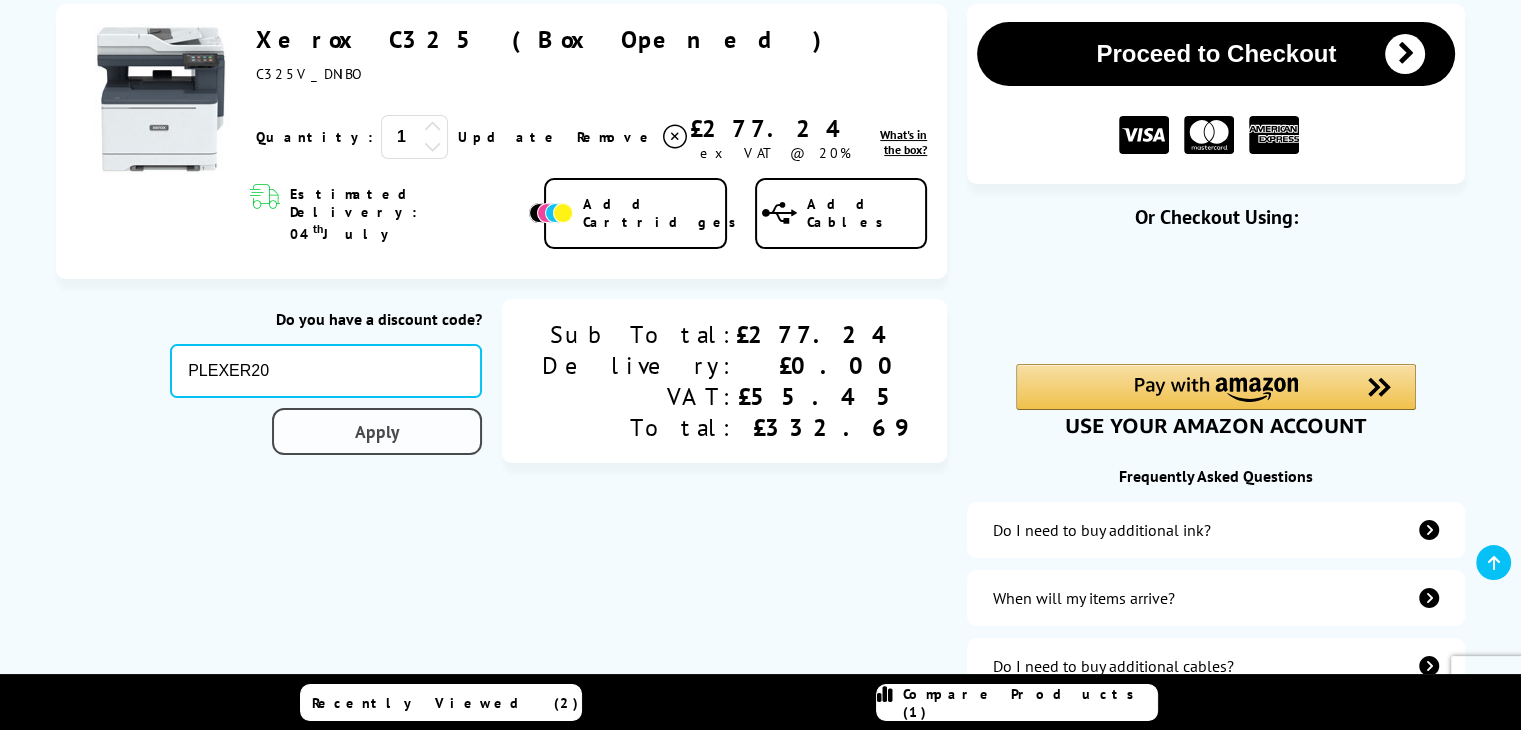 click on "Apply" at bounding box center (377, 431) 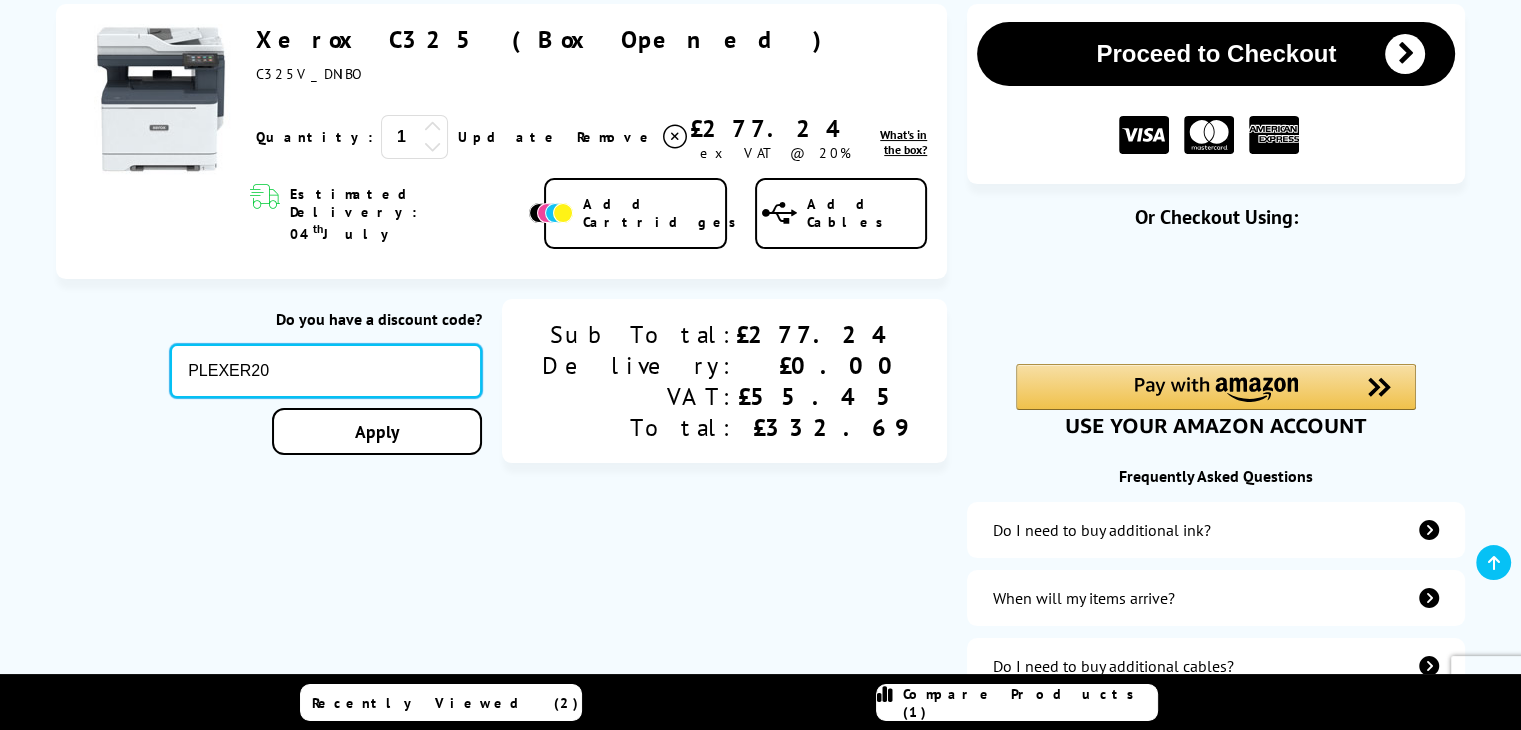 click on "PLEXER20" at bounding box center [326, 371] 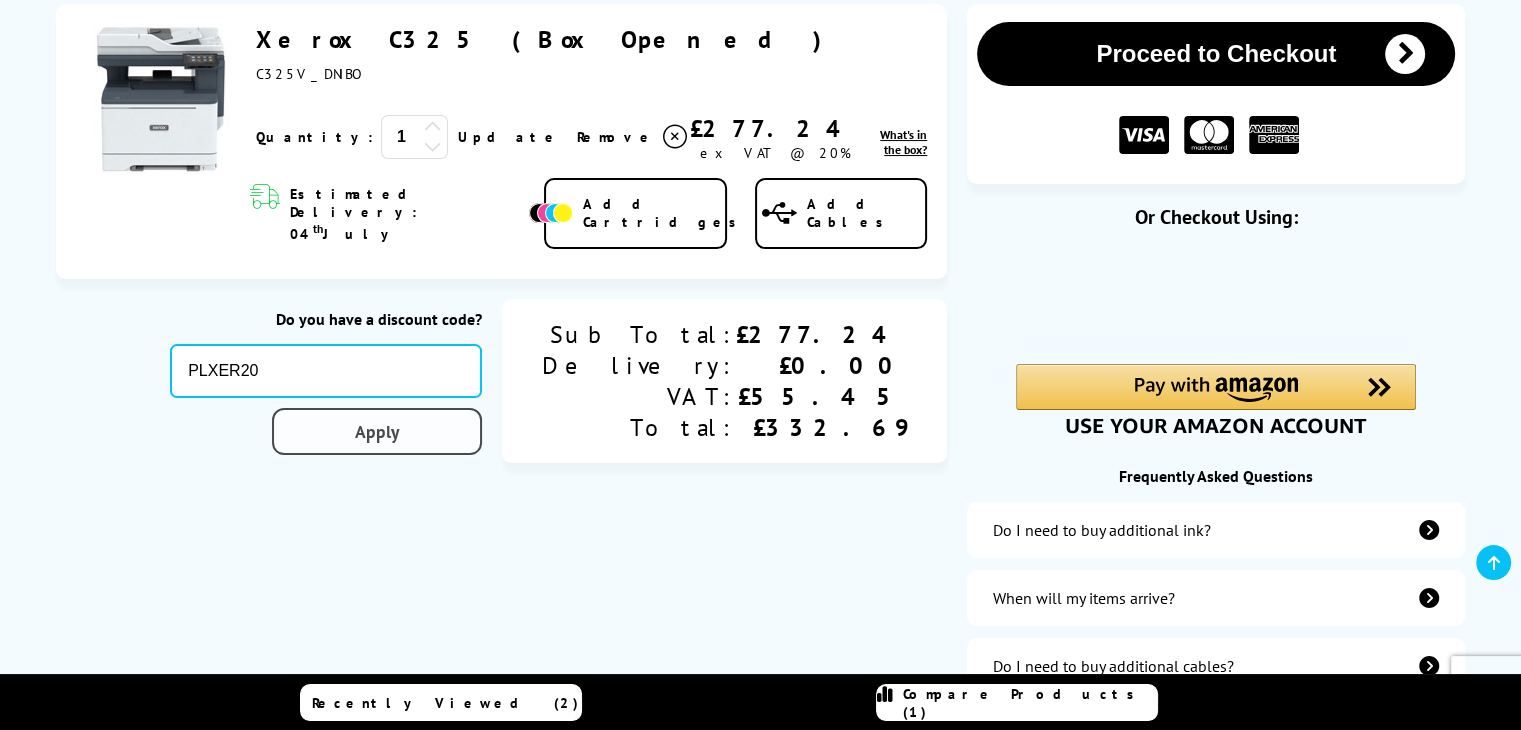 click on "Apply" at bounding box center [377, 431] 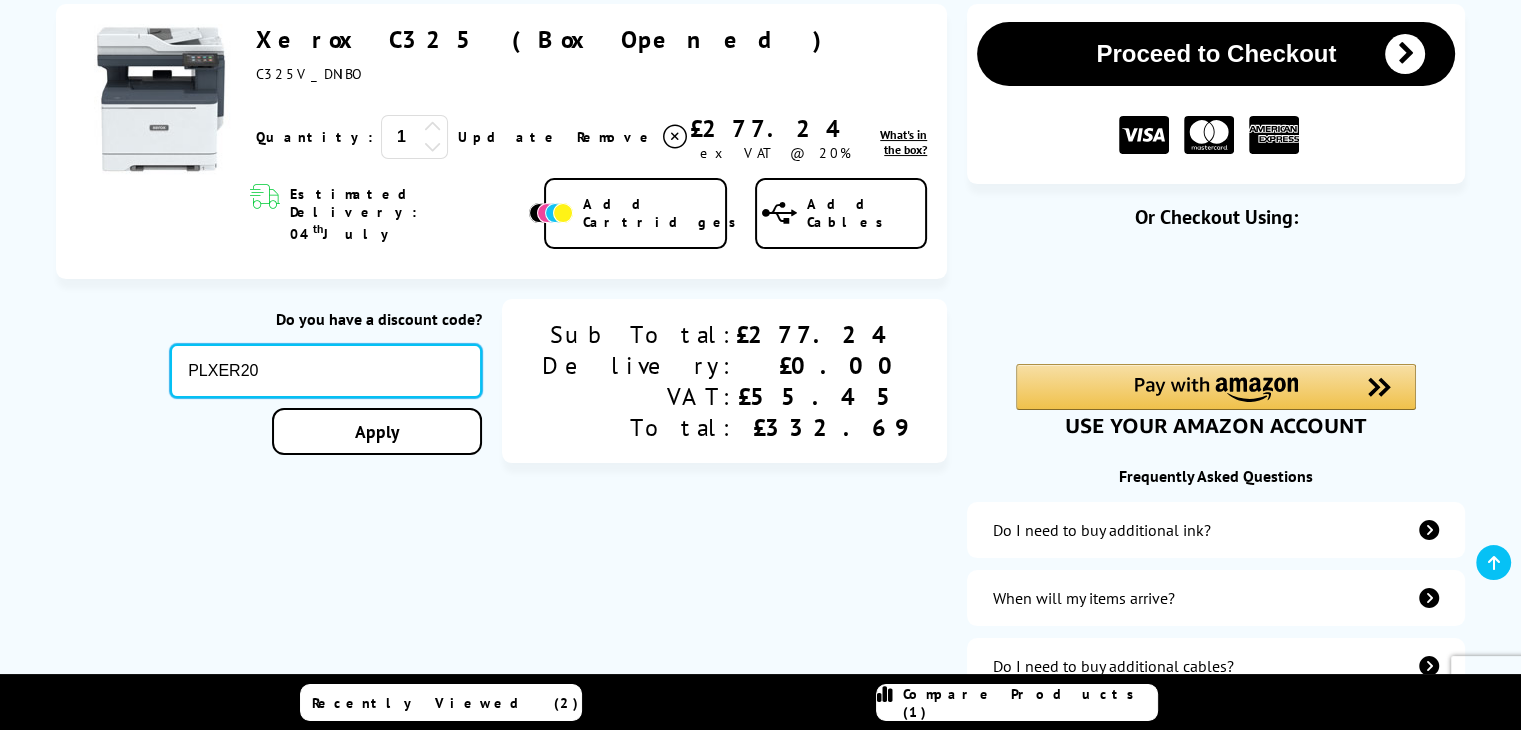 drag, startPoint x: 410, startPoint y: 349, endPoint x: 172, endPoint y: 364, distance: 238.47221 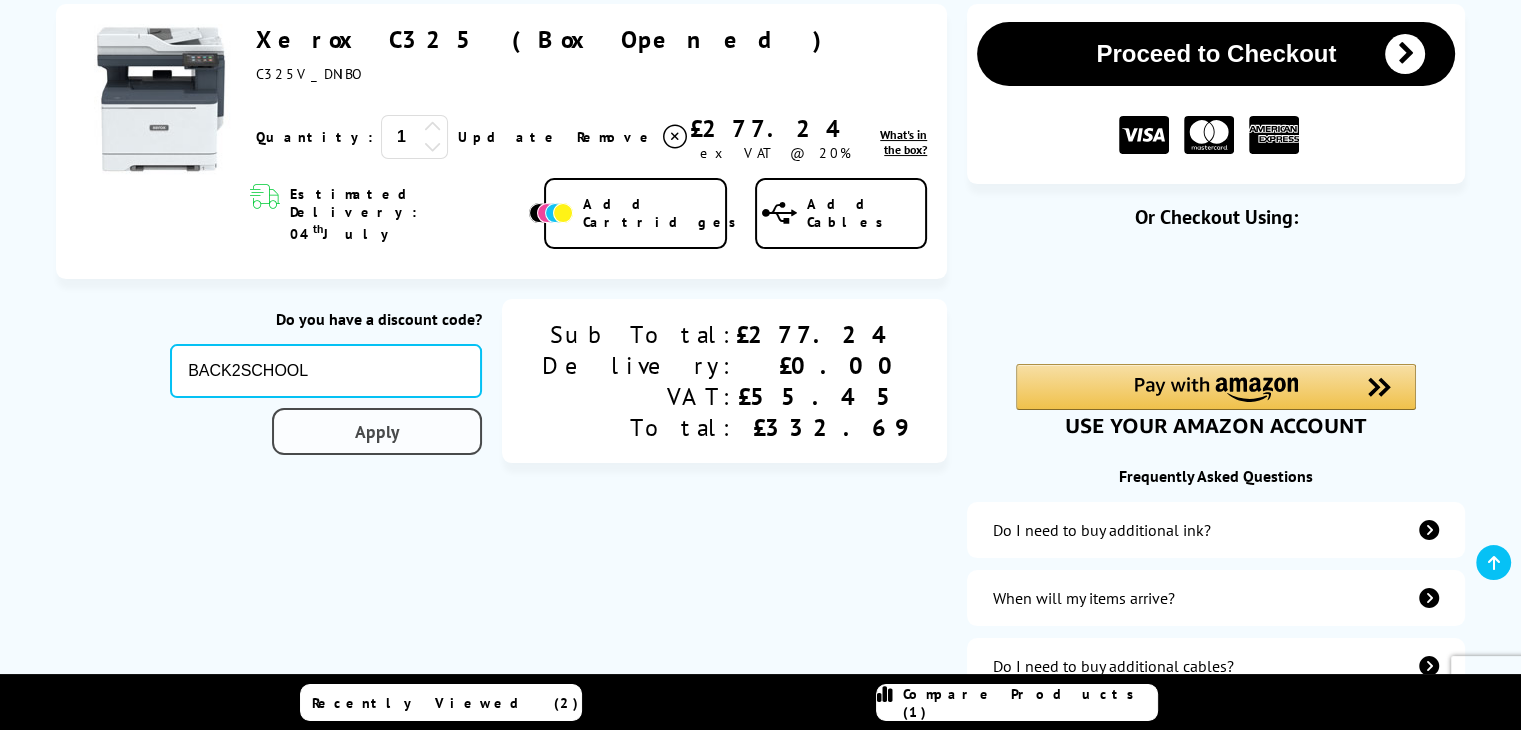 click on "Apply" at bounding box center [377, 431] 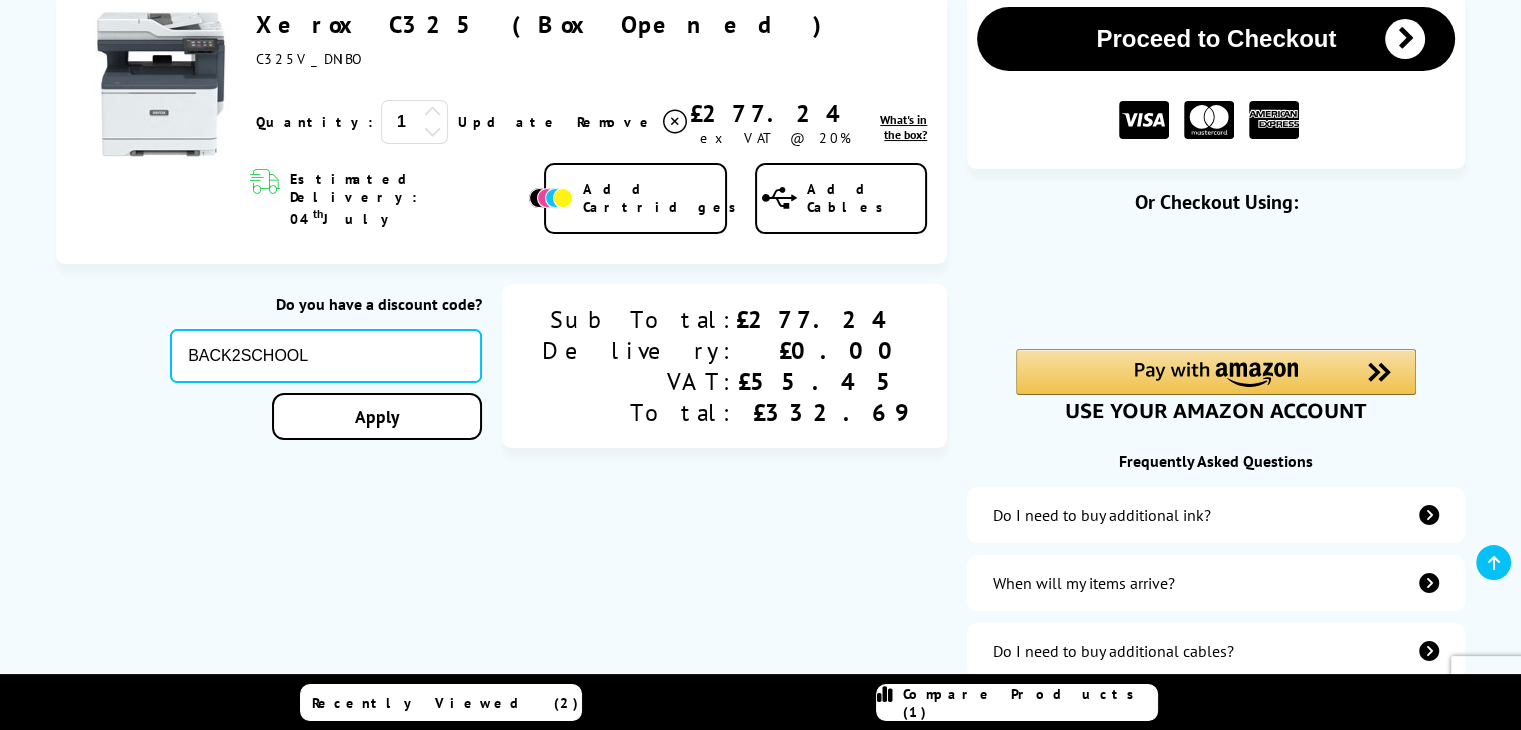 scroll, scrollTop: 300, scrollLeft: 0, axis: vertical 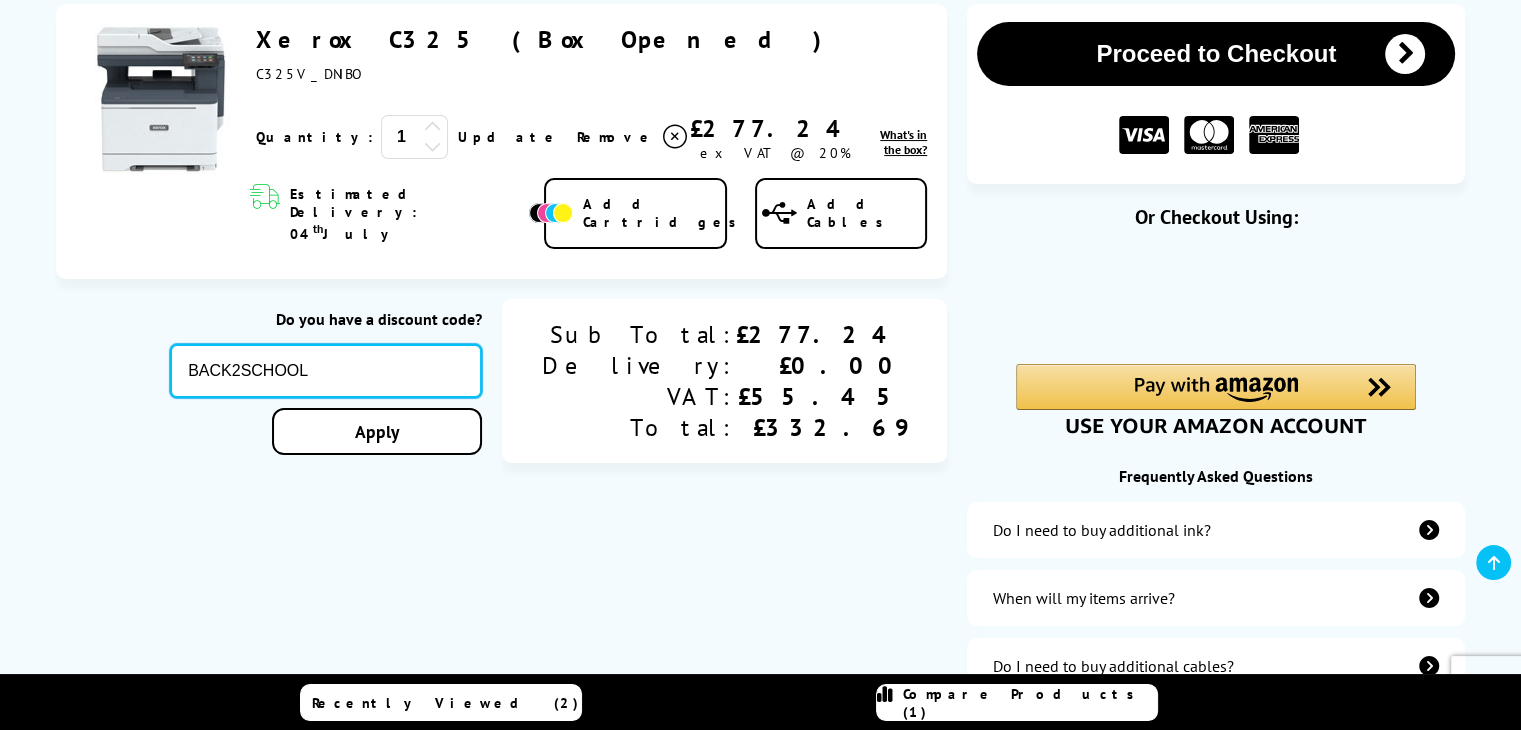 drag, startPoint x: 453, startPoint y: 359, endPoint x: 0, endPoint y: 410, distance: 455.86182 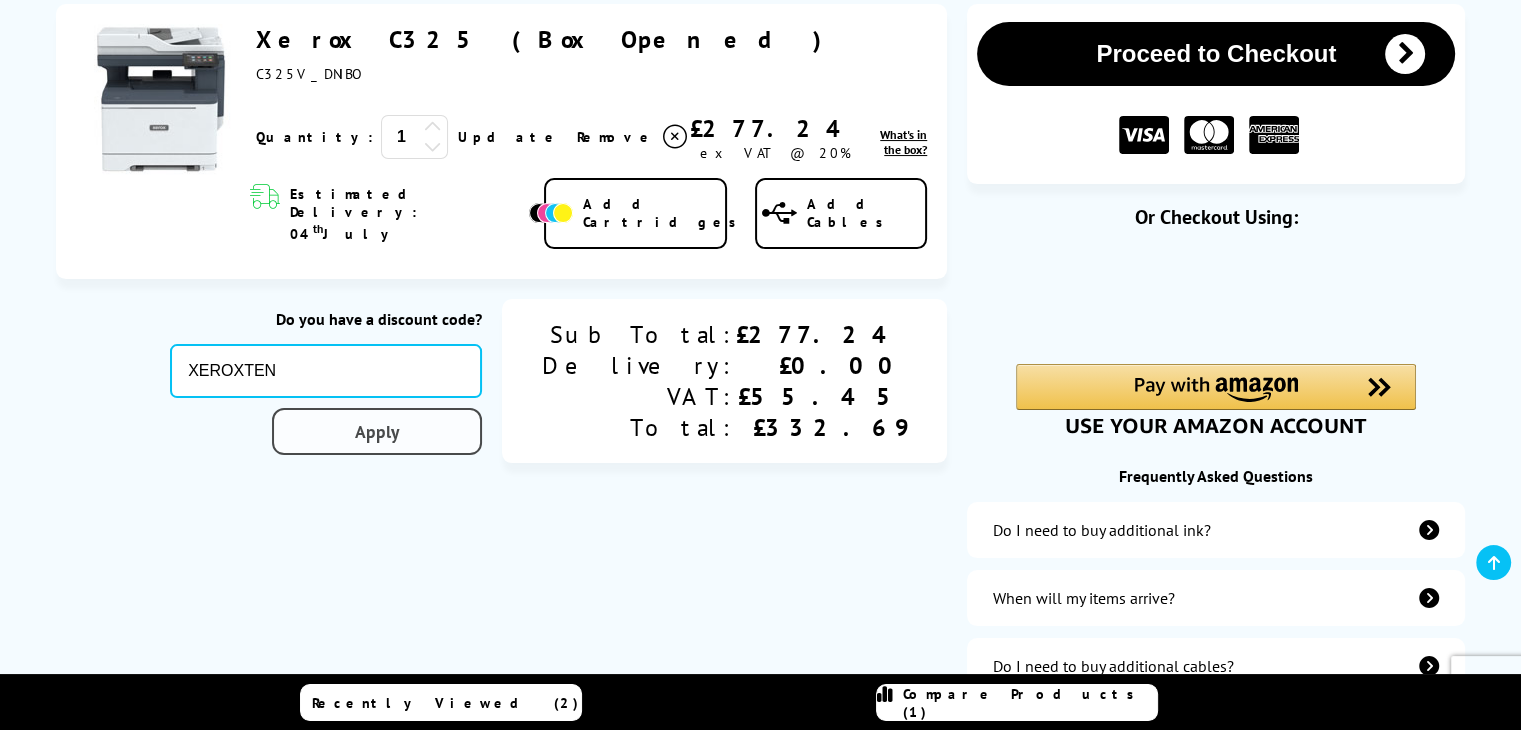click on "Apply" at bounding box center (377, 431) 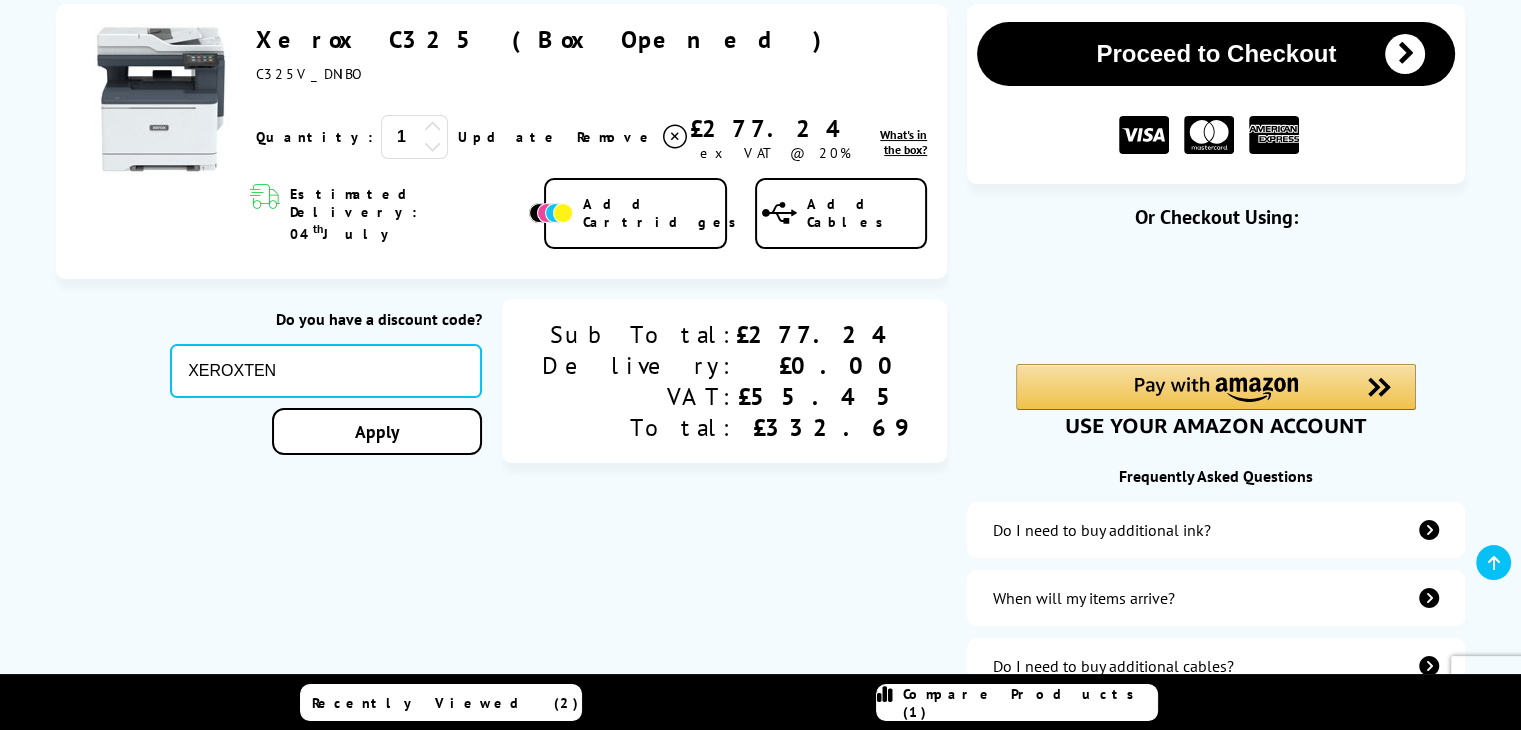 click on "Apply" at bounding box center (377, 431) 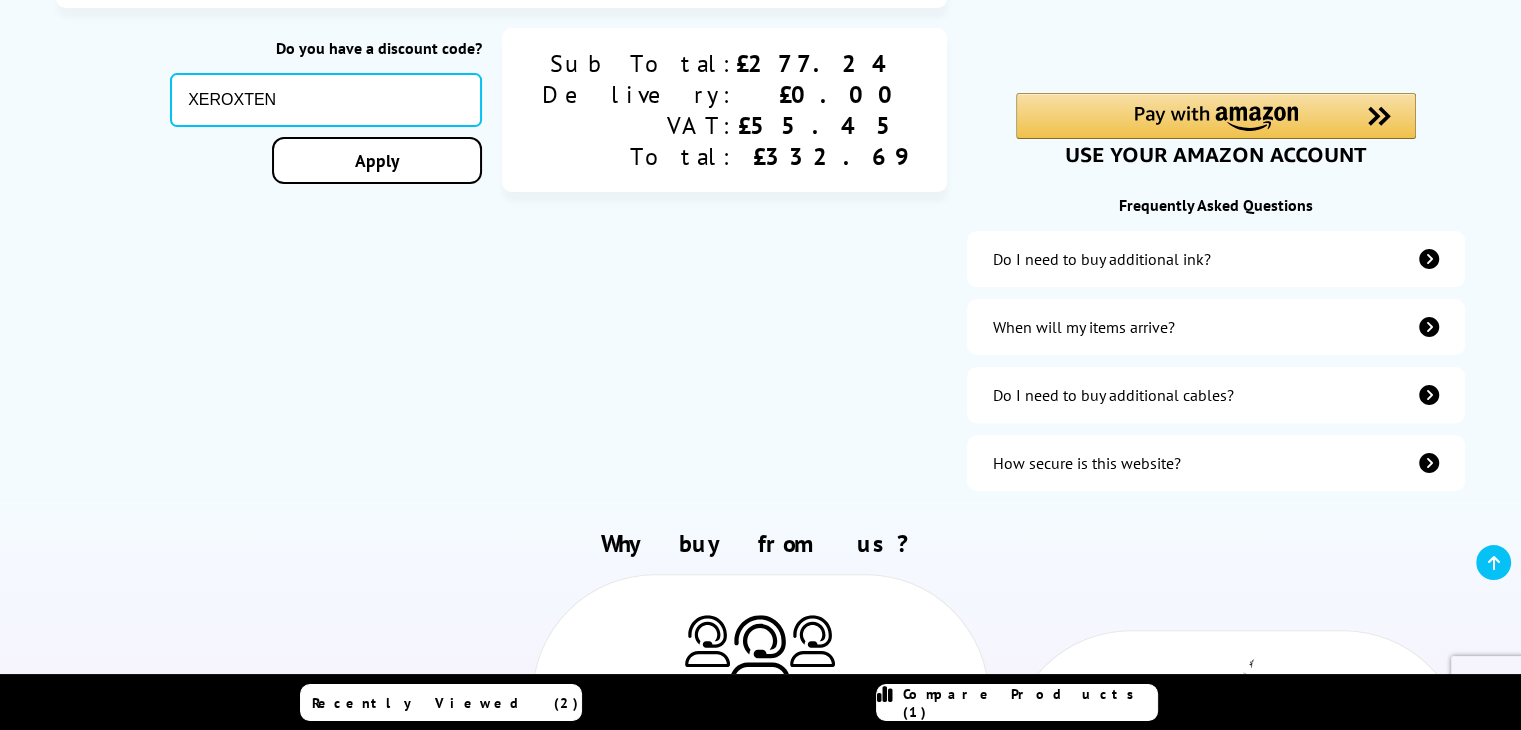 scroll, scrollTop: 600, scrollLeft: 0, axis: vertical 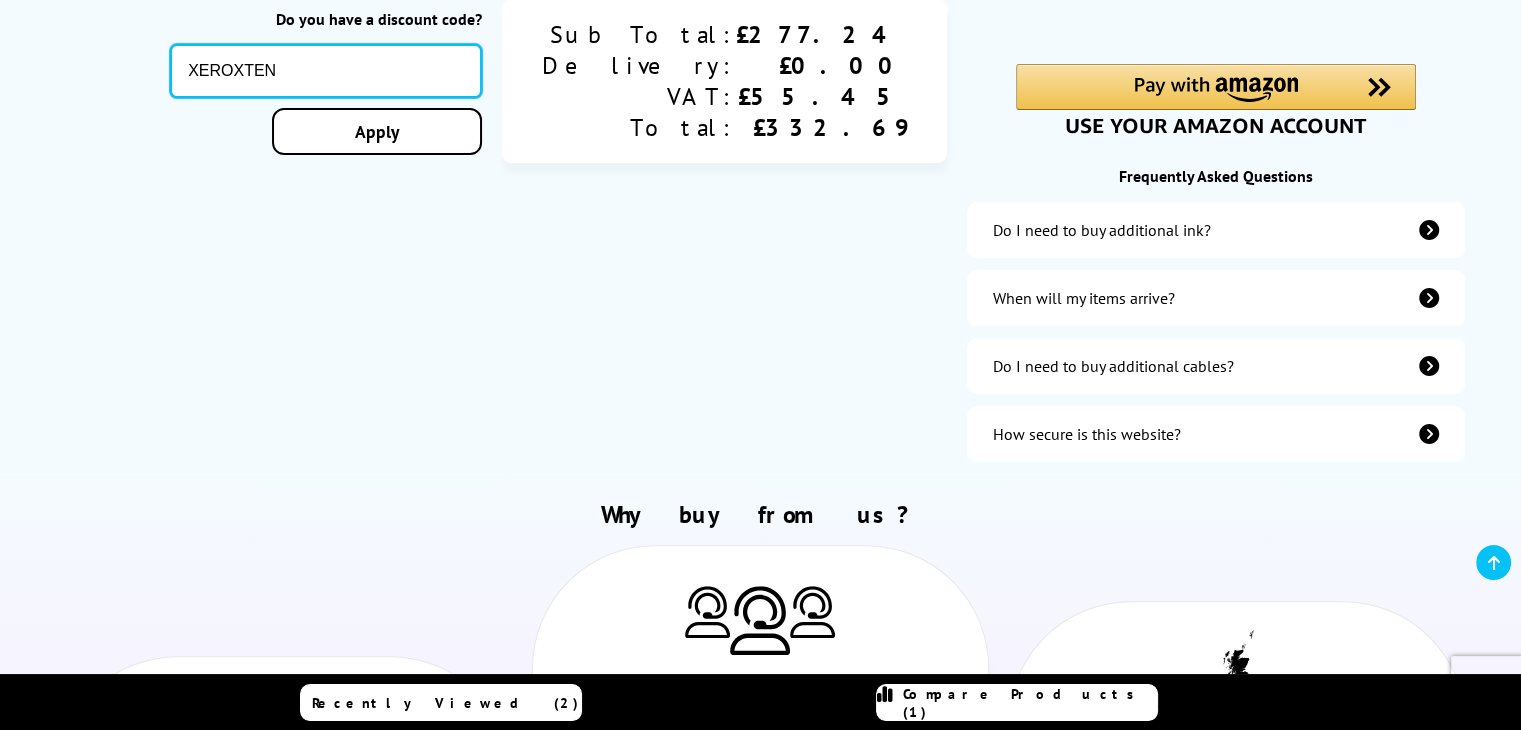 drag, startPoint x: 364, startPoint y: 43, endPoint x: 0, endPoint y: 13, distance: 365.23416 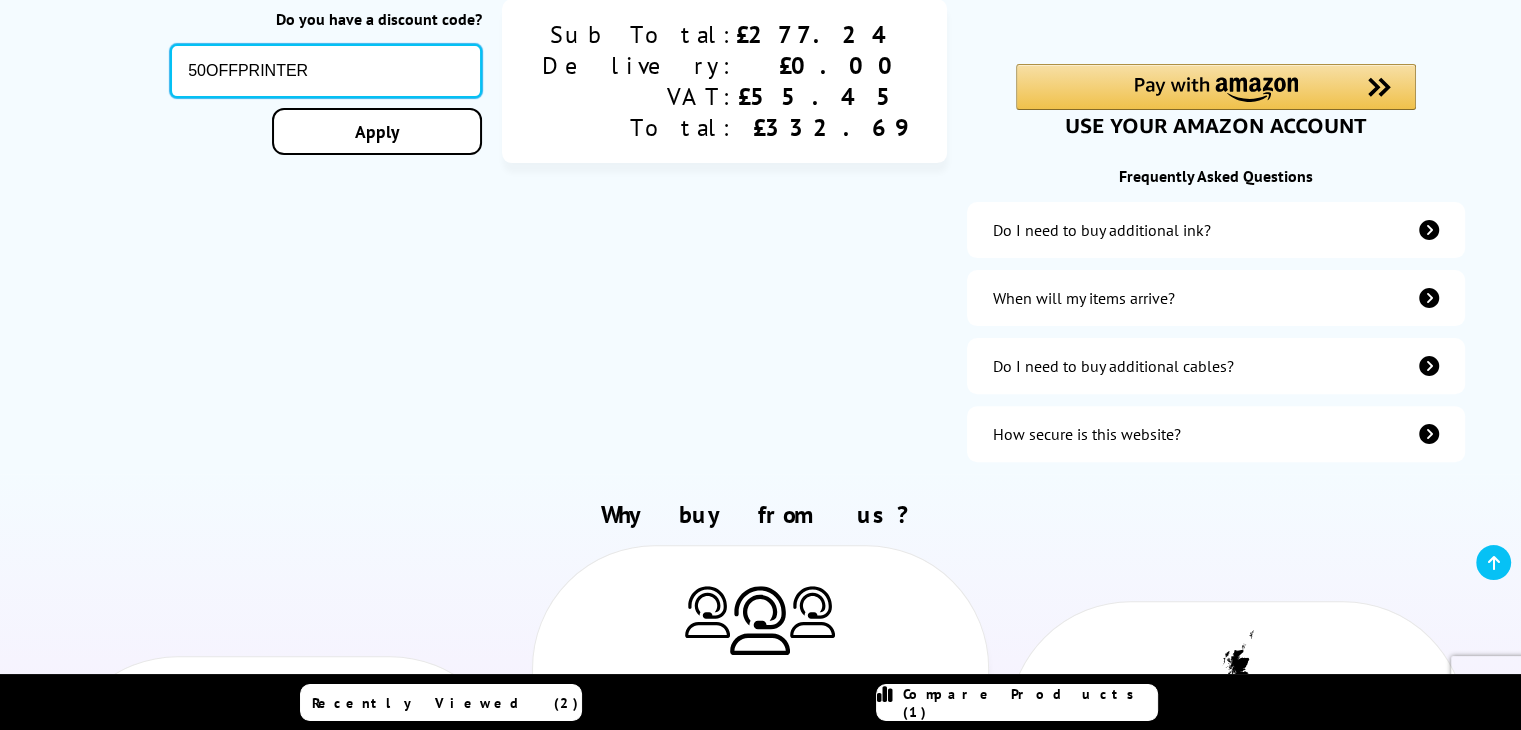 type on "50OFFPRINTER" 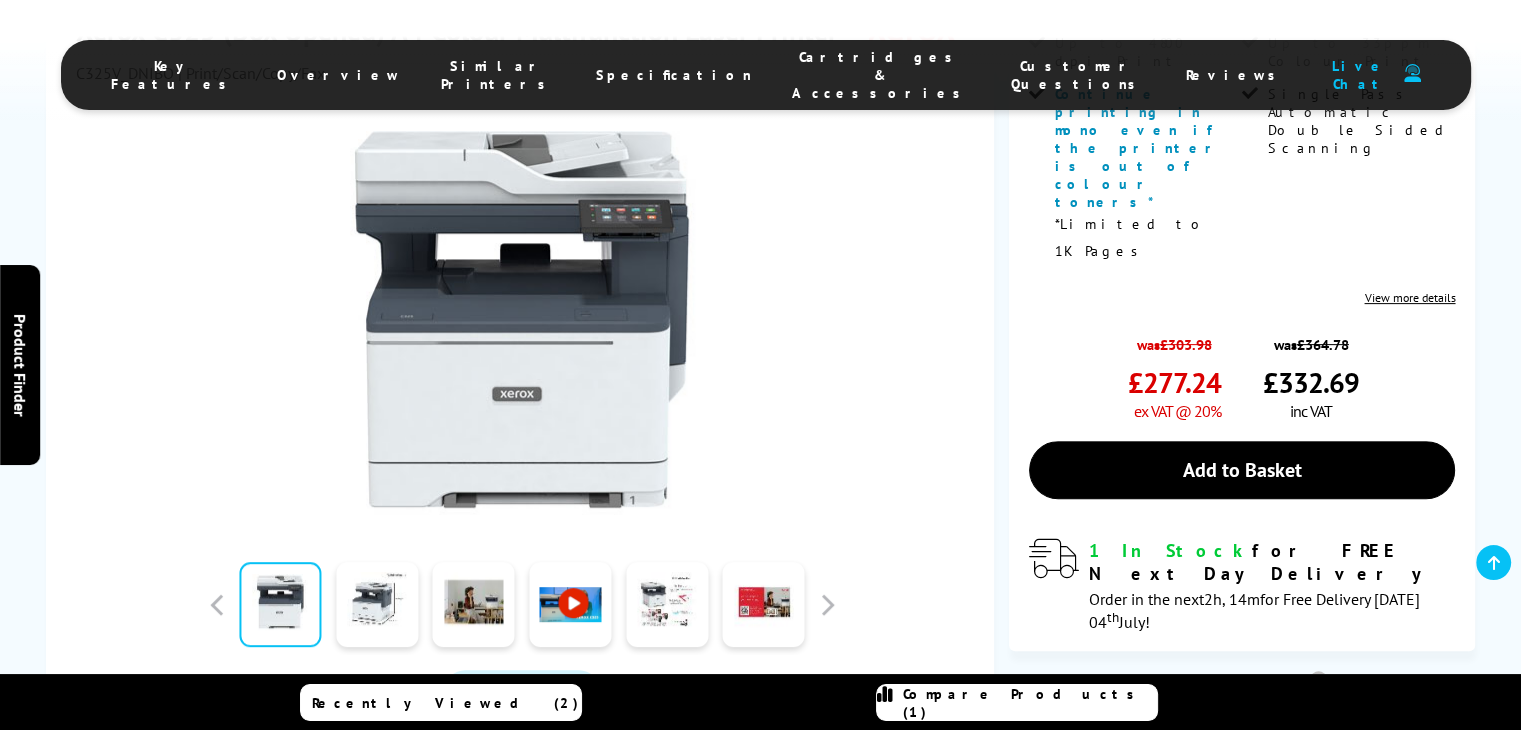 scroll, scrollTop: 600, scrollLeft: 0, axis: vertical 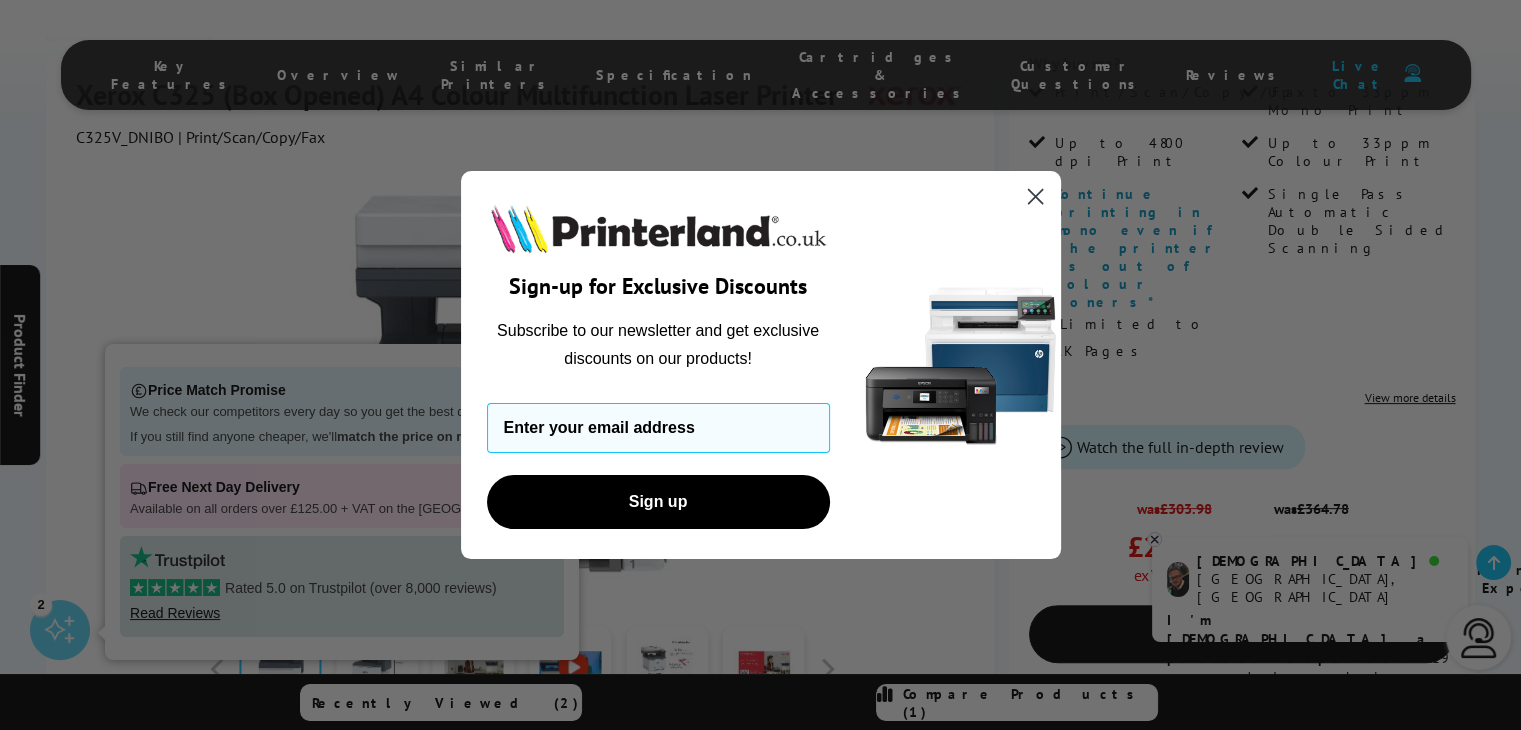click 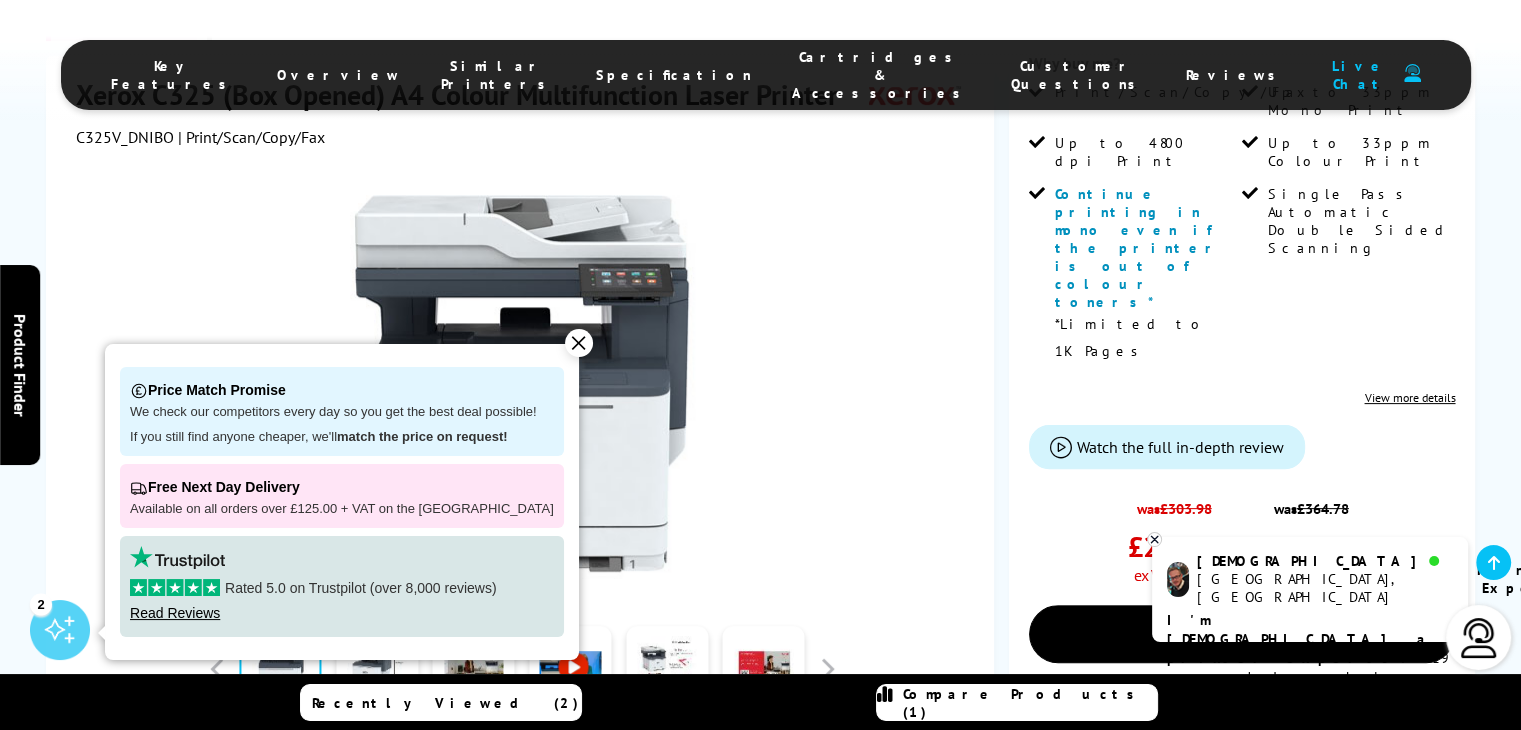 drag, startPoint x: 1212, startPoint y: 467, endPoint x: 1105, endPoint y: 321, distance: 181.01105 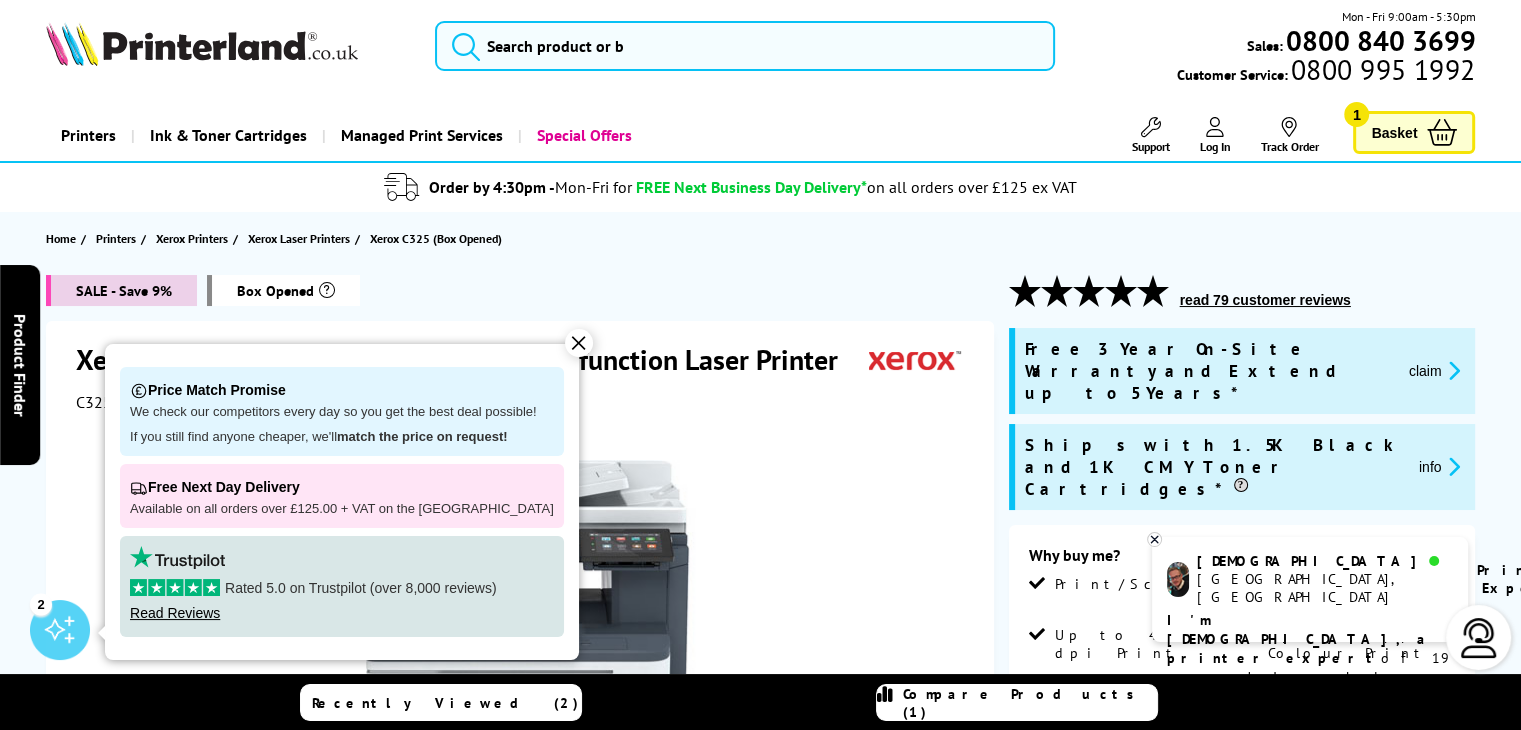 scroll, scrollTop: 0, scrollLeft: 0, axis: both 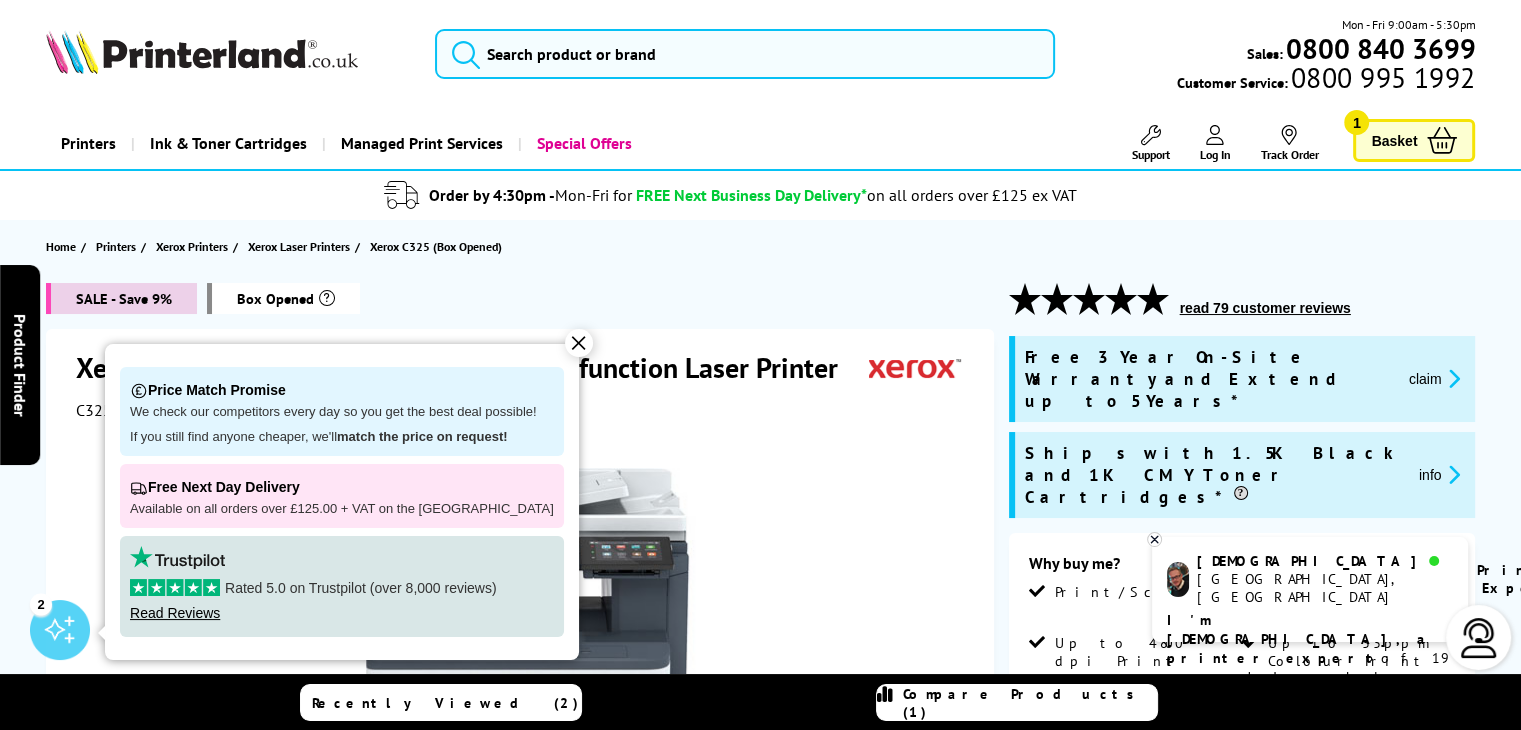 click on "Basket" at bounding box center [1394, 140] 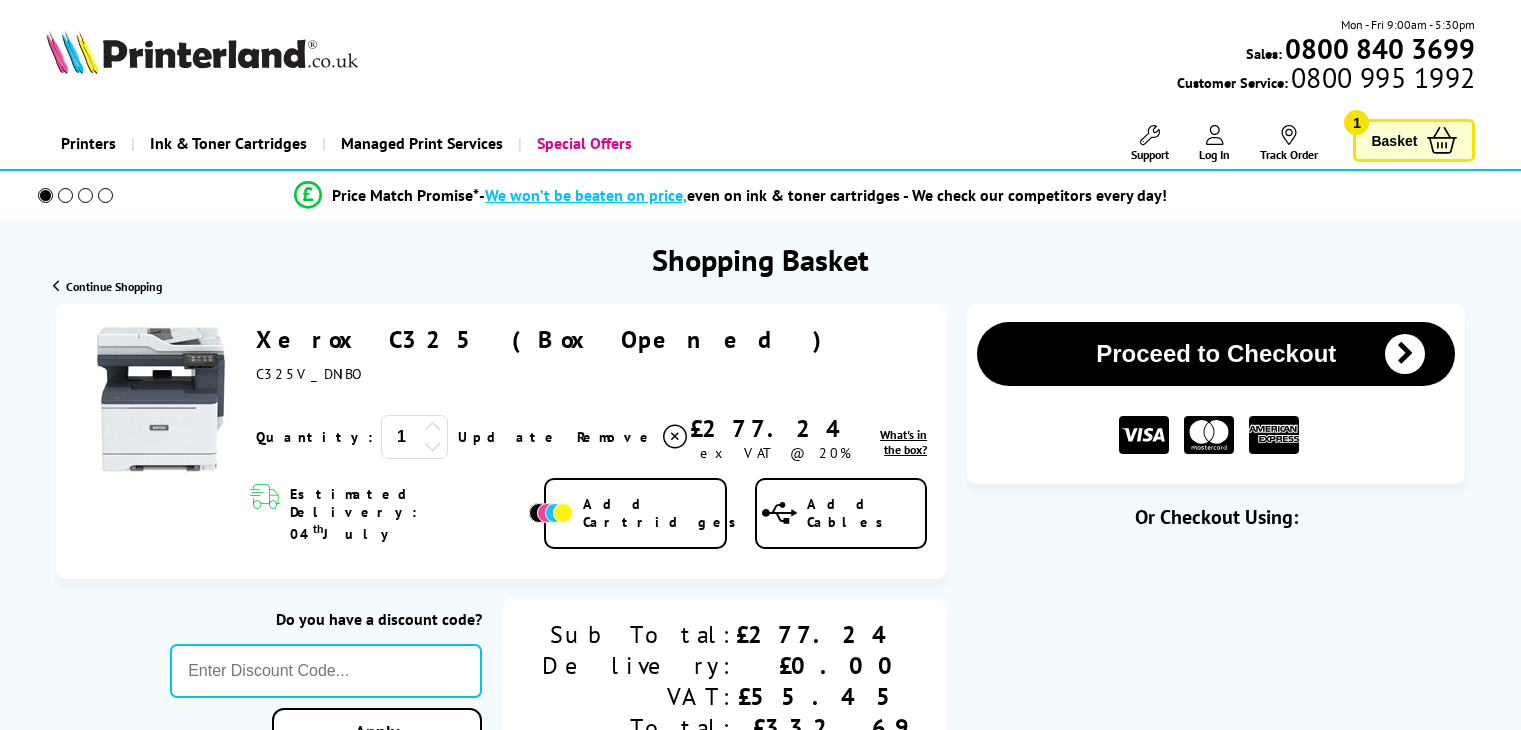 scroll, scrollTop: 0, scrollLeft: 0, axis: both 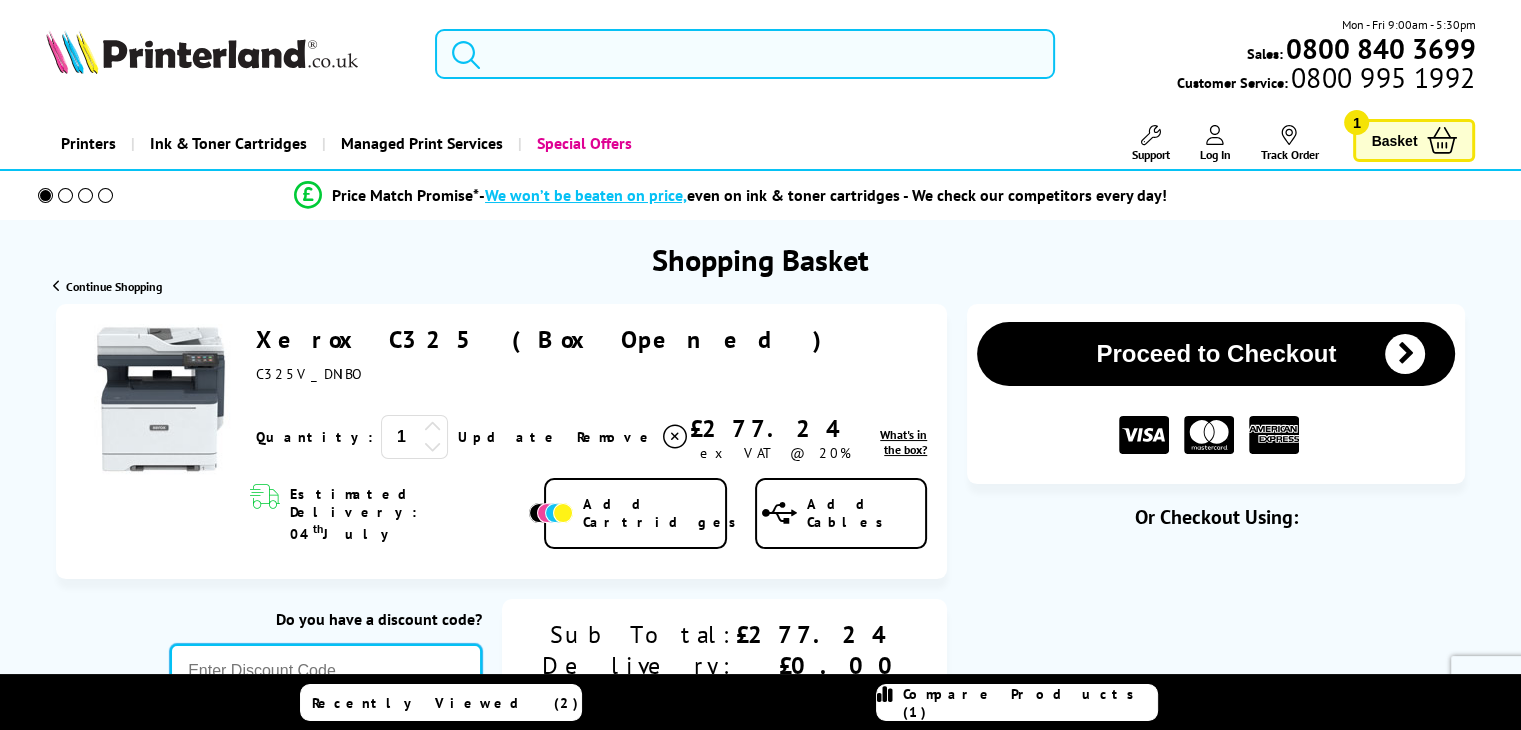 click at bounding box center [326, 671] 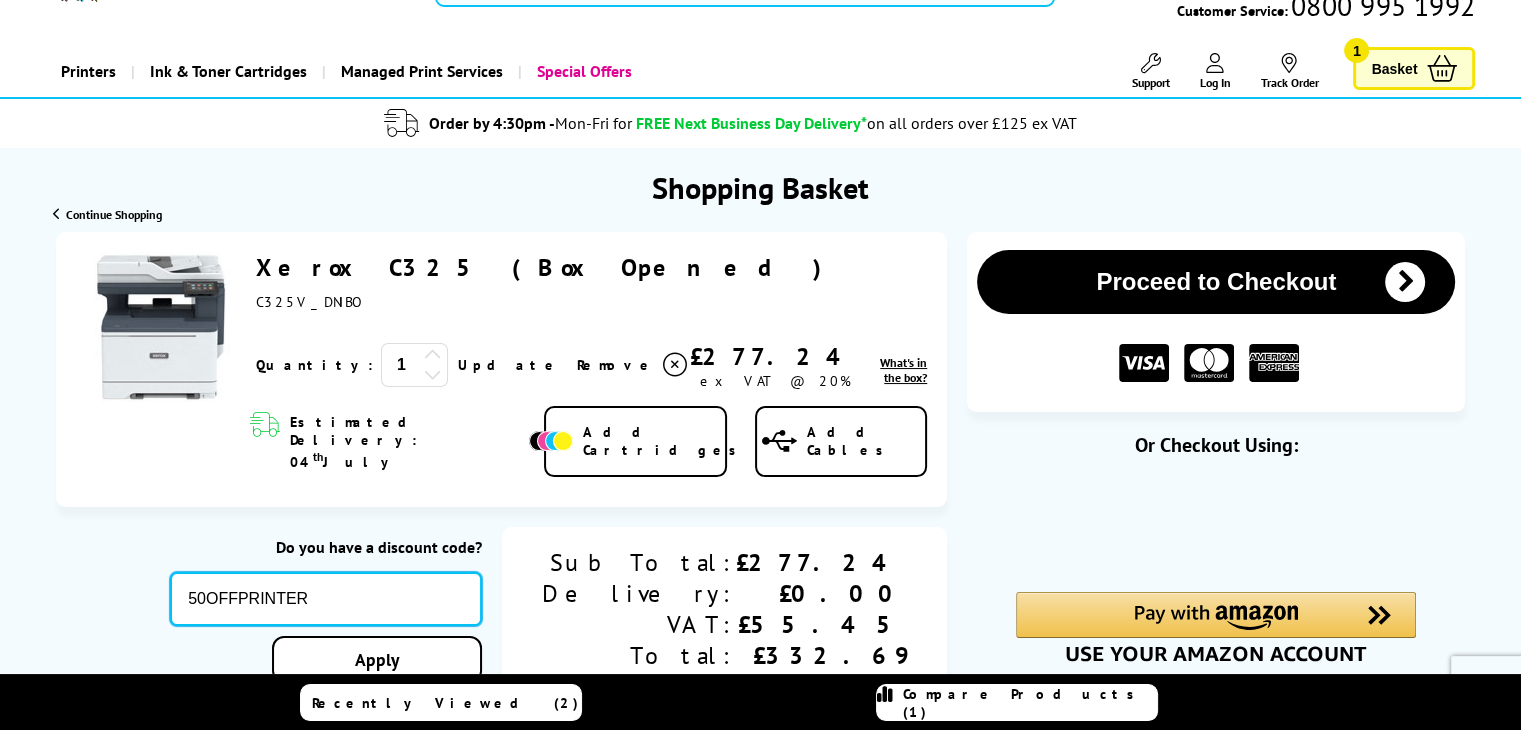 scroll, scrollTop: 200, scrollLeft: 0, axis: vertical 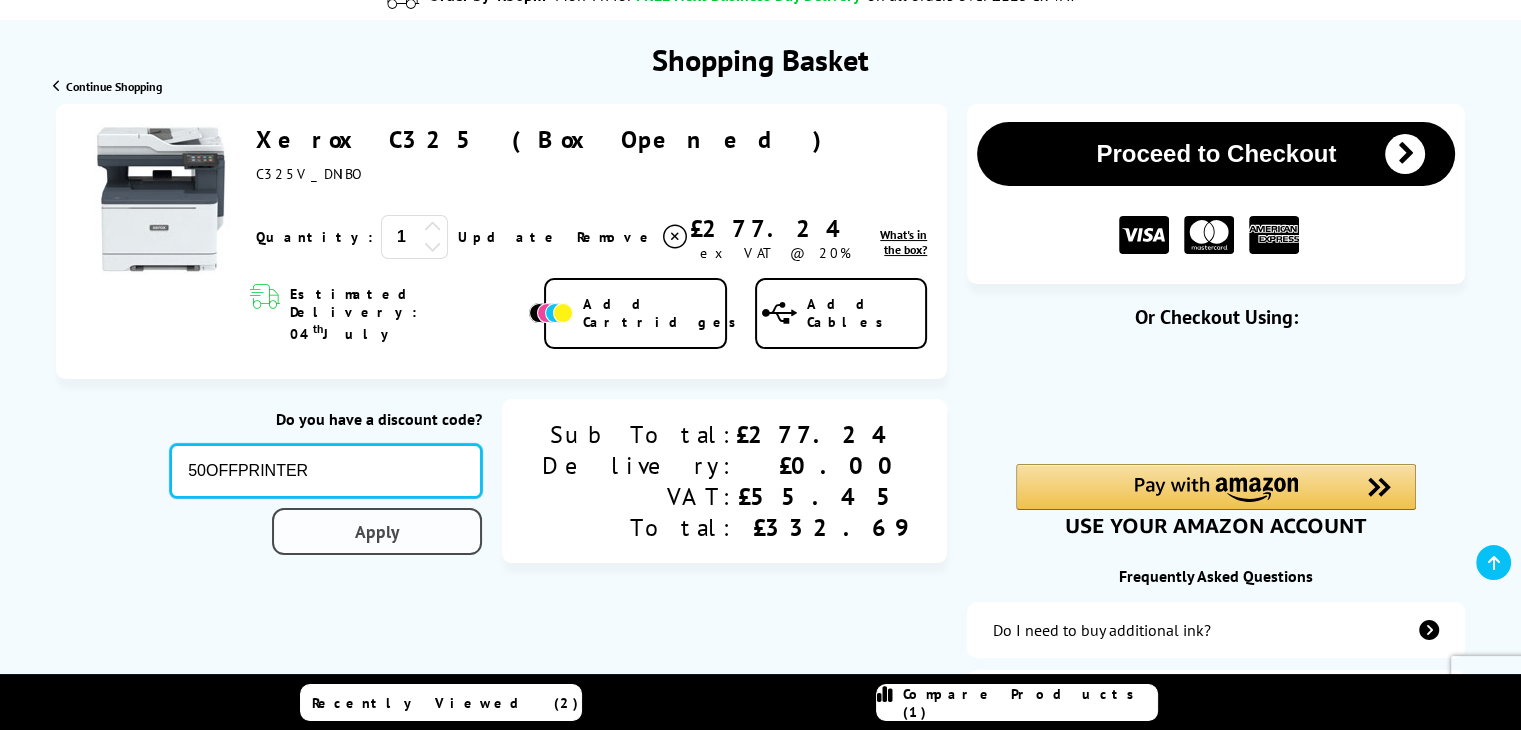 type on "50OFFPRINTER" 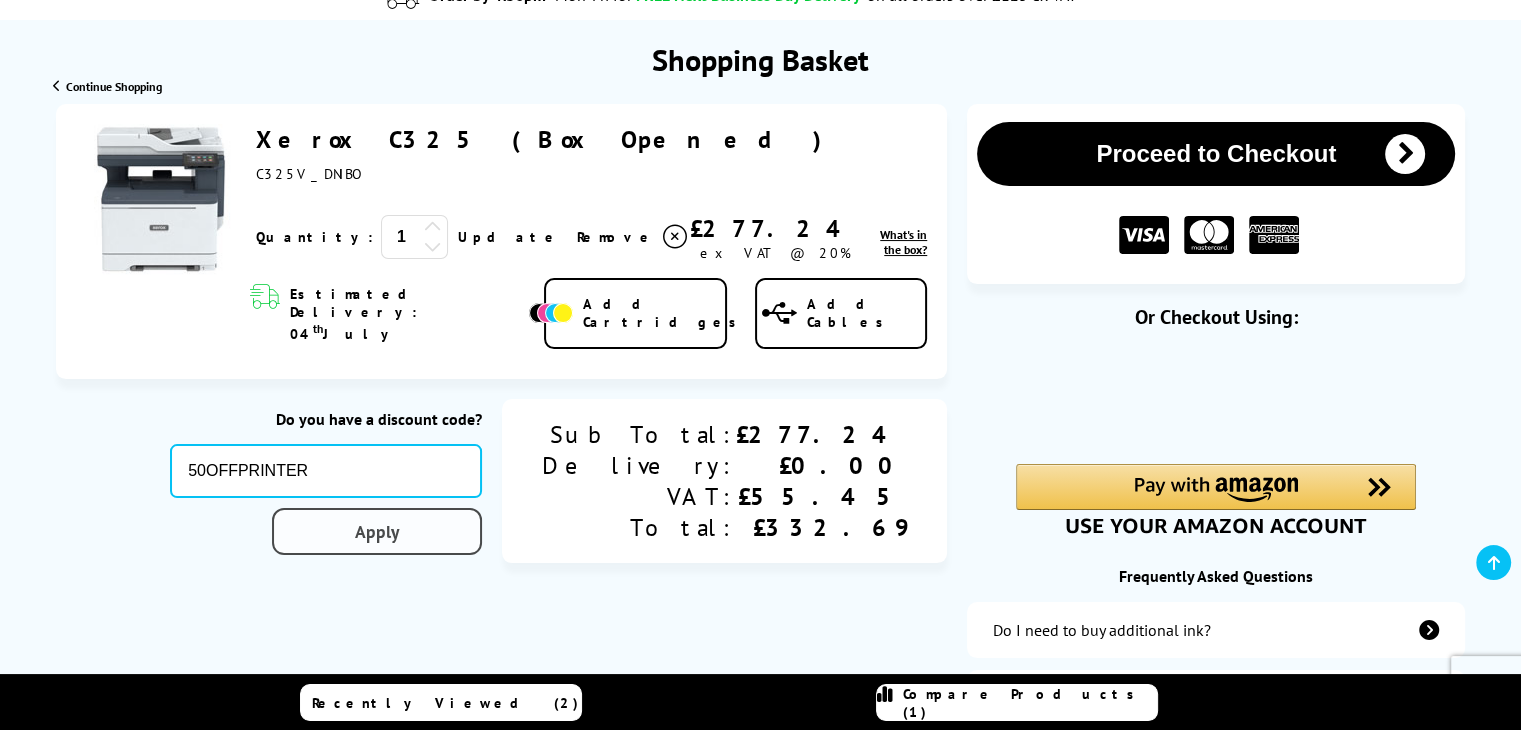 click on "Apply" at bounding box center [377, 531] 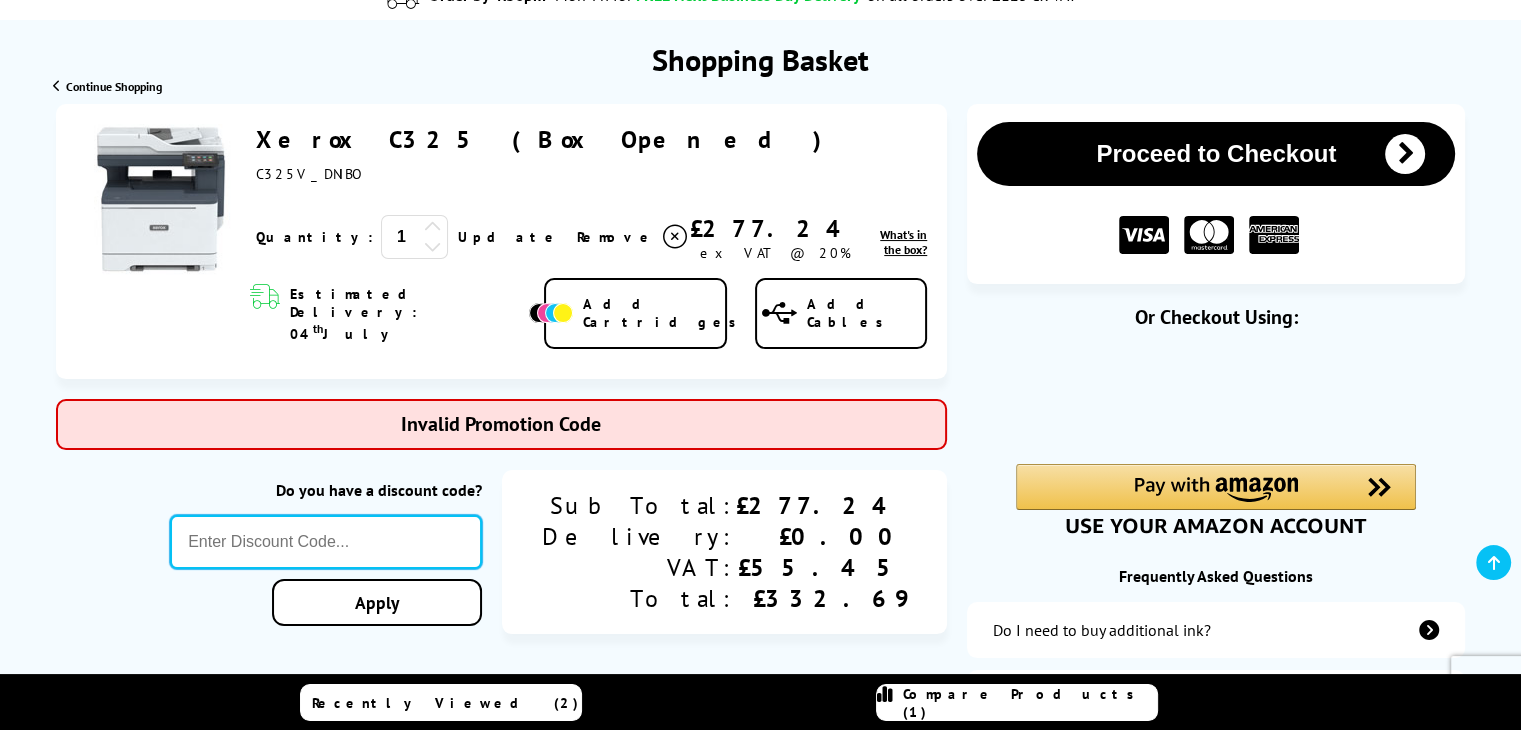 click at bounding box center (326, 542) 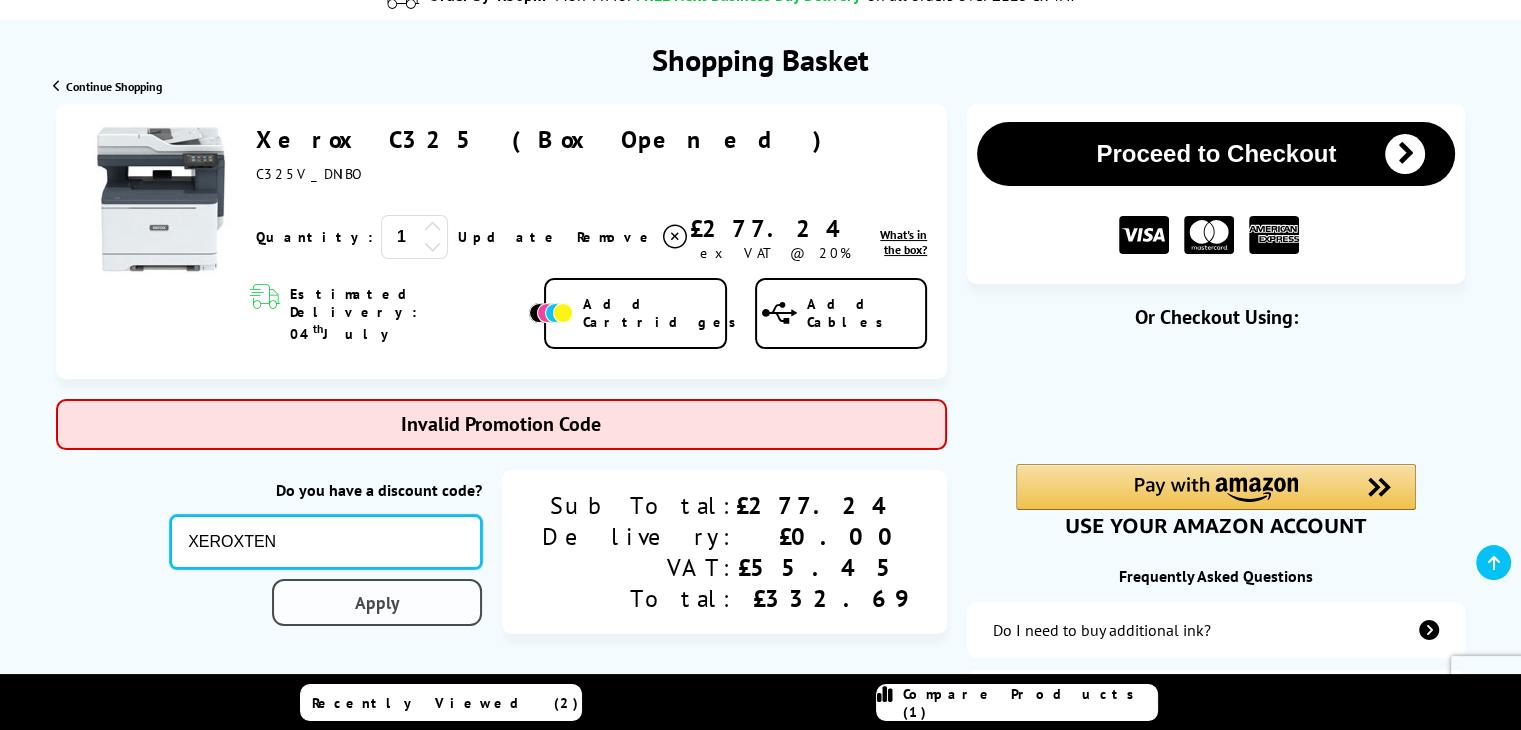 type on "XEROXTEN" 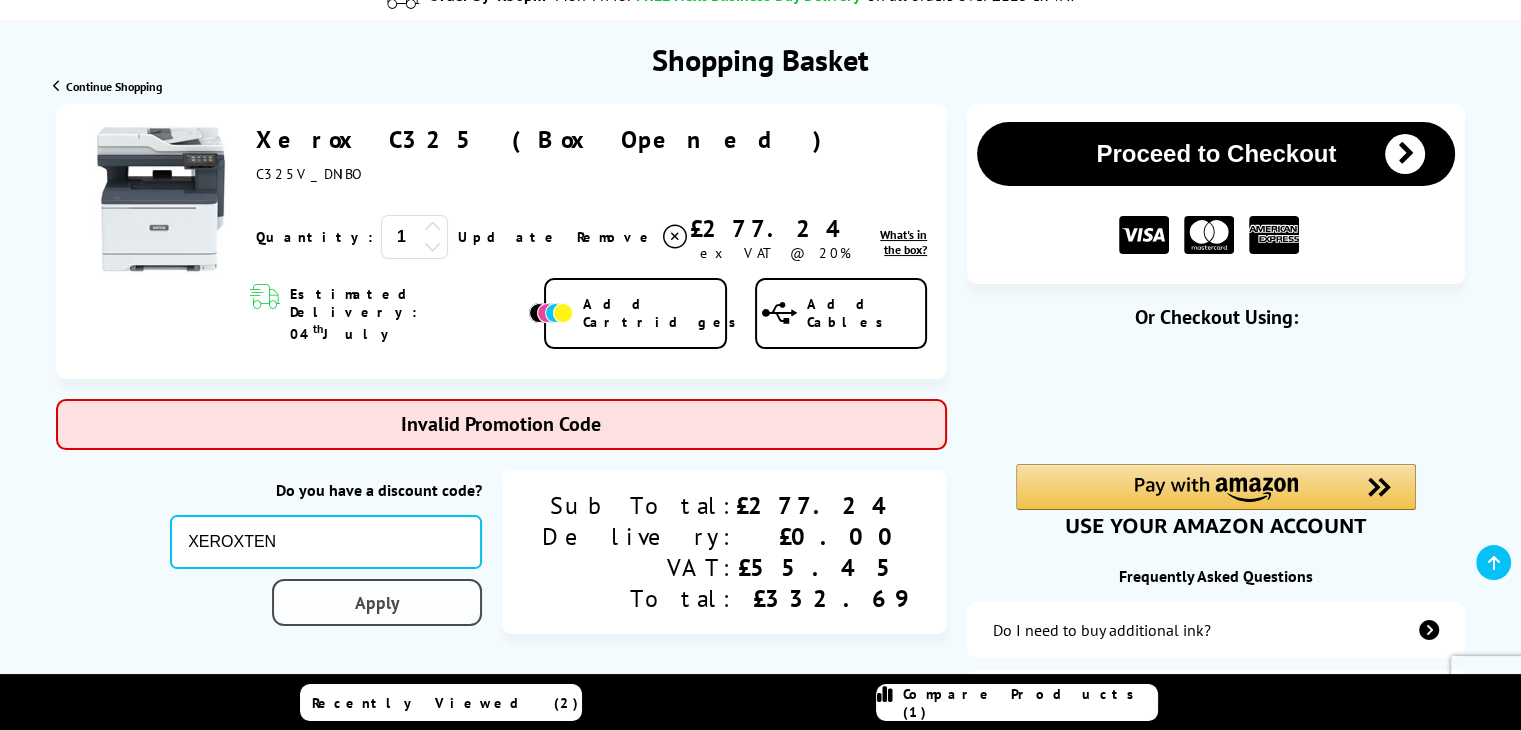 click on "Apply" at bounding box center (377, 602) 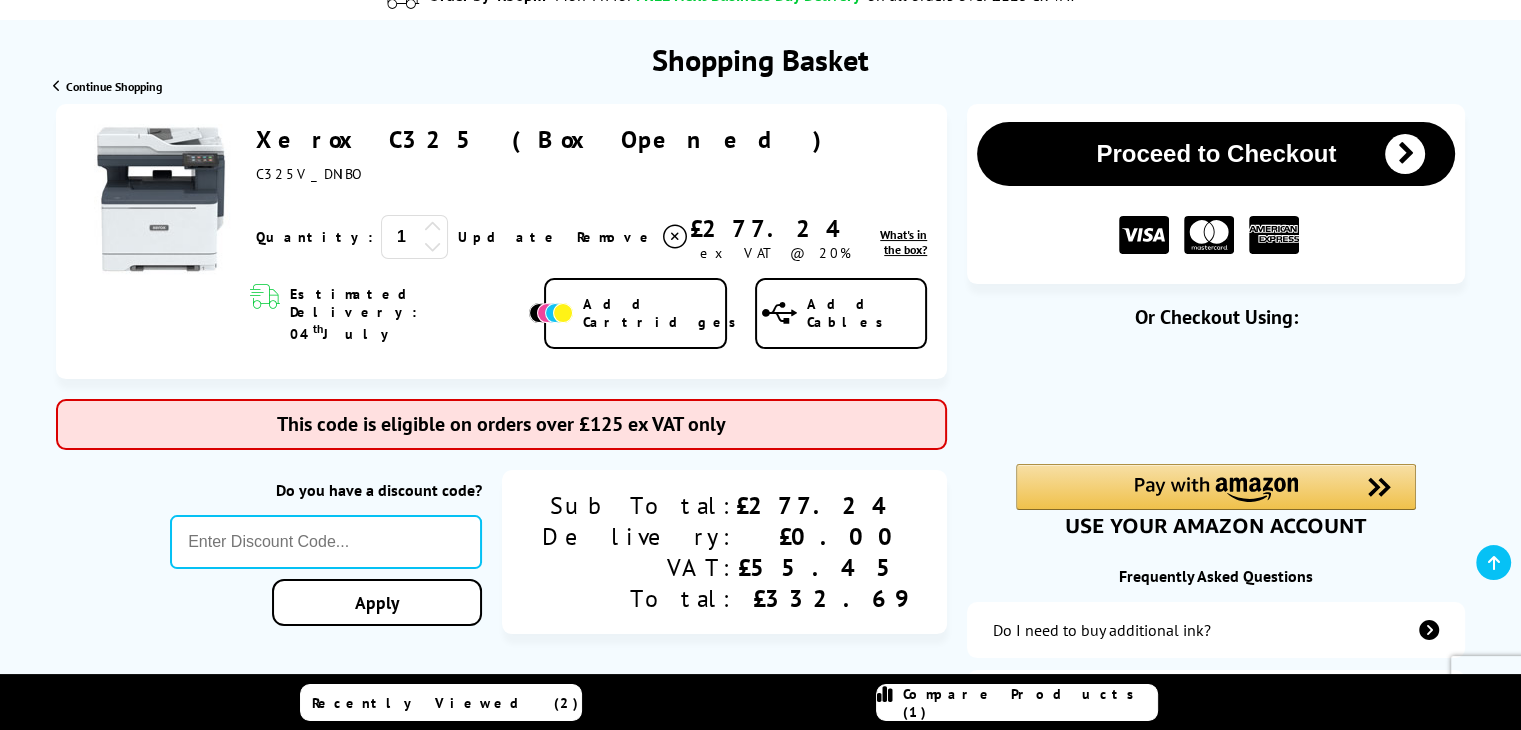 click at bounding box center [760, 2074] 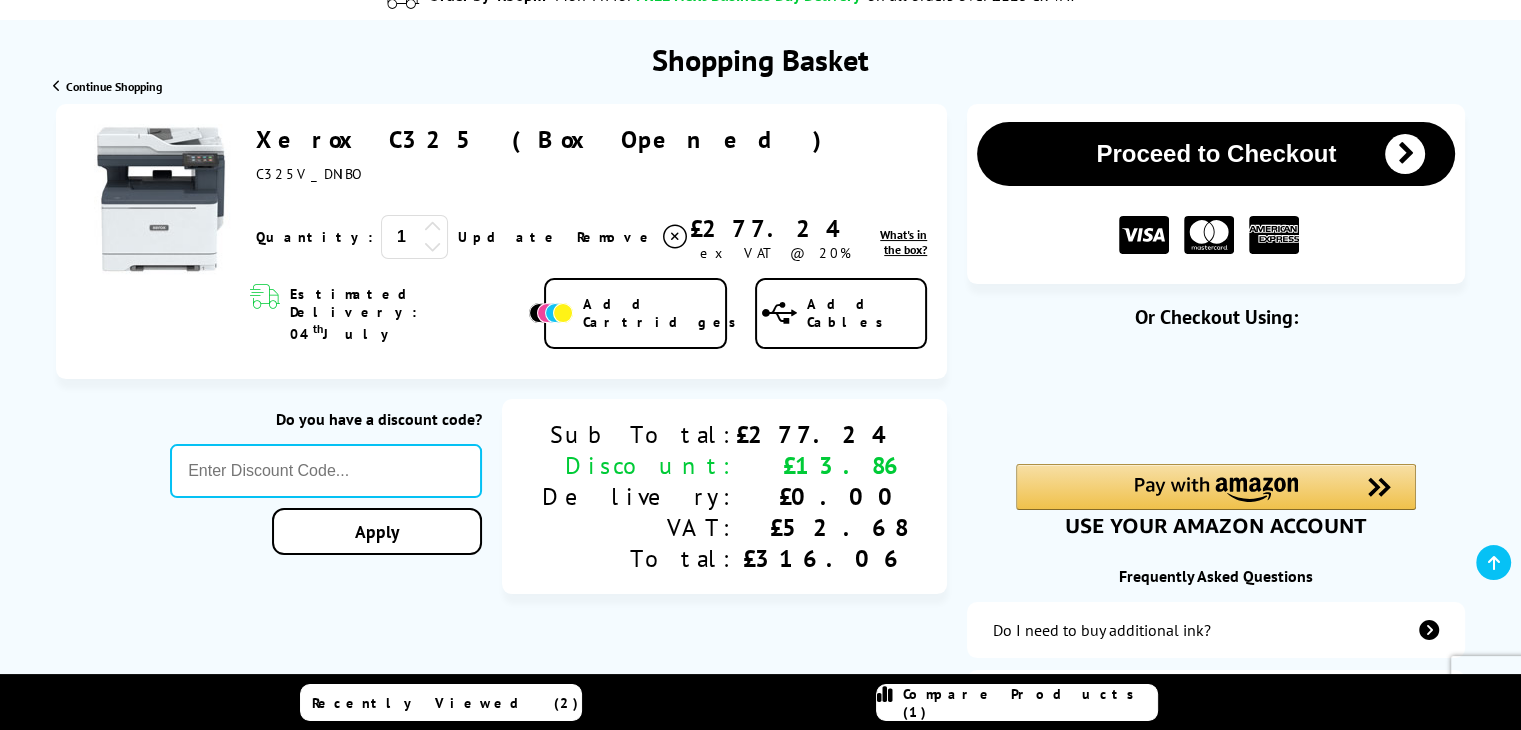 click at bounding box center (760, 2074) 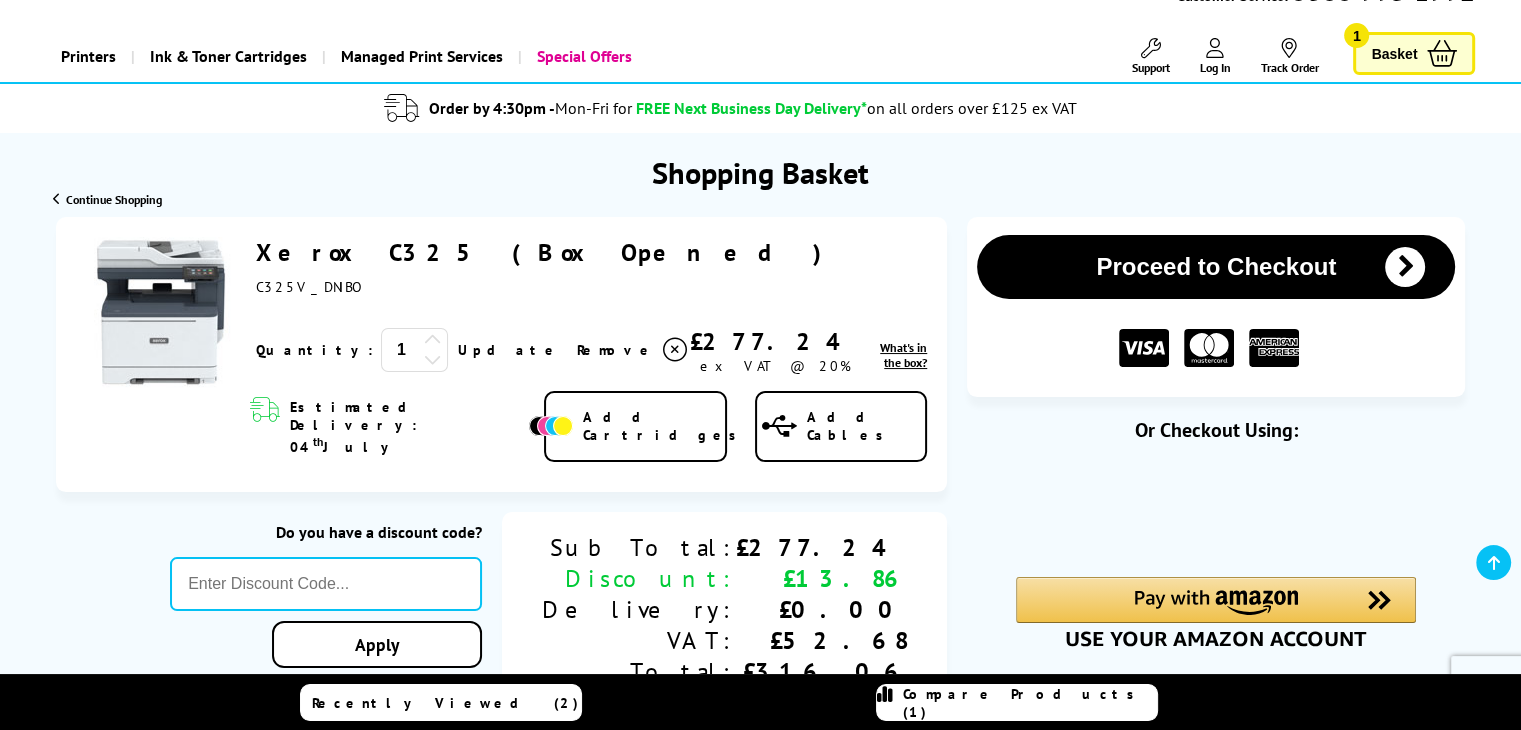 scroll, scrollTop: 0, scrollLeft: 0, axis: both 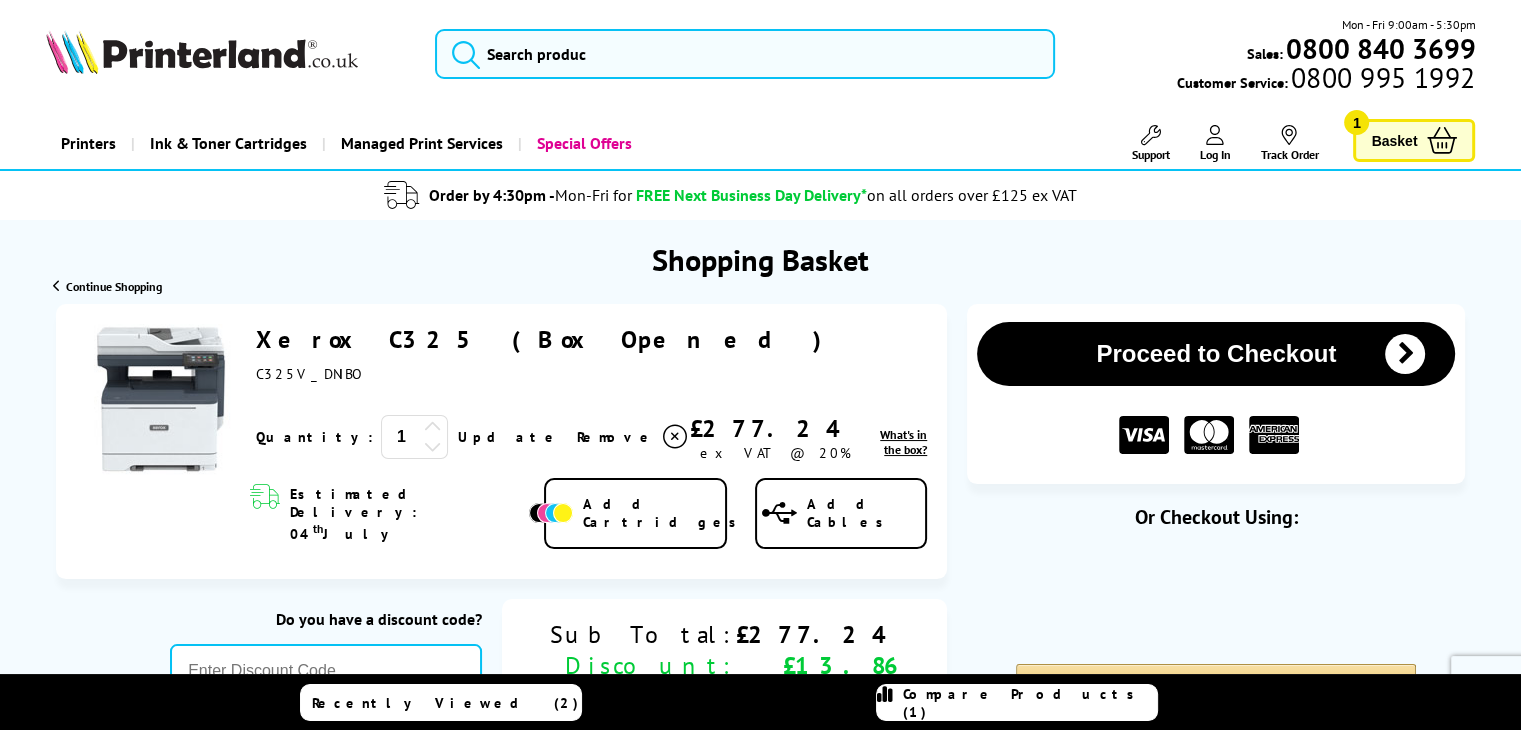 click on "Printers
Laser Printers
Colour Laser Printers
A4 Colour Laser Printers A3 Colour Laser Printers" at bounding box center (761, 143) 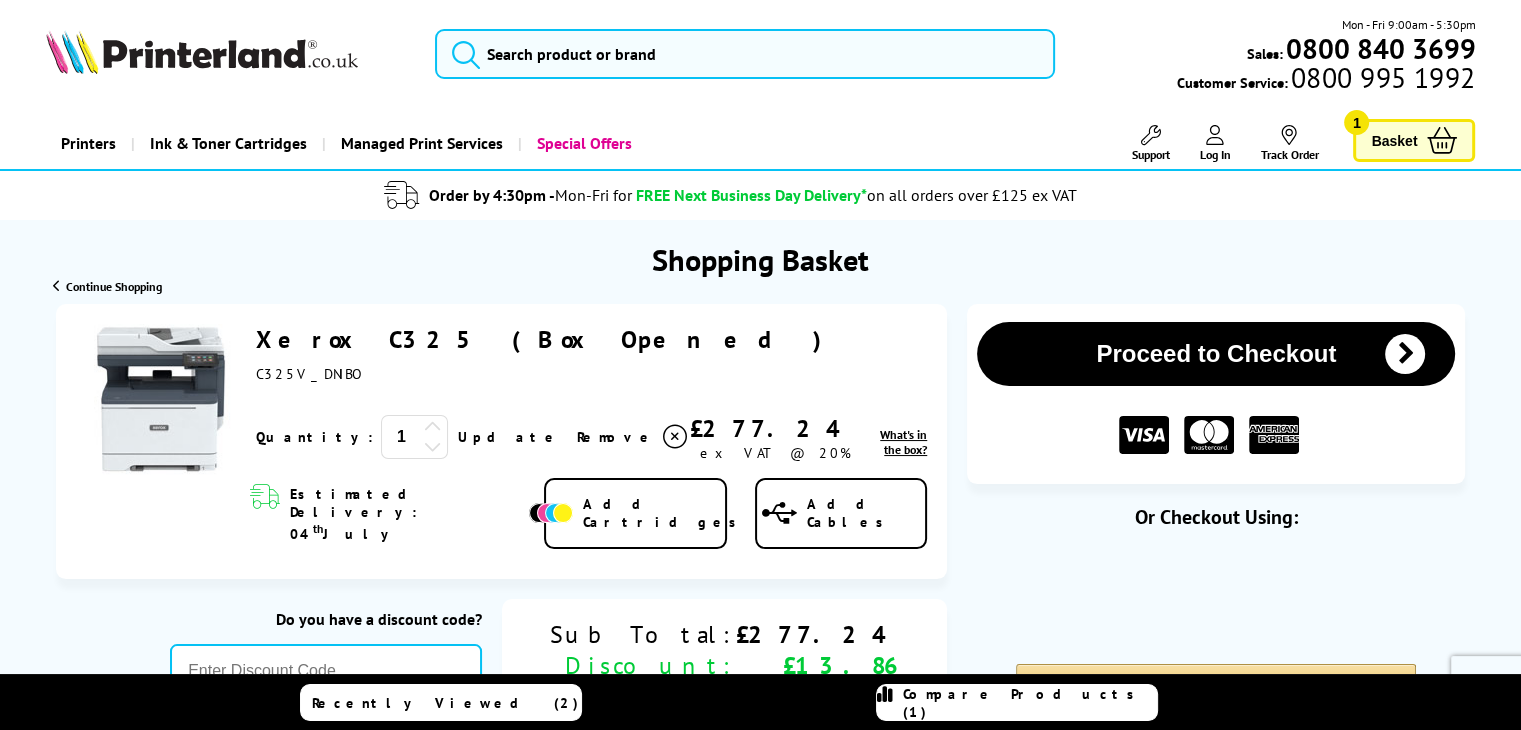 click on "Proceed to Checkout" at bounding box center [1216, 354] 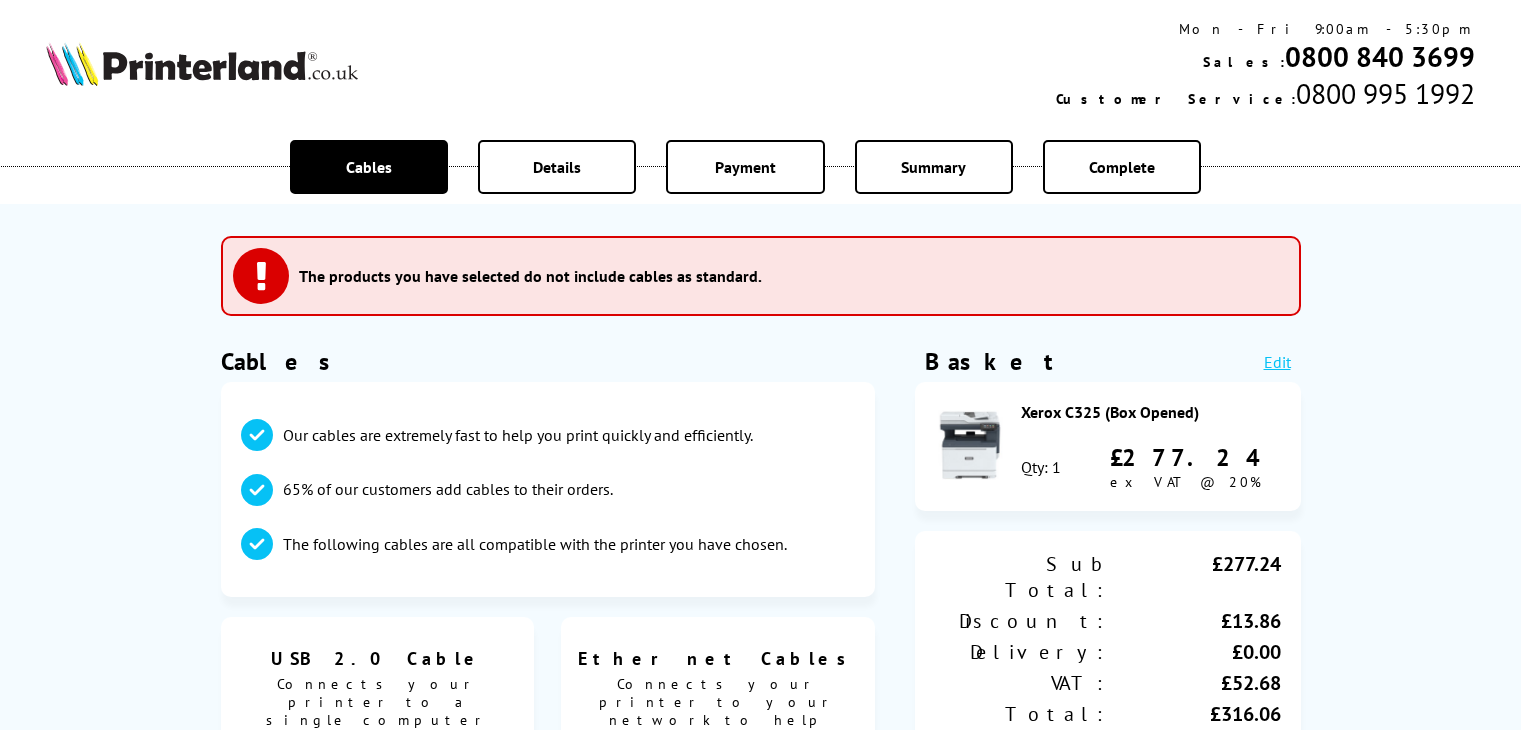 scroll, scrollTop: 0, scrollLeft: 0, axis: both 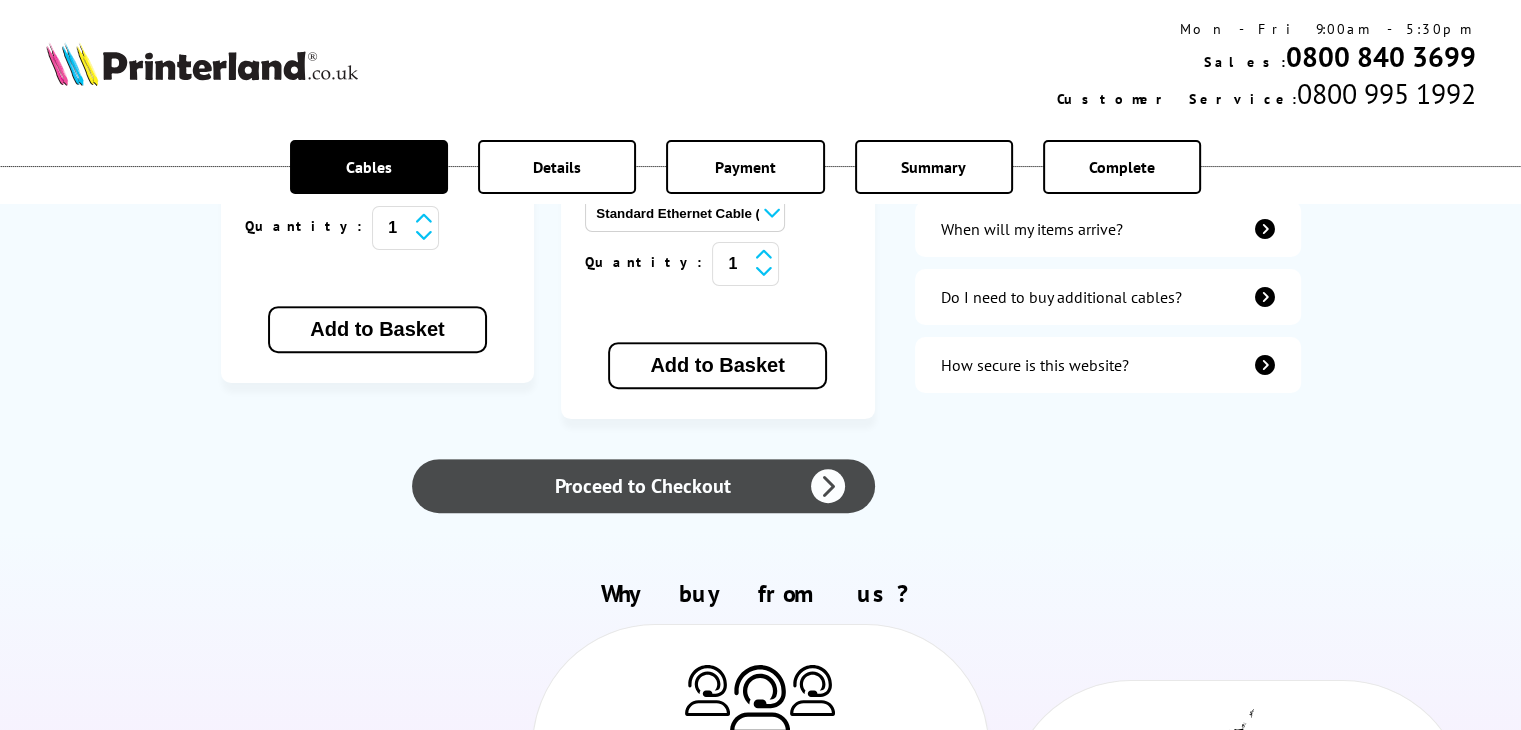 click on "Proceed to Checkout" at bounding box center (643, 486) 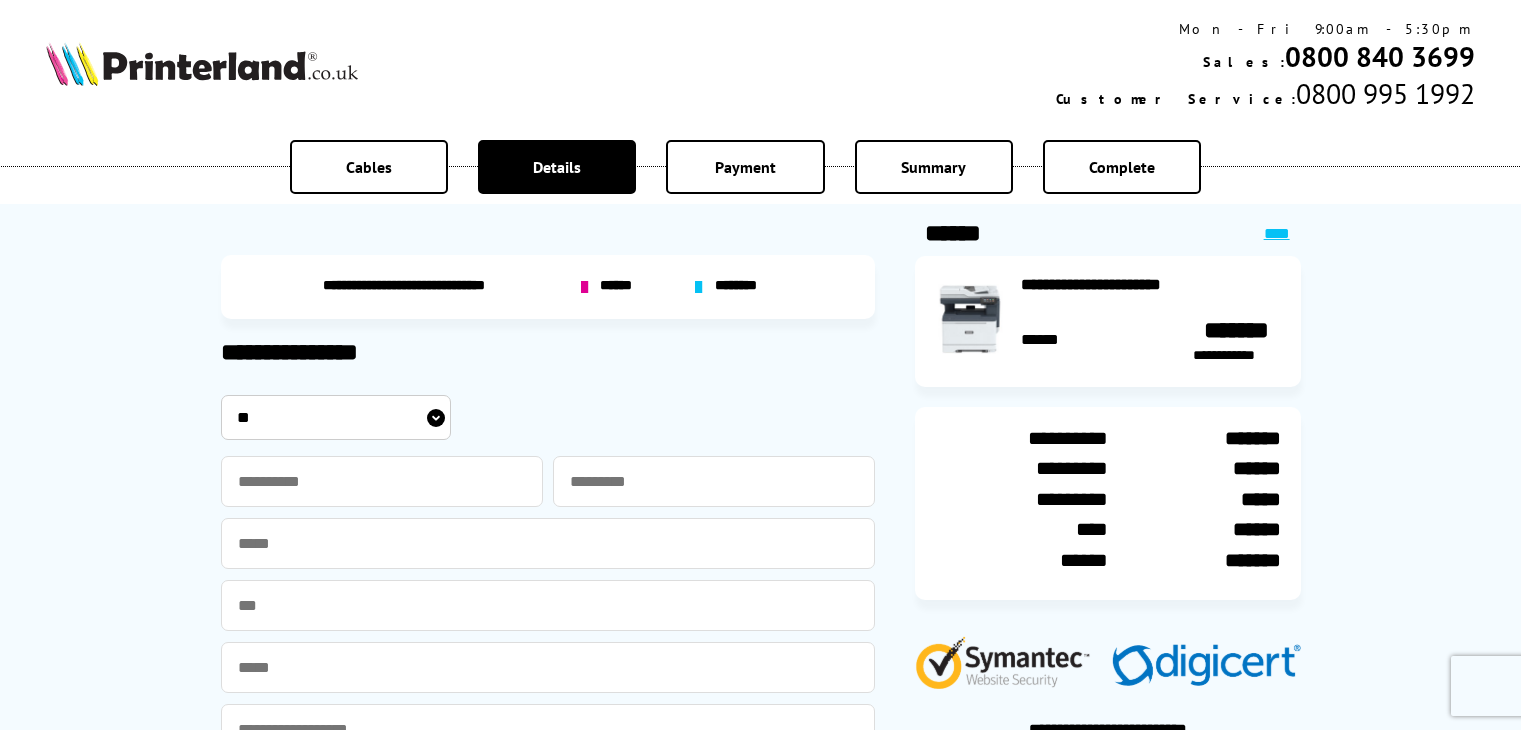 scroll, scrollTop: 100, scrollLeft: 0, axis: vertical 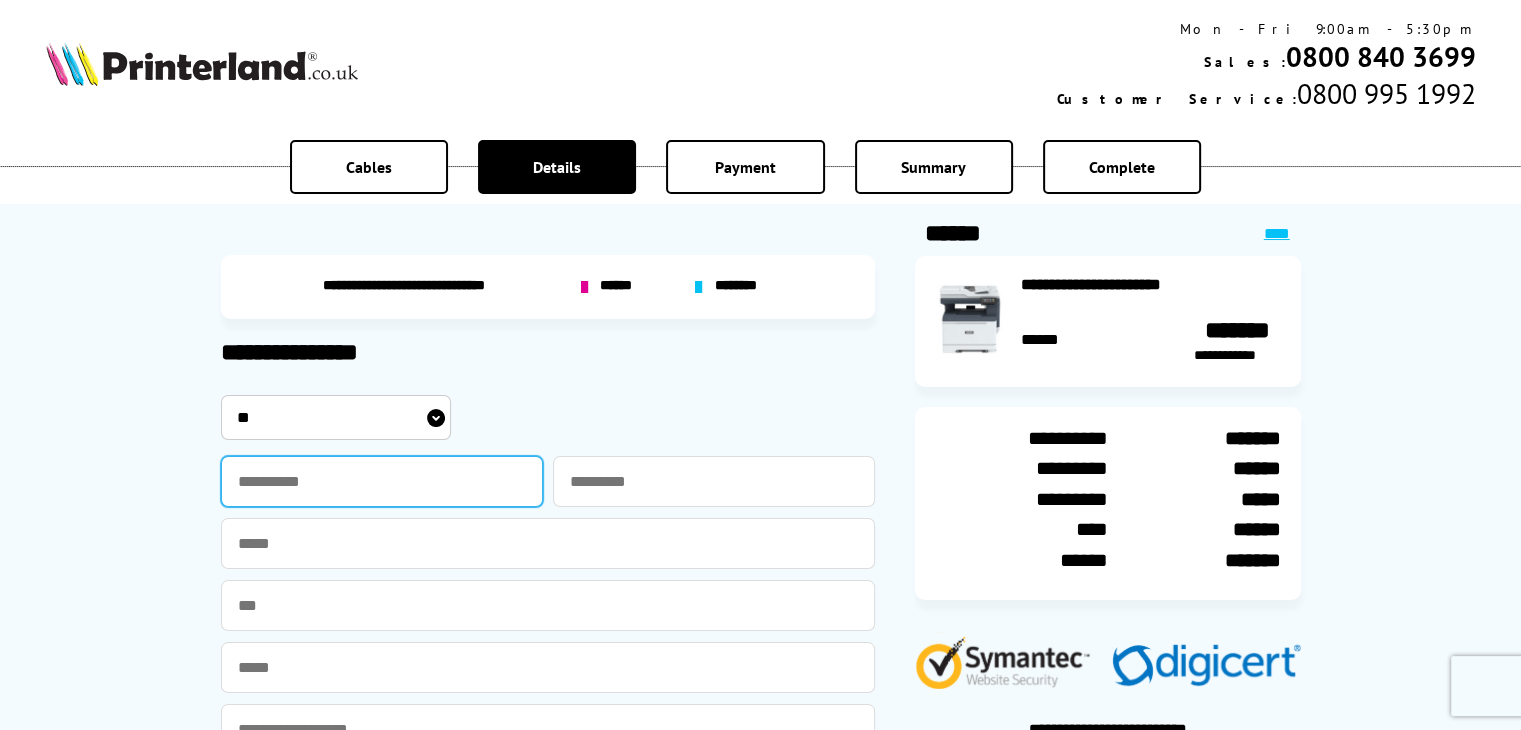 click at bounding box center [382, 481] 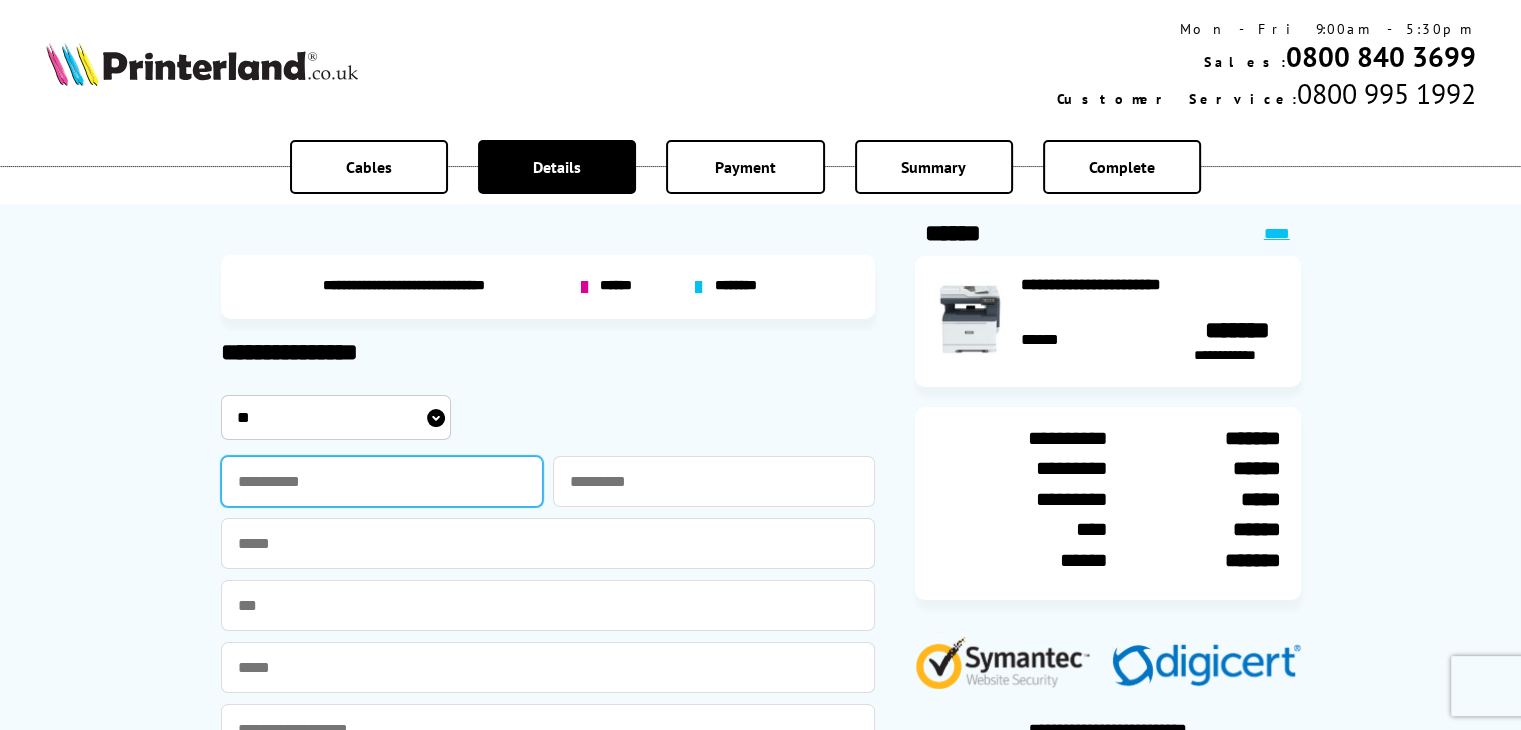 type on "******" 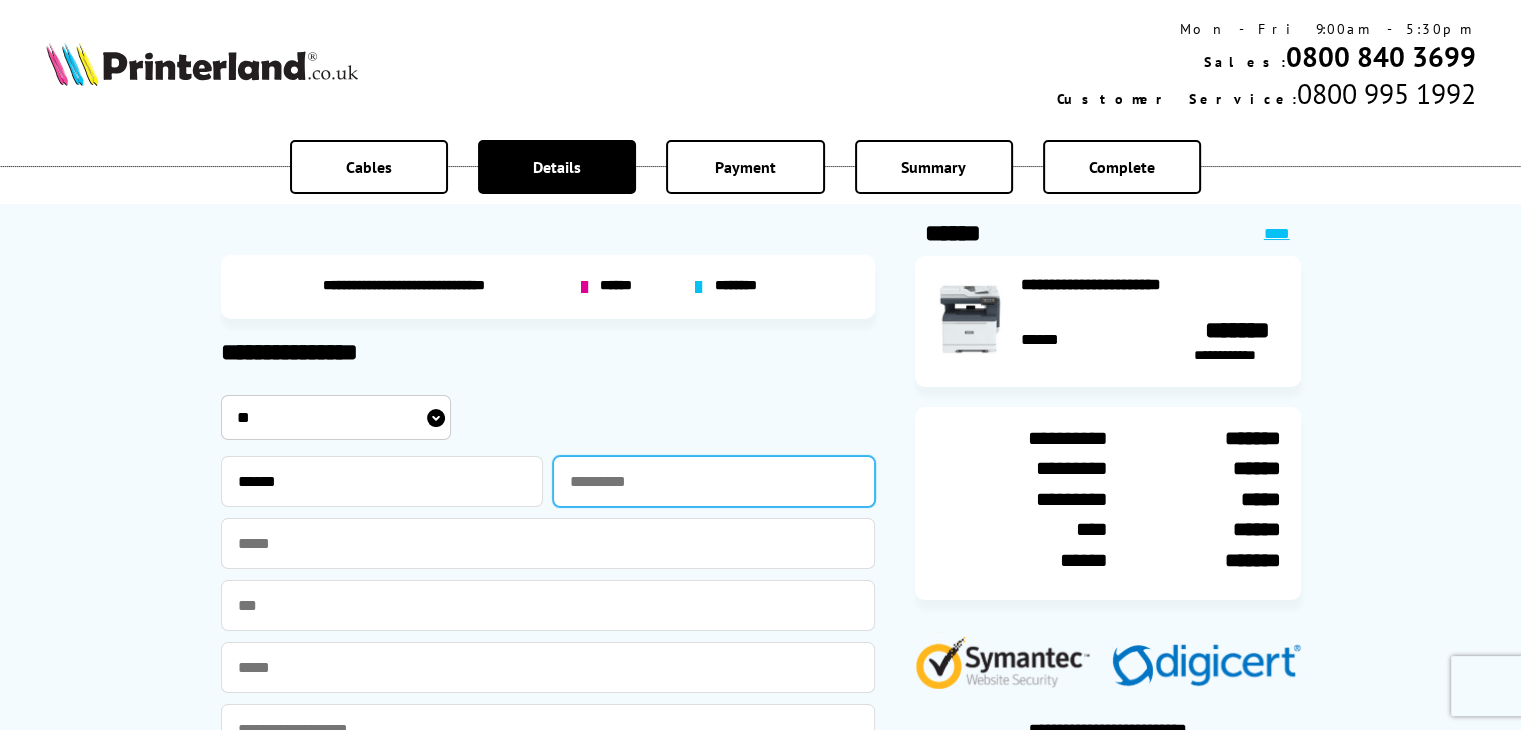 type on "****" 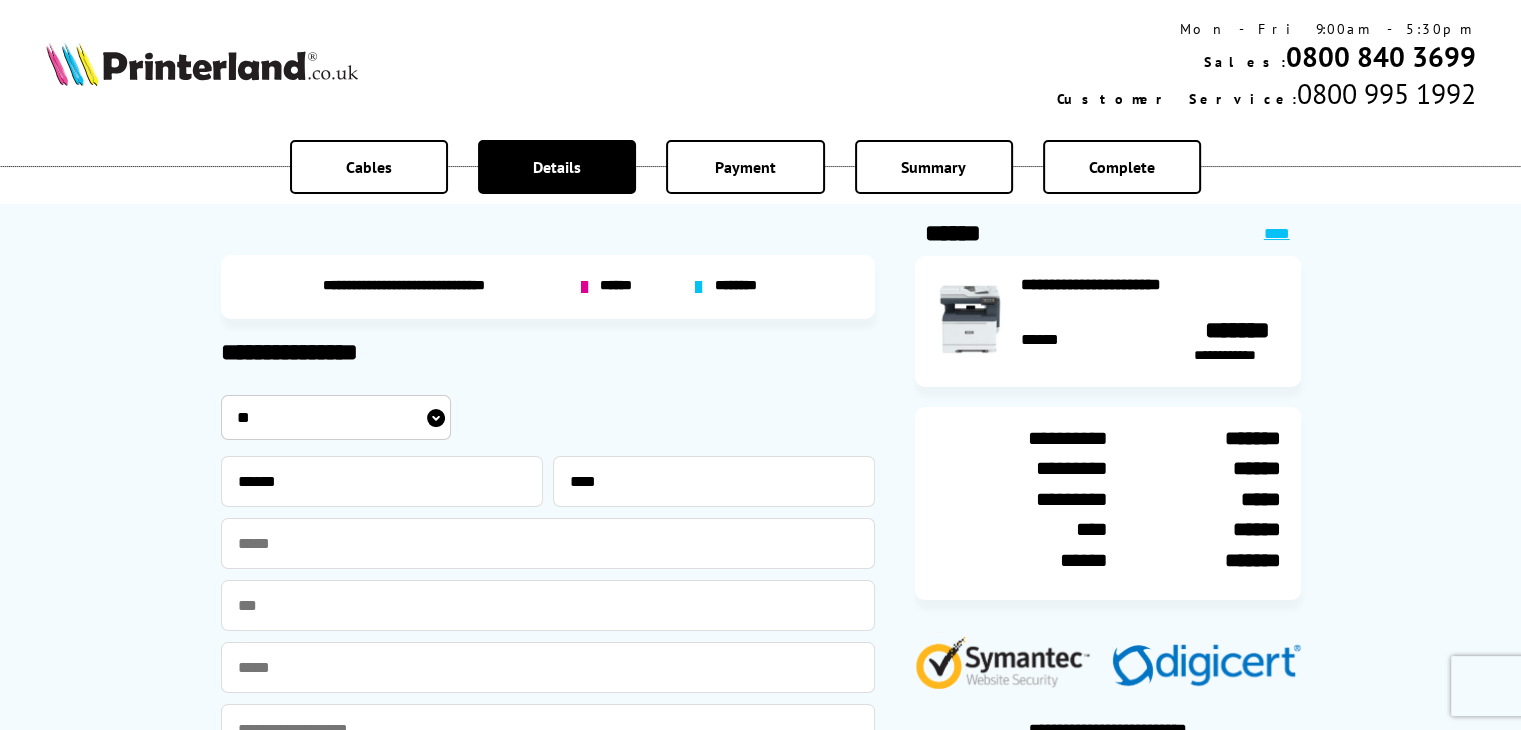 type on "**********" 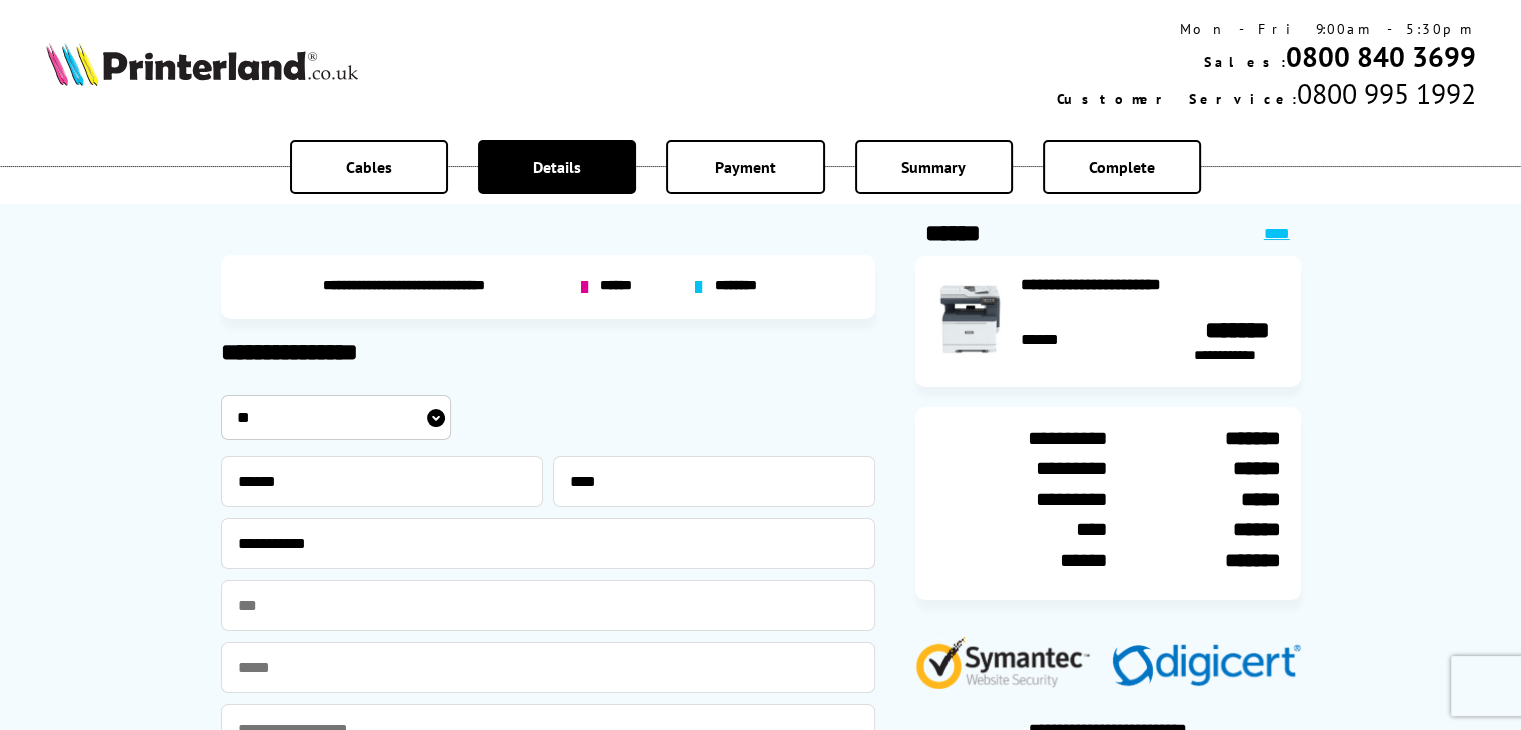 type on "**********" 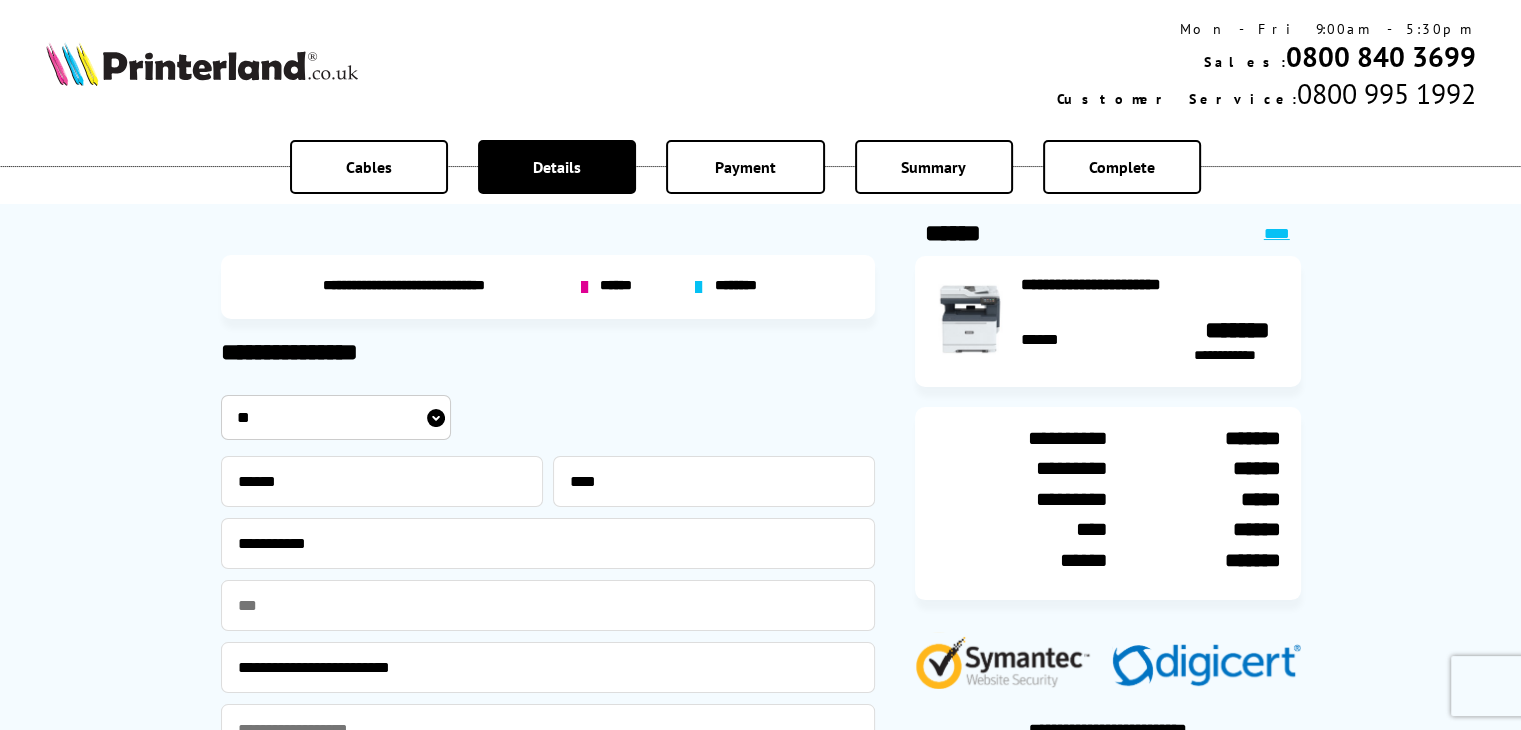 type on "**********" 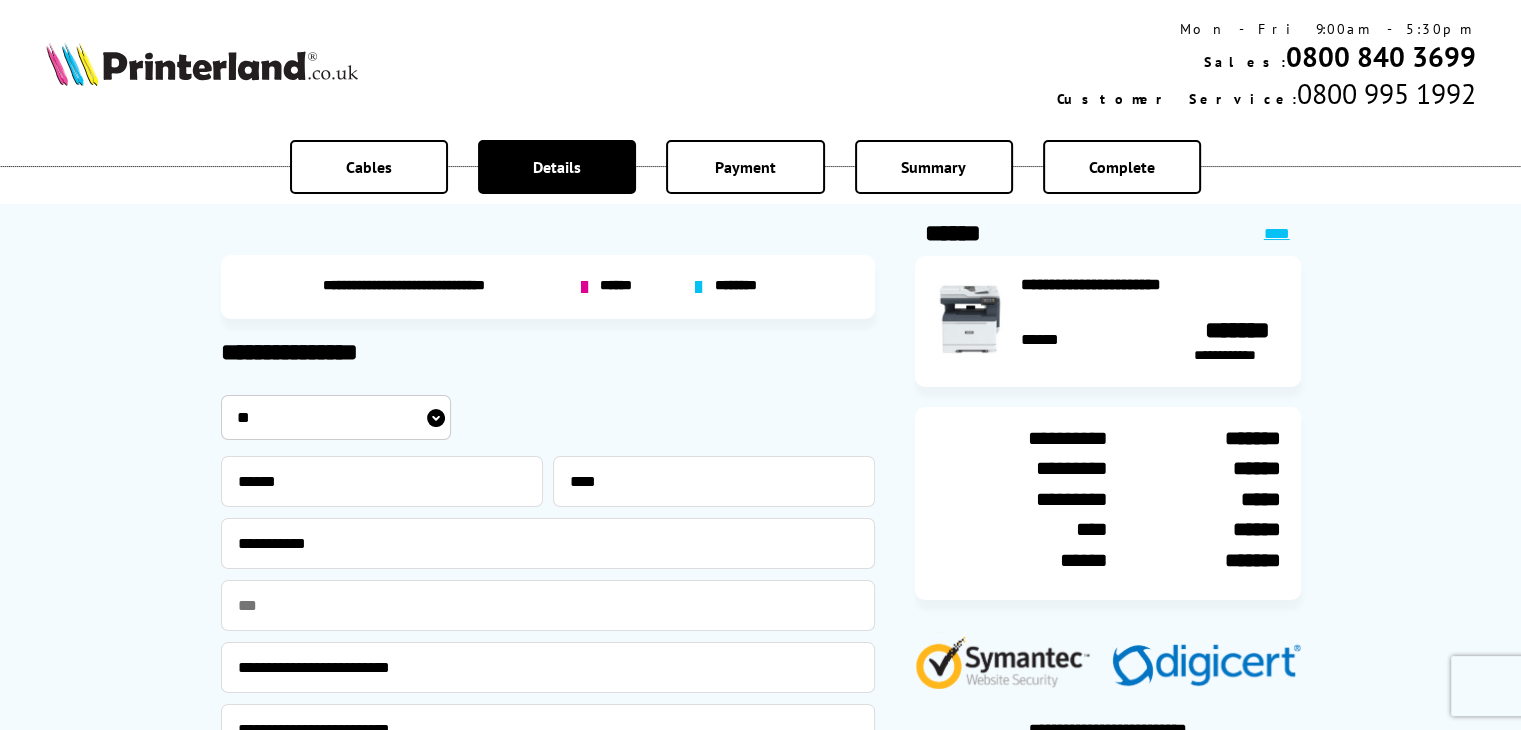 type on "********" 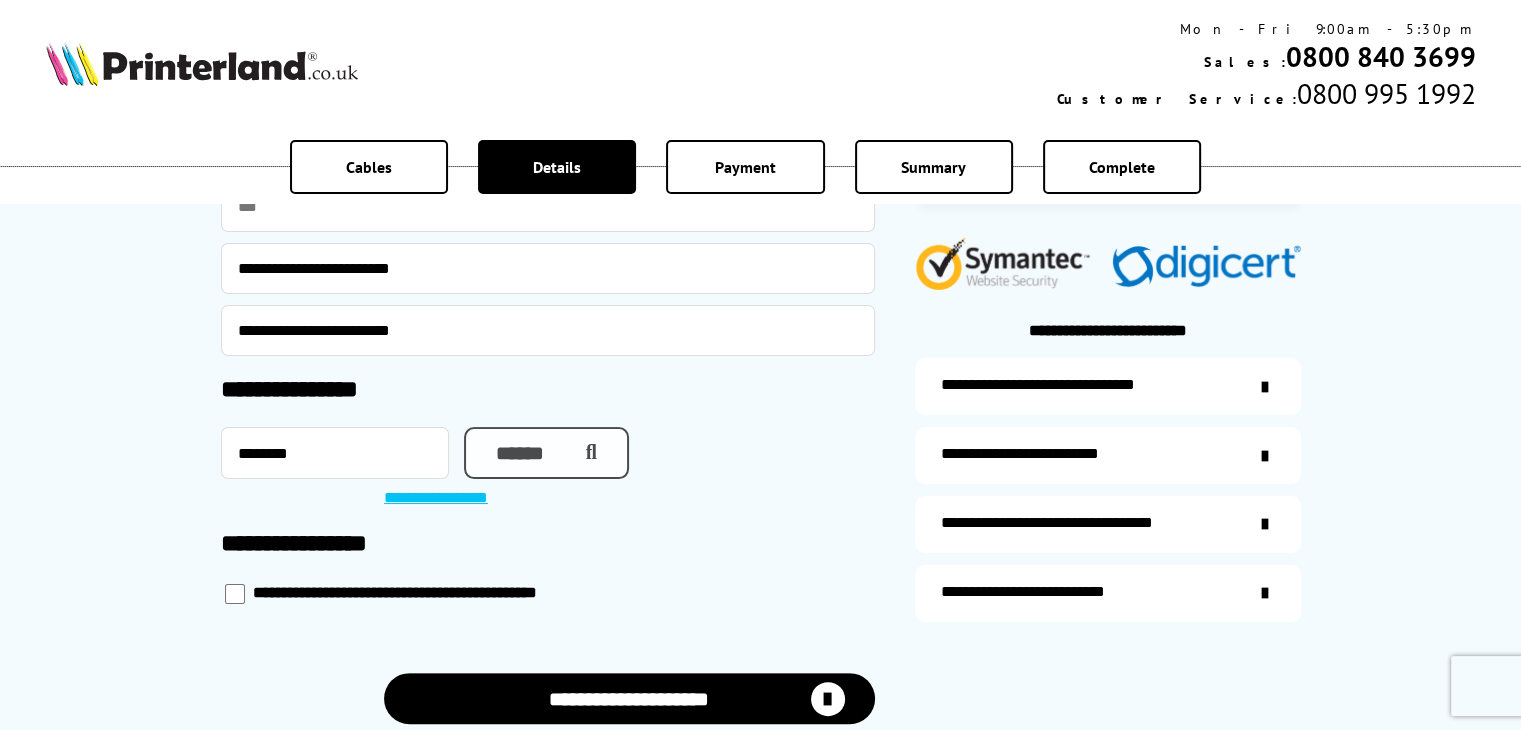 scroll, scrollTop: 400, scrollLeft: 0, axis: vertical 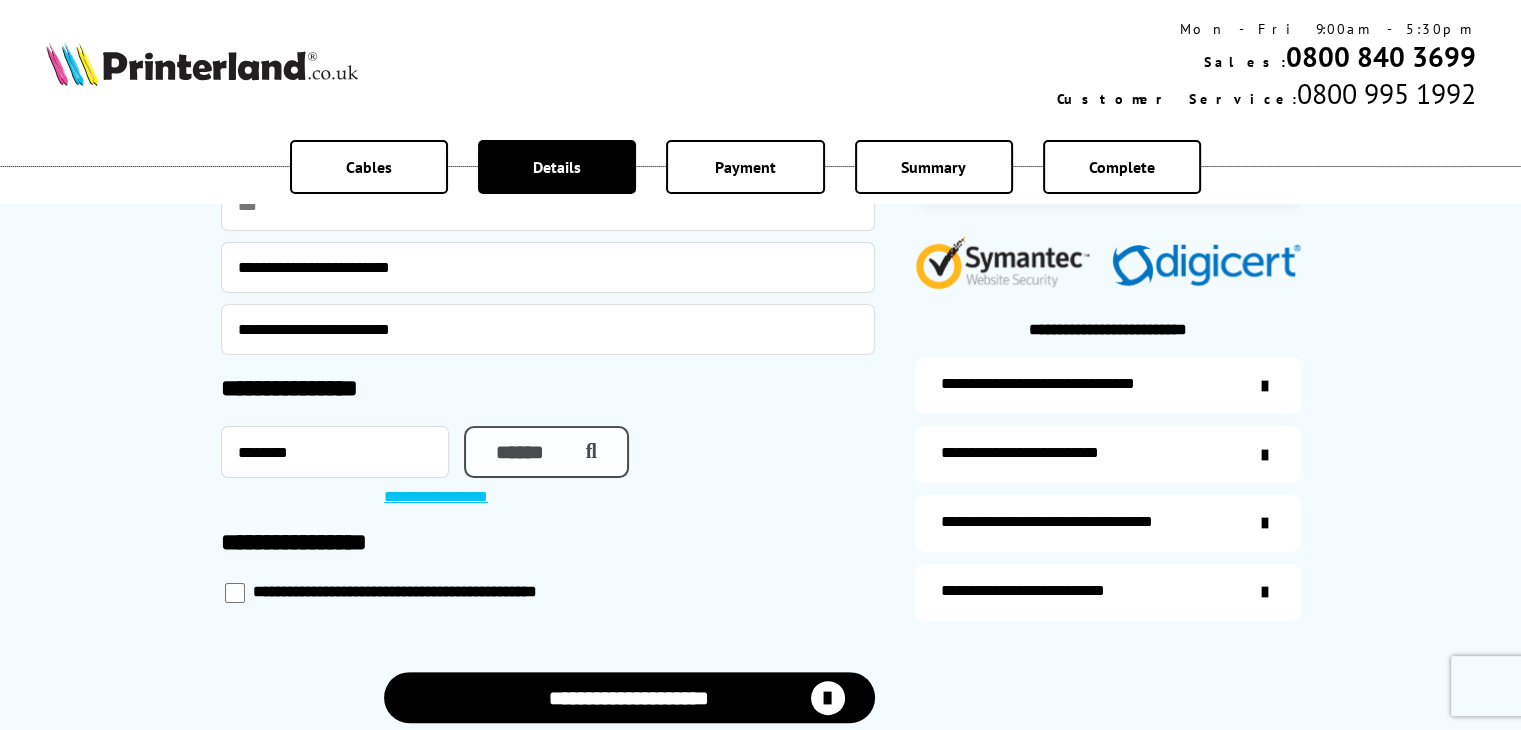click on "******" at bounding box center (546, 452) 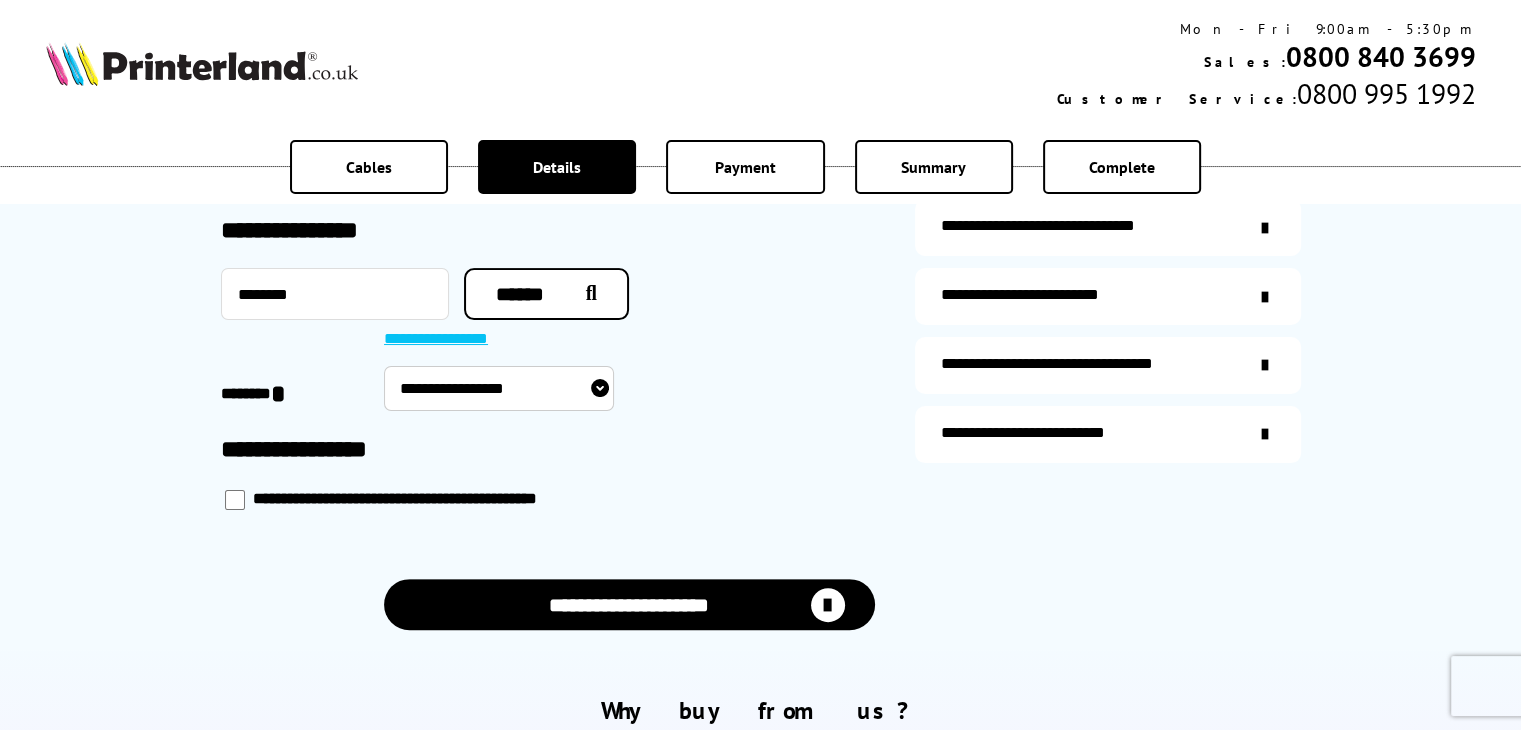 scroll, scrollTop: 600, scrollLeft: 0, axis: vertical 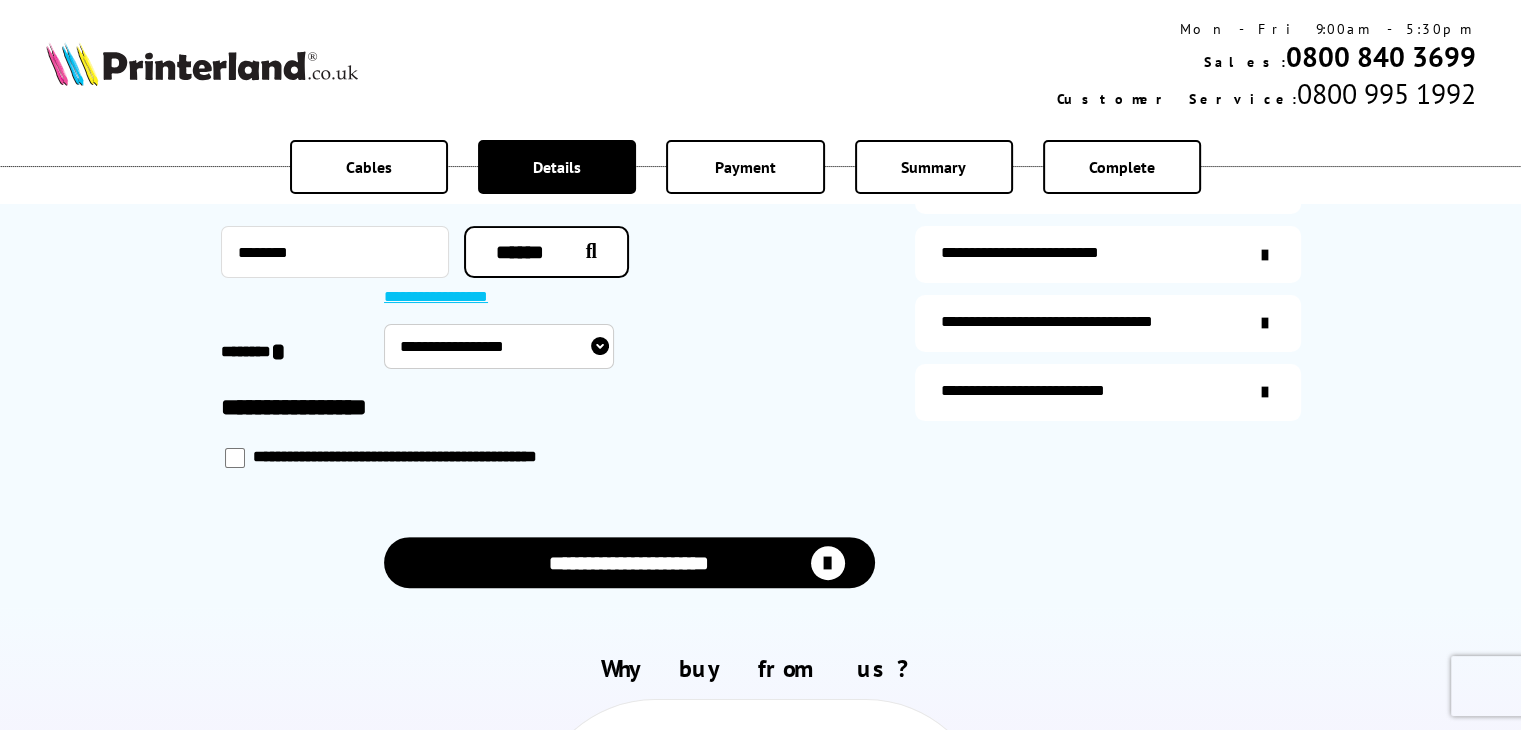 click on "**********" at bounding box center (499, 346) 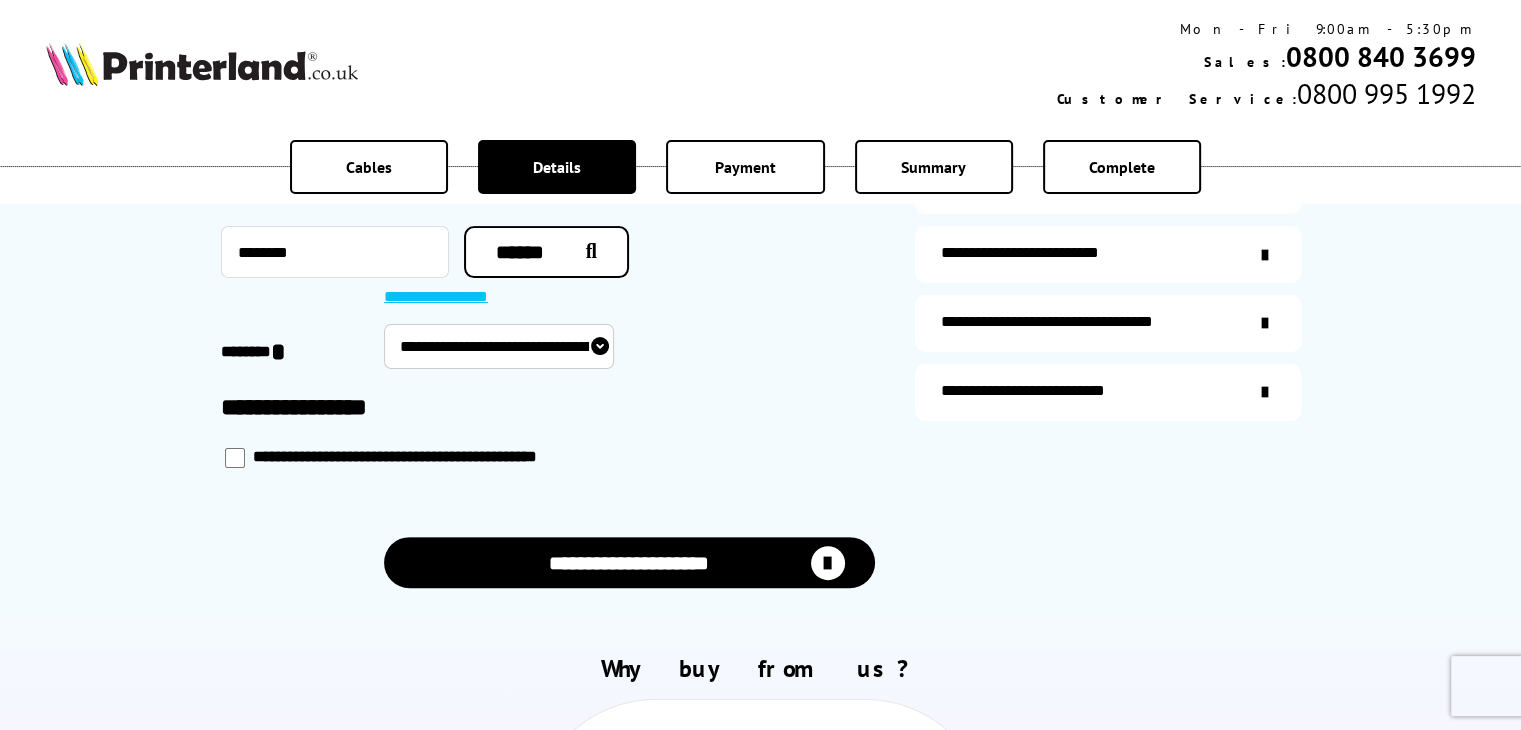 click on "**********" at bounding box center [499, 346] 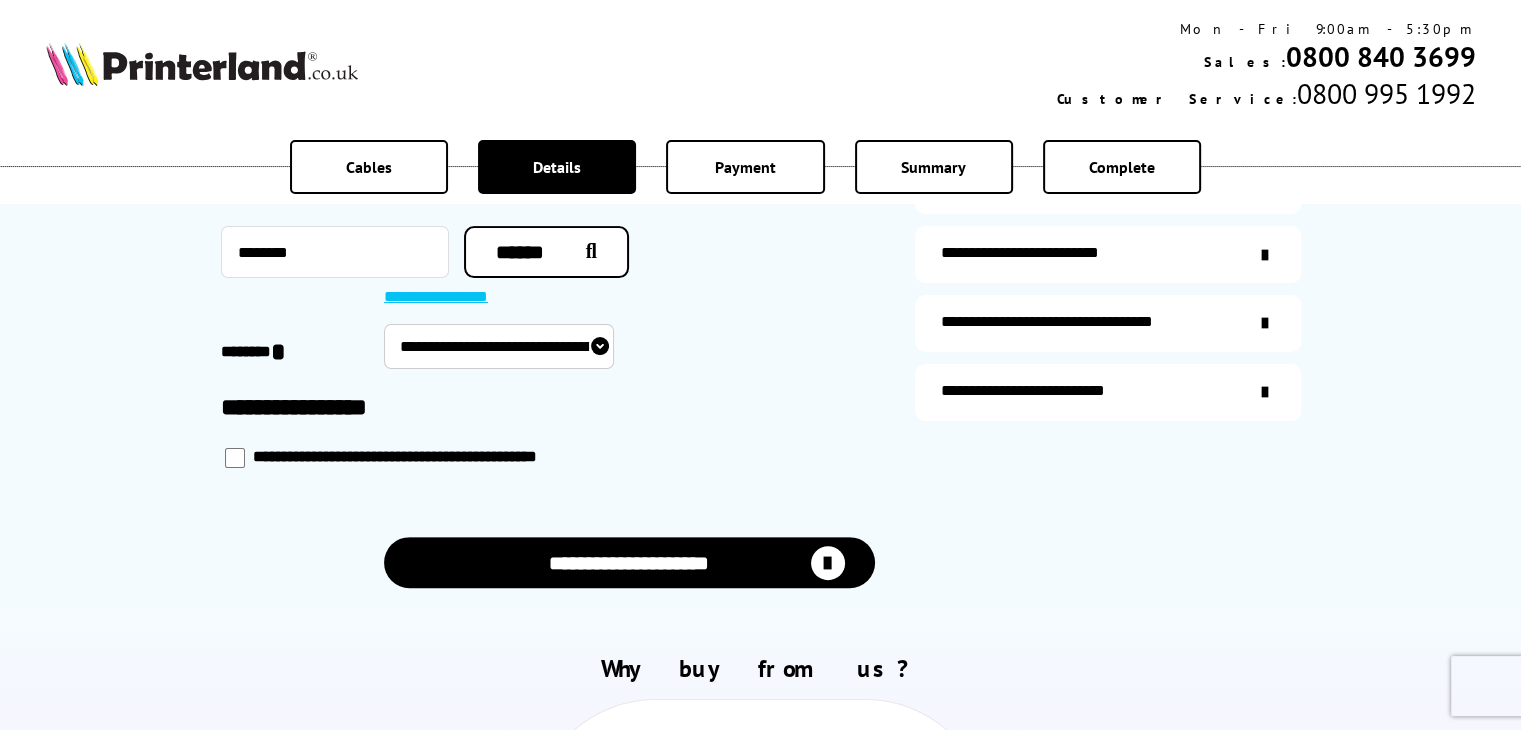 select on "**********" 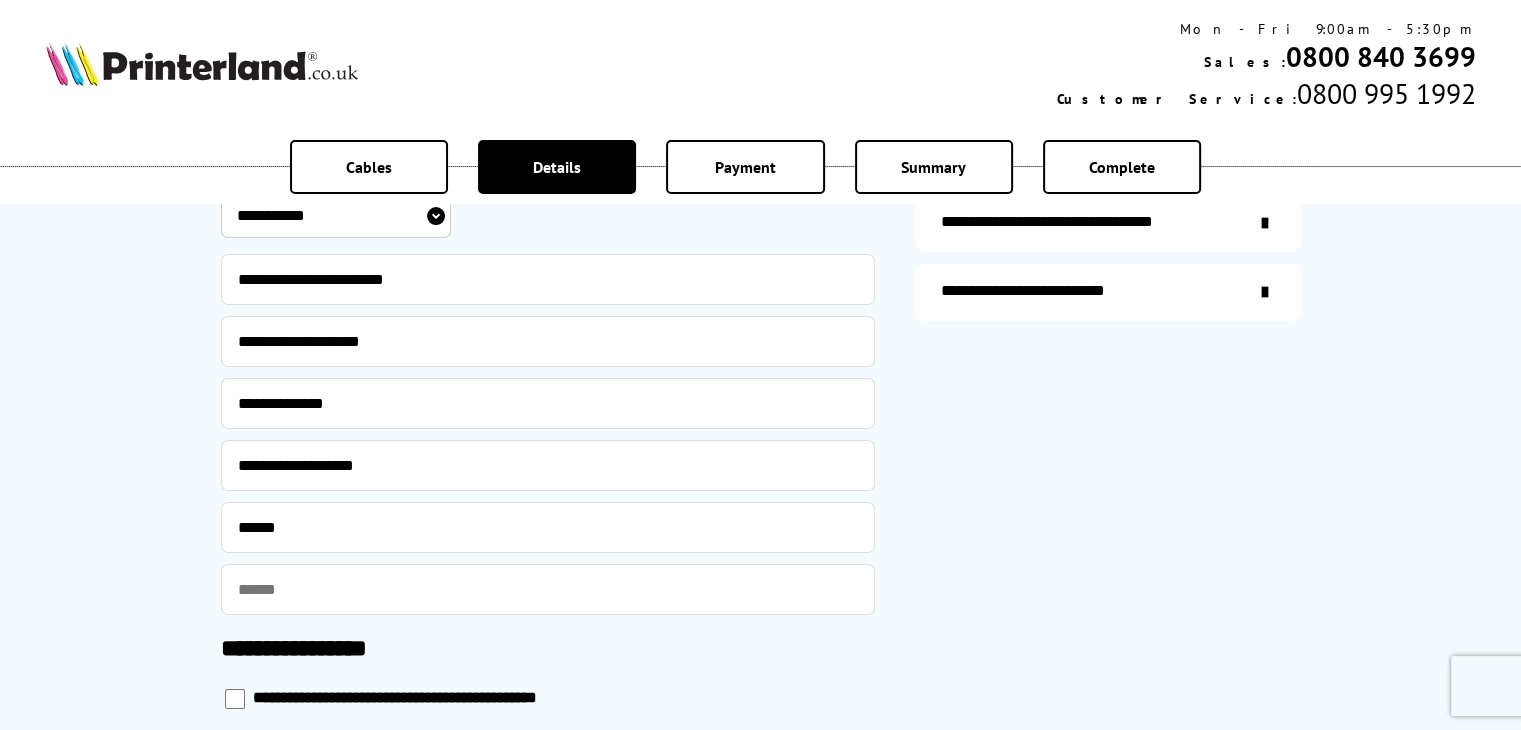 scroll, scrollTop: 600, scrollLeft: 0, axis: vertical 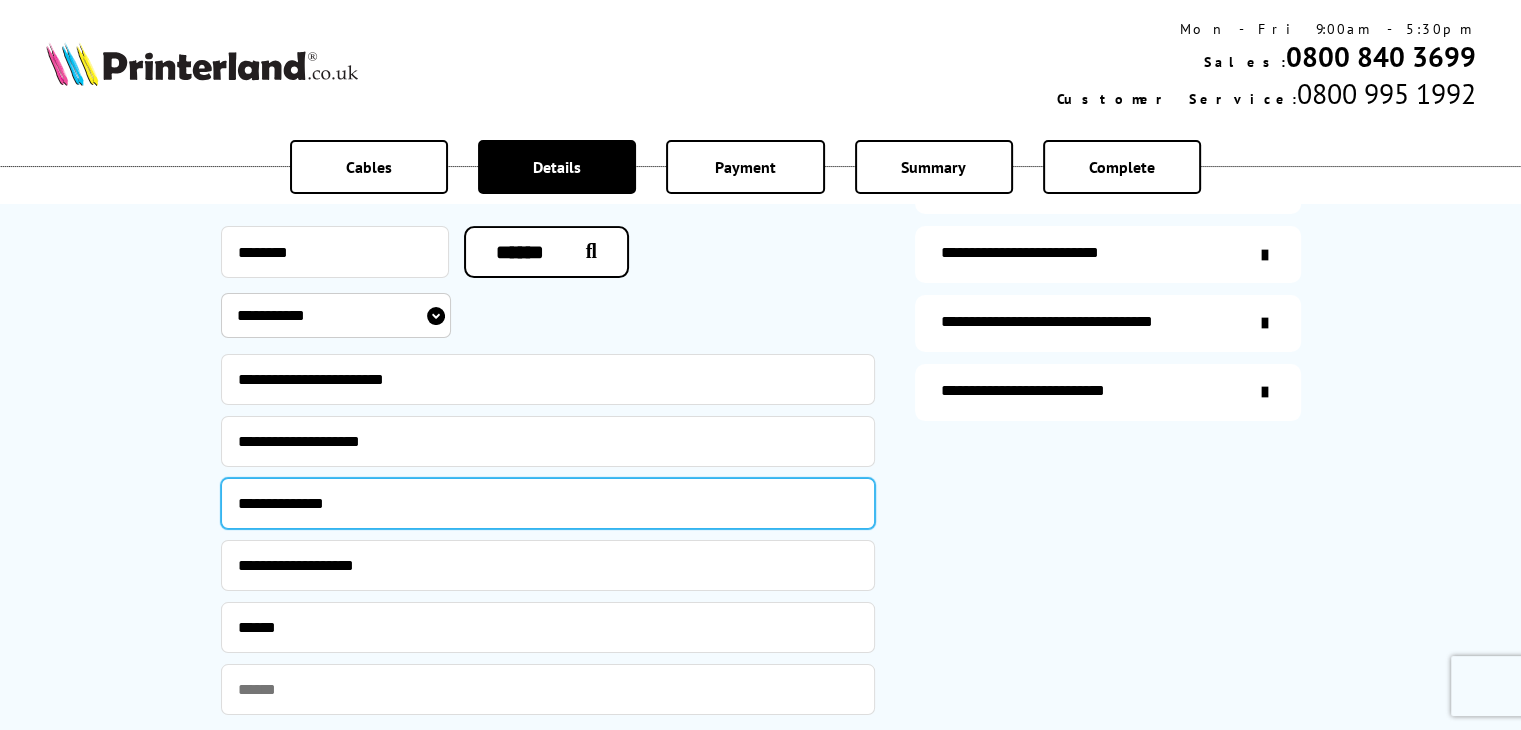 click on "**********" at bounding box center (548, 503) 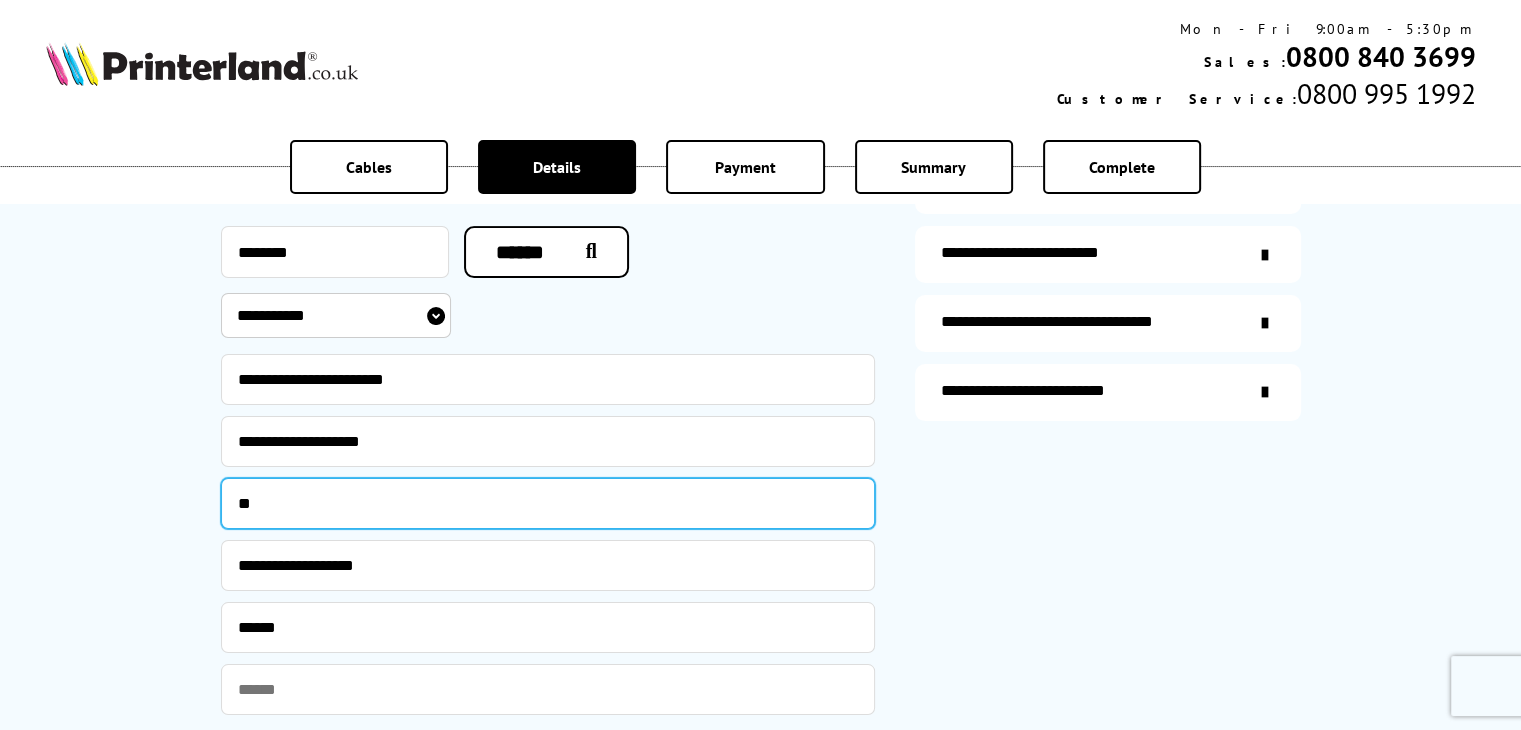 type on "**********" 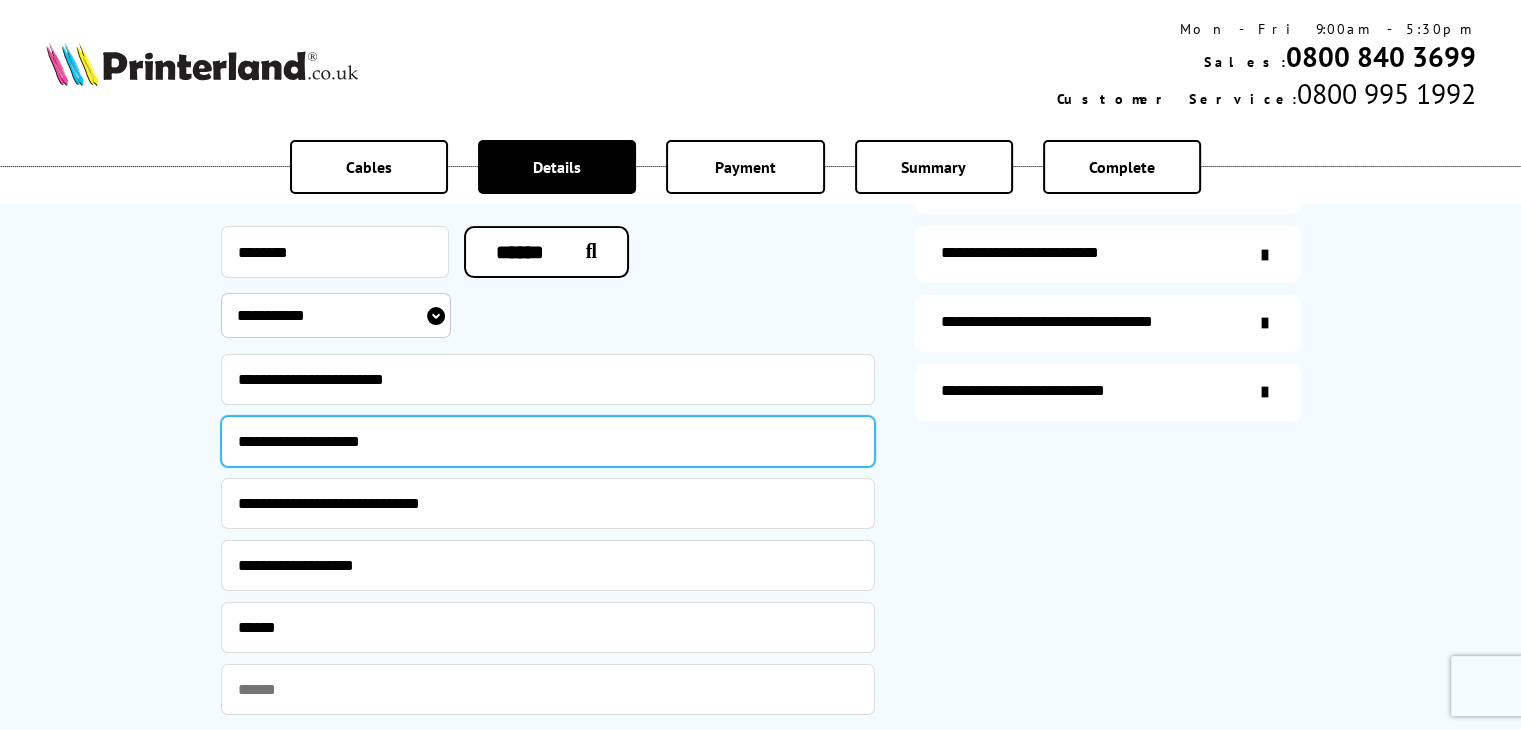 type on "**********" 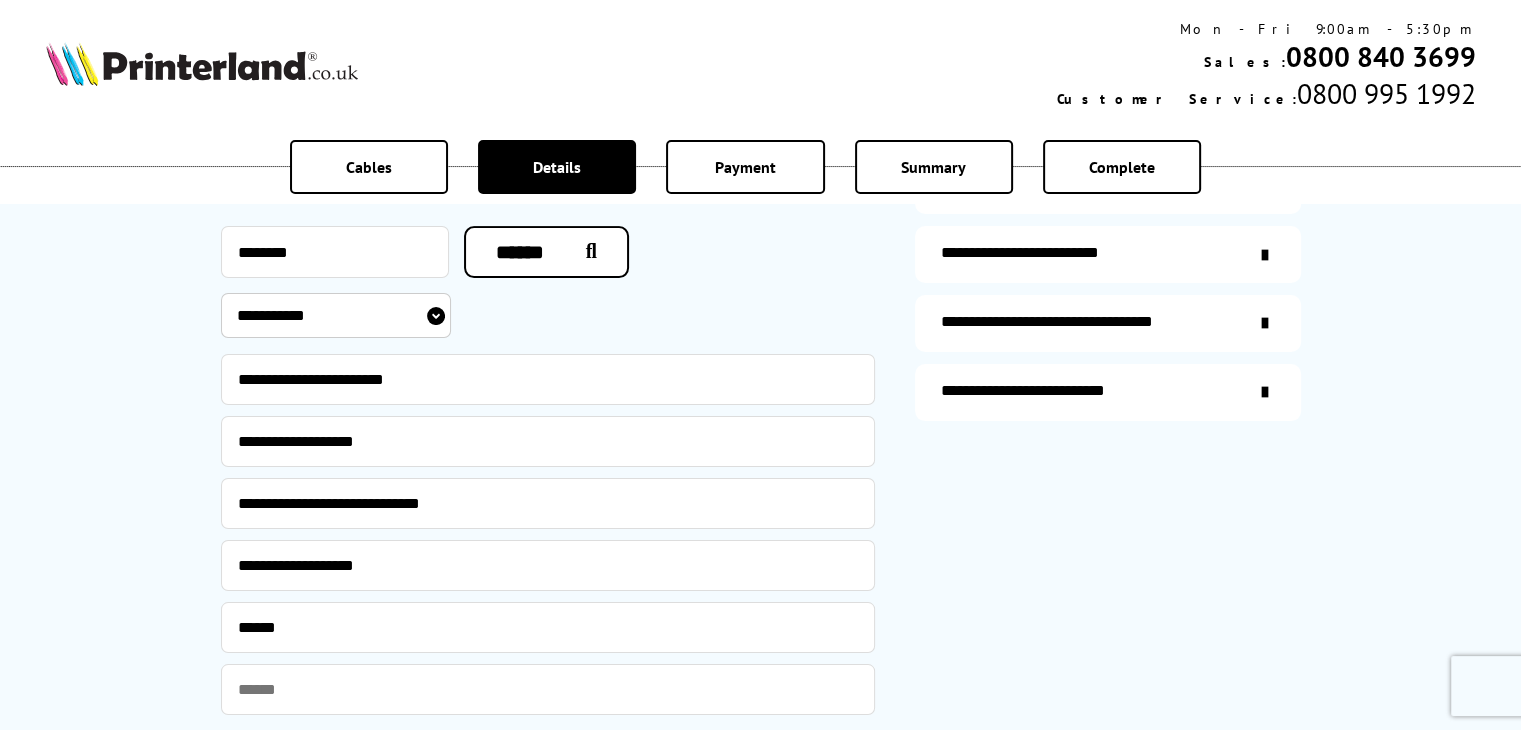 type on "**********" 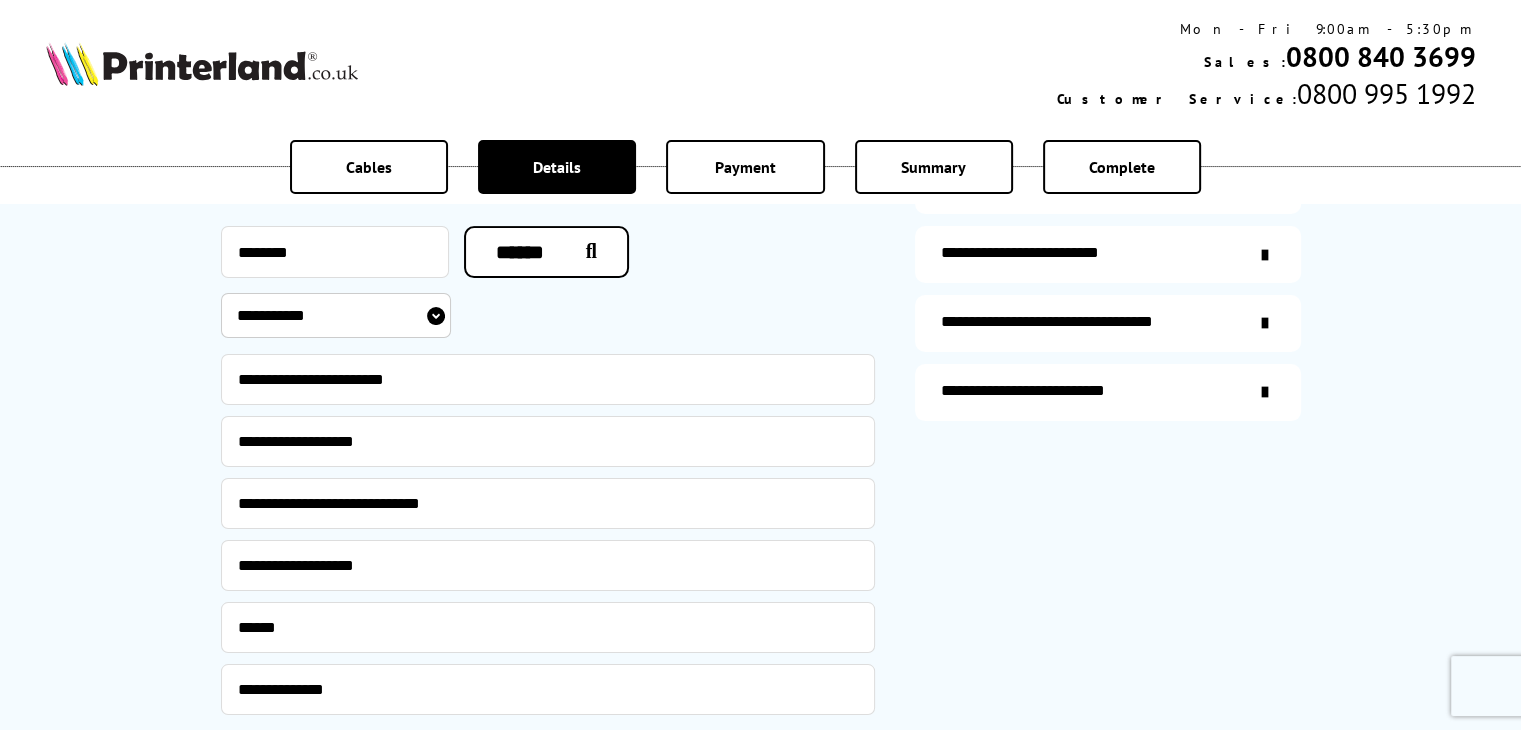 click on "**********" at bounding box center (548, 315) 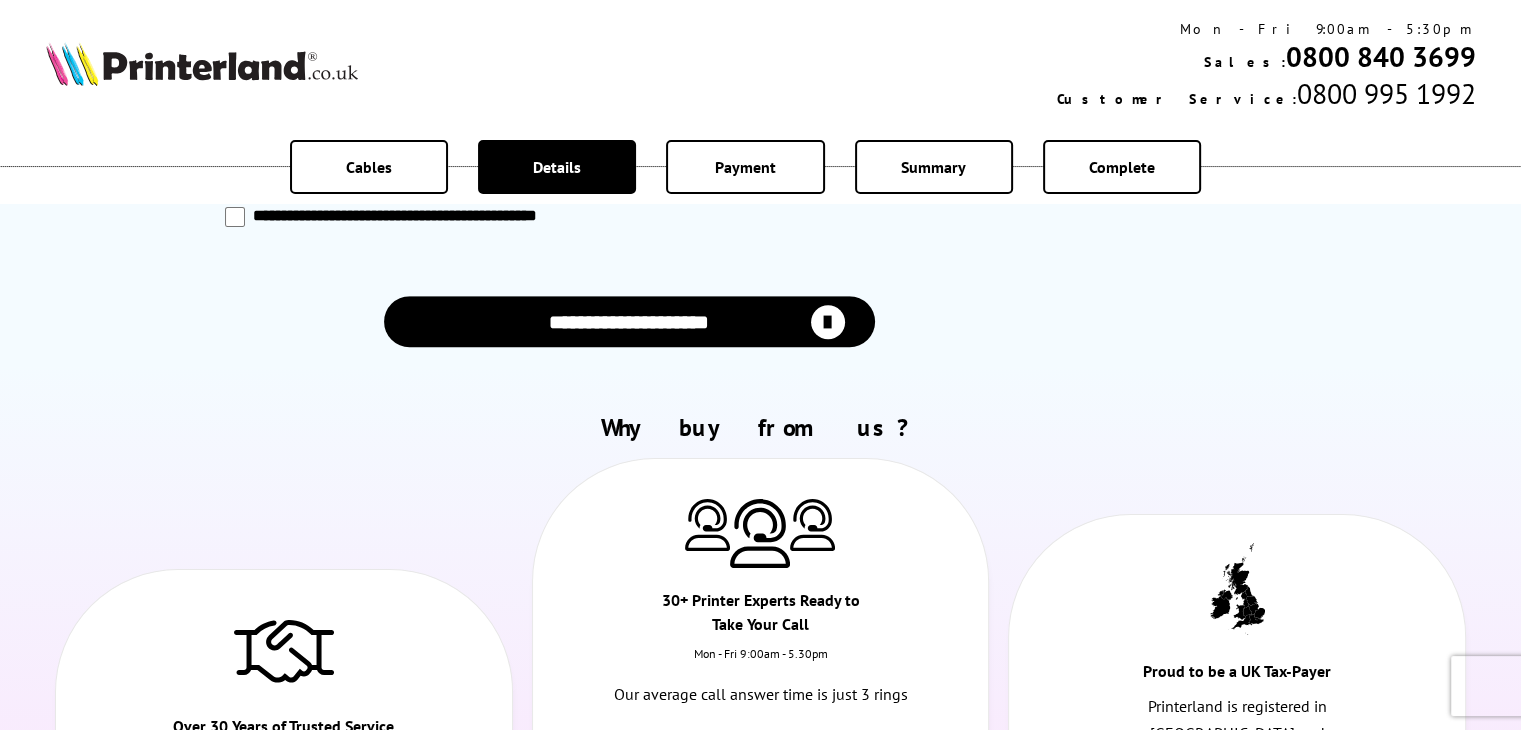 scroll, scrollTop: 1200, scrollLeft: 0, axis: vertical 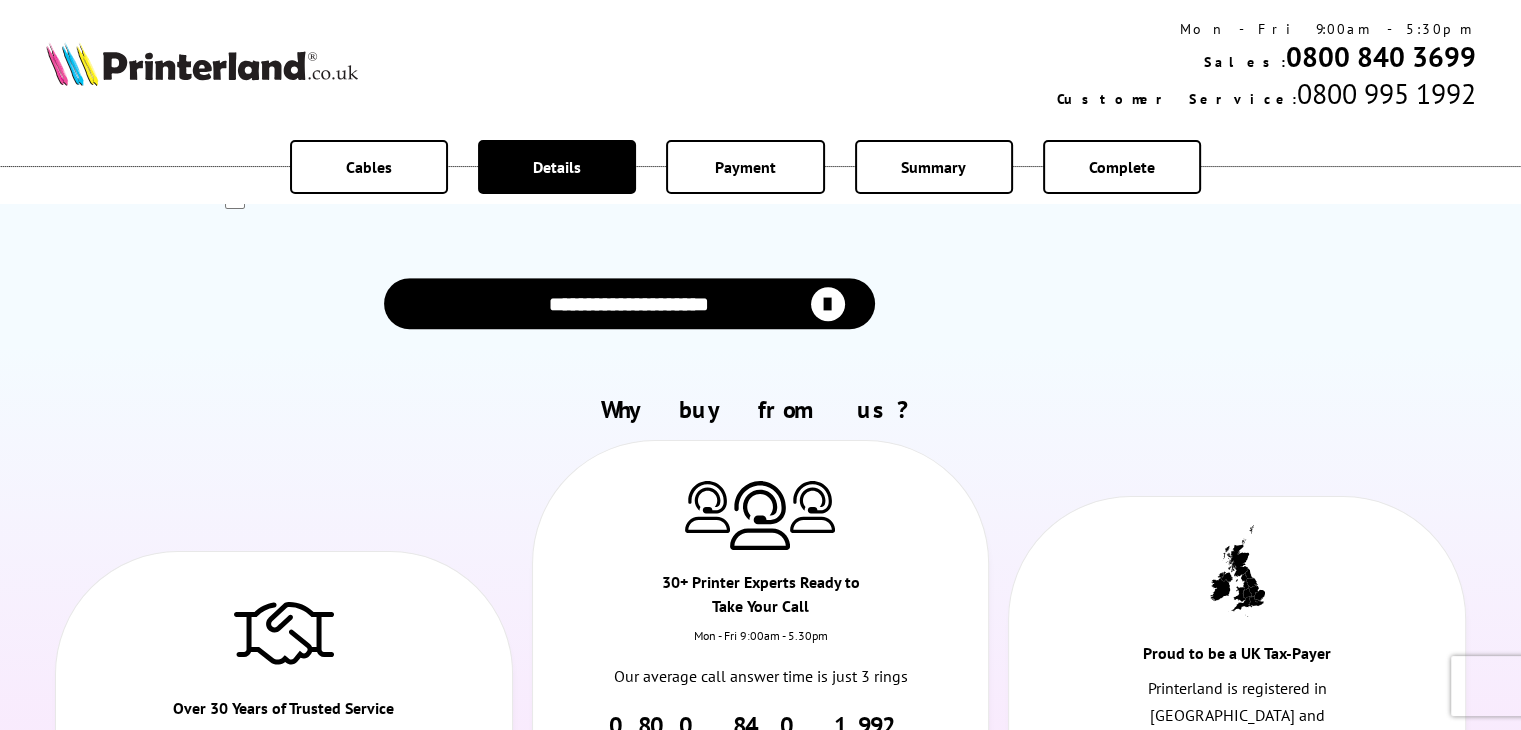 click on "**********" at bounding box center [629, 303] 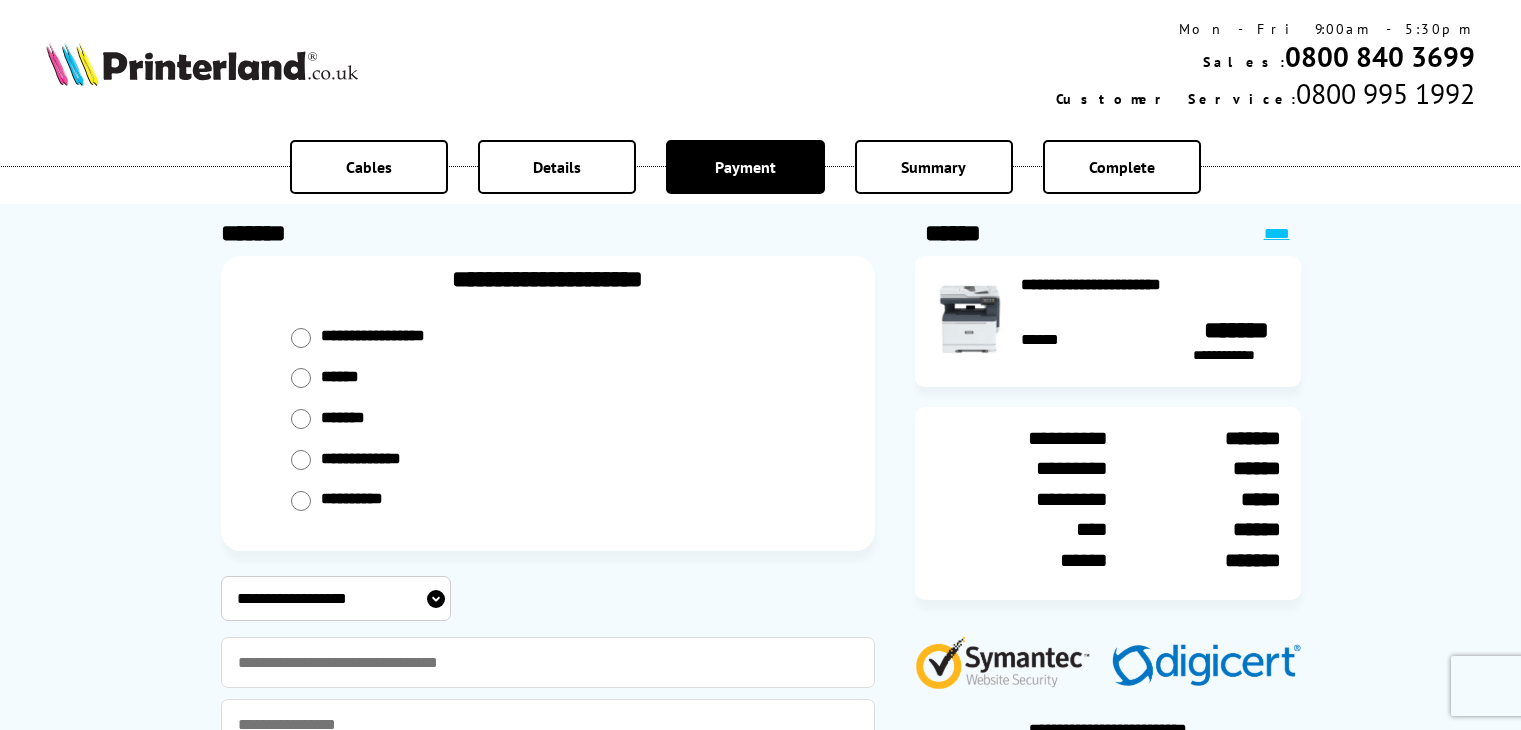 scroll, scrollTop: 0, scrollLeft: 0, axis: both 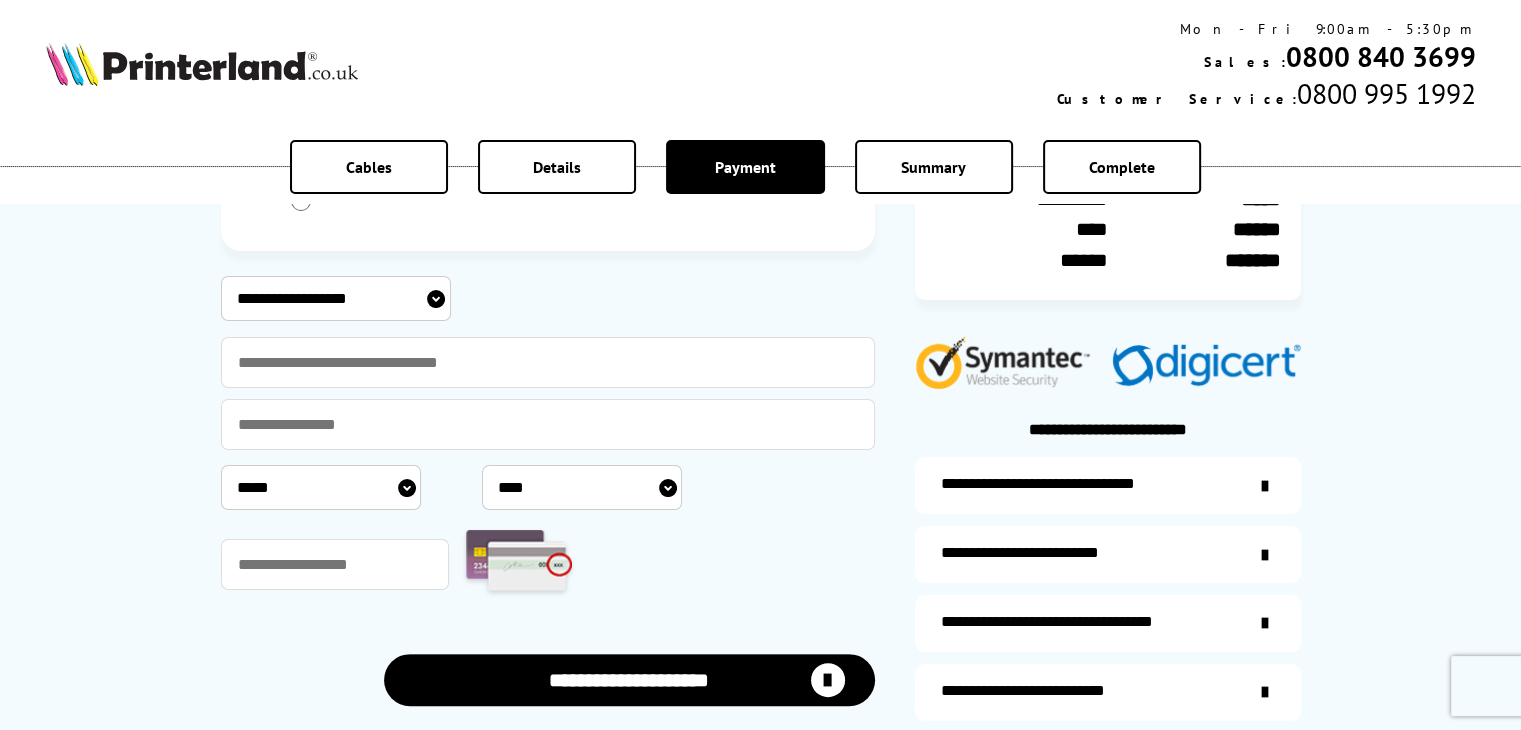 click on "**********" at bounding box center (336, 298) 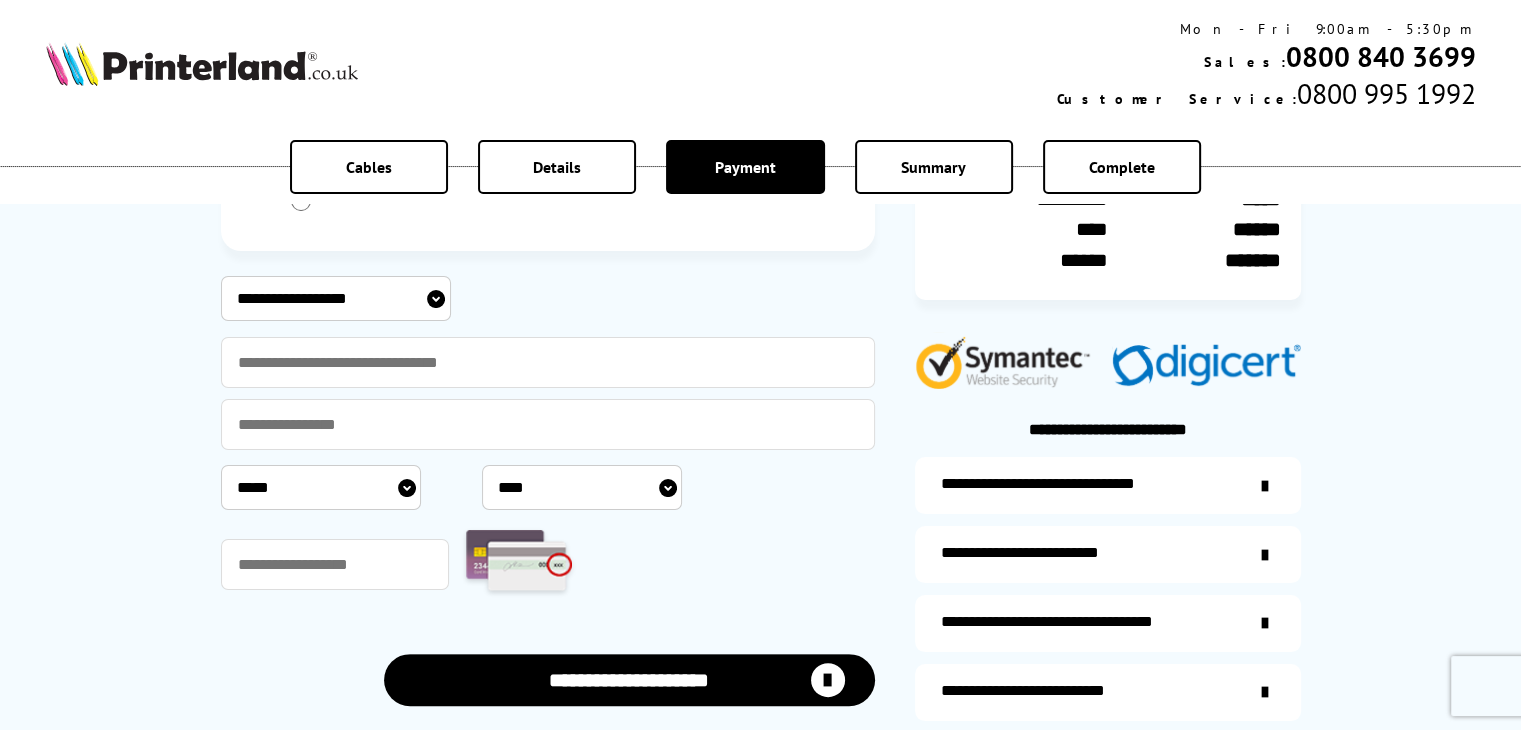 select on "**********" 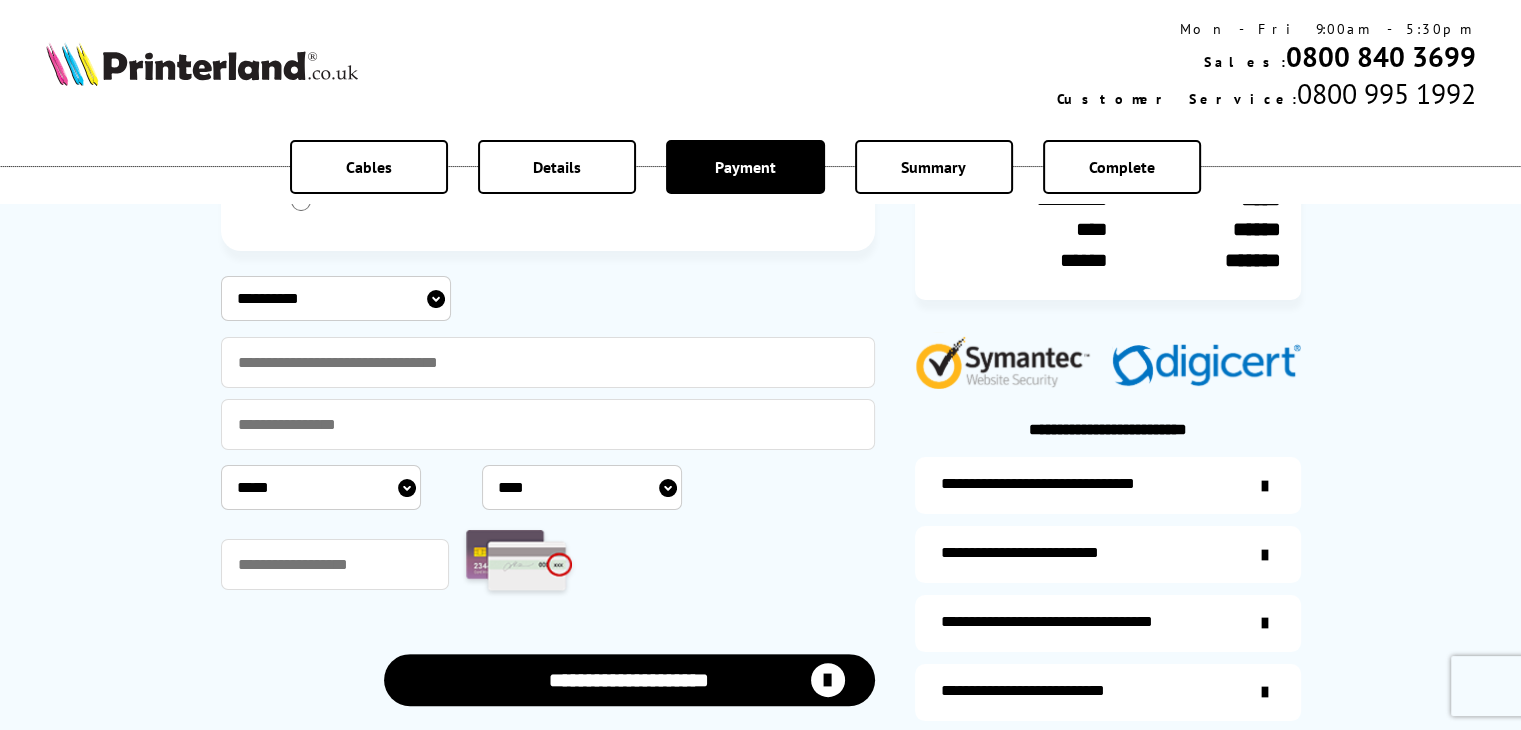 click on "**********" at bounding box center (336, 298) 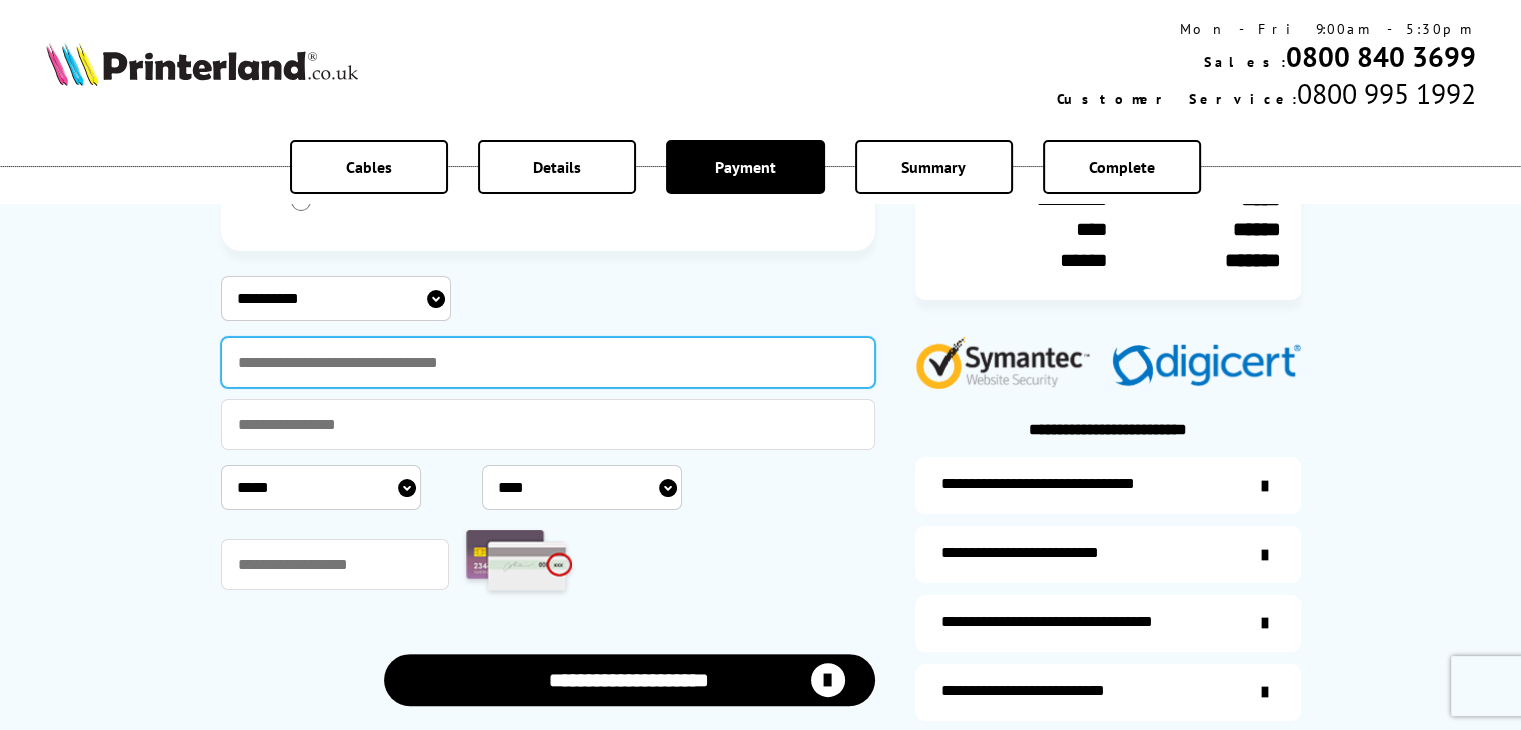 click at bounding box center [548, 362] 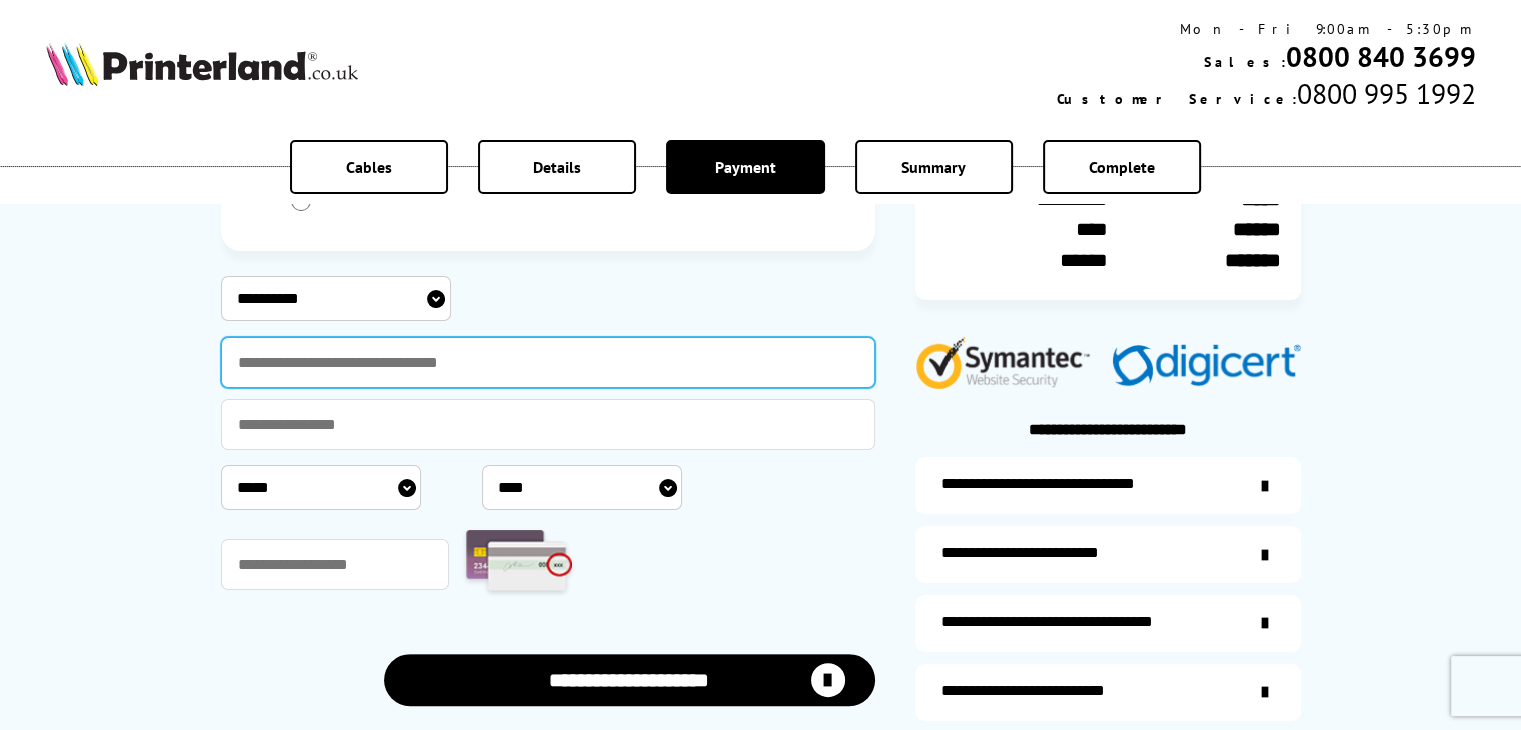 type on "**********" 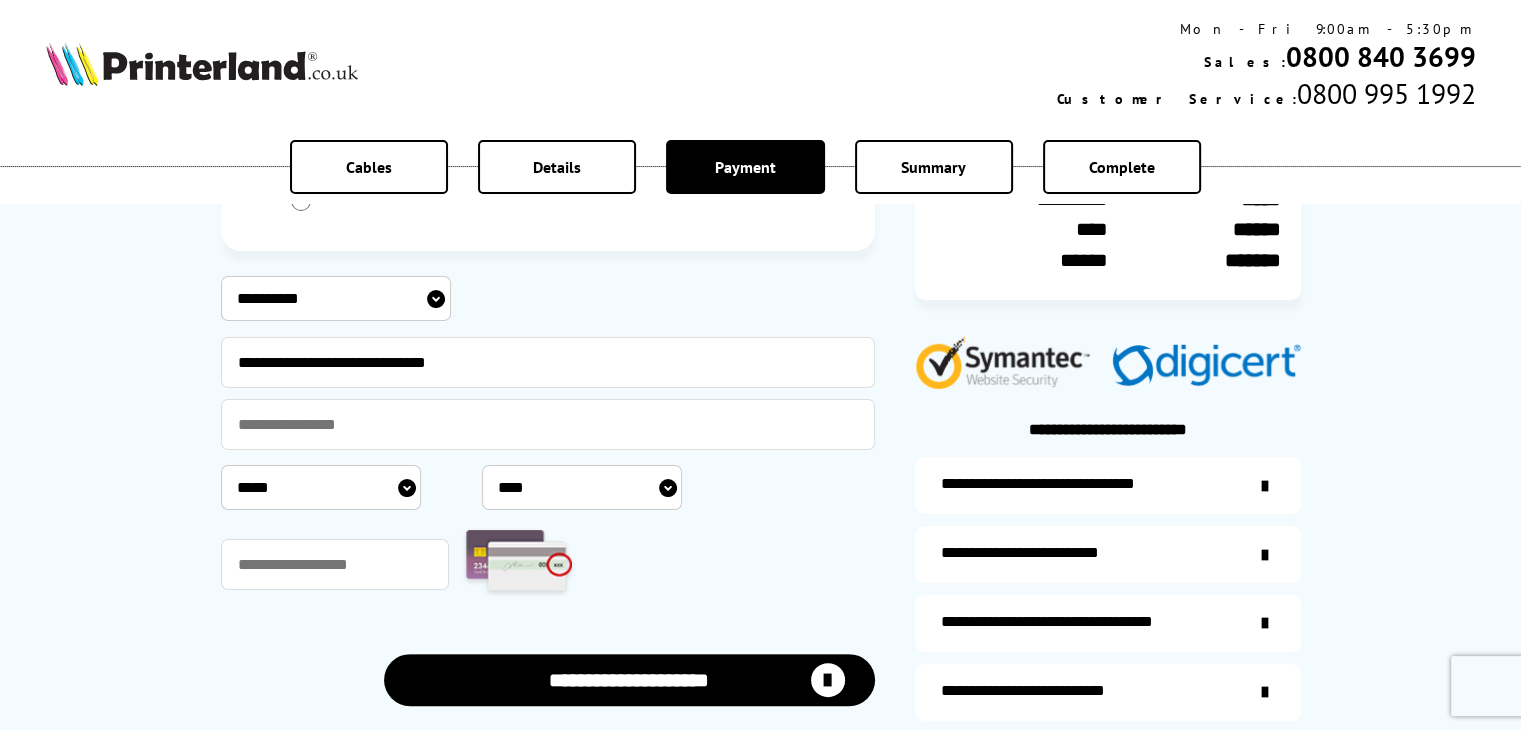 type on "**********" 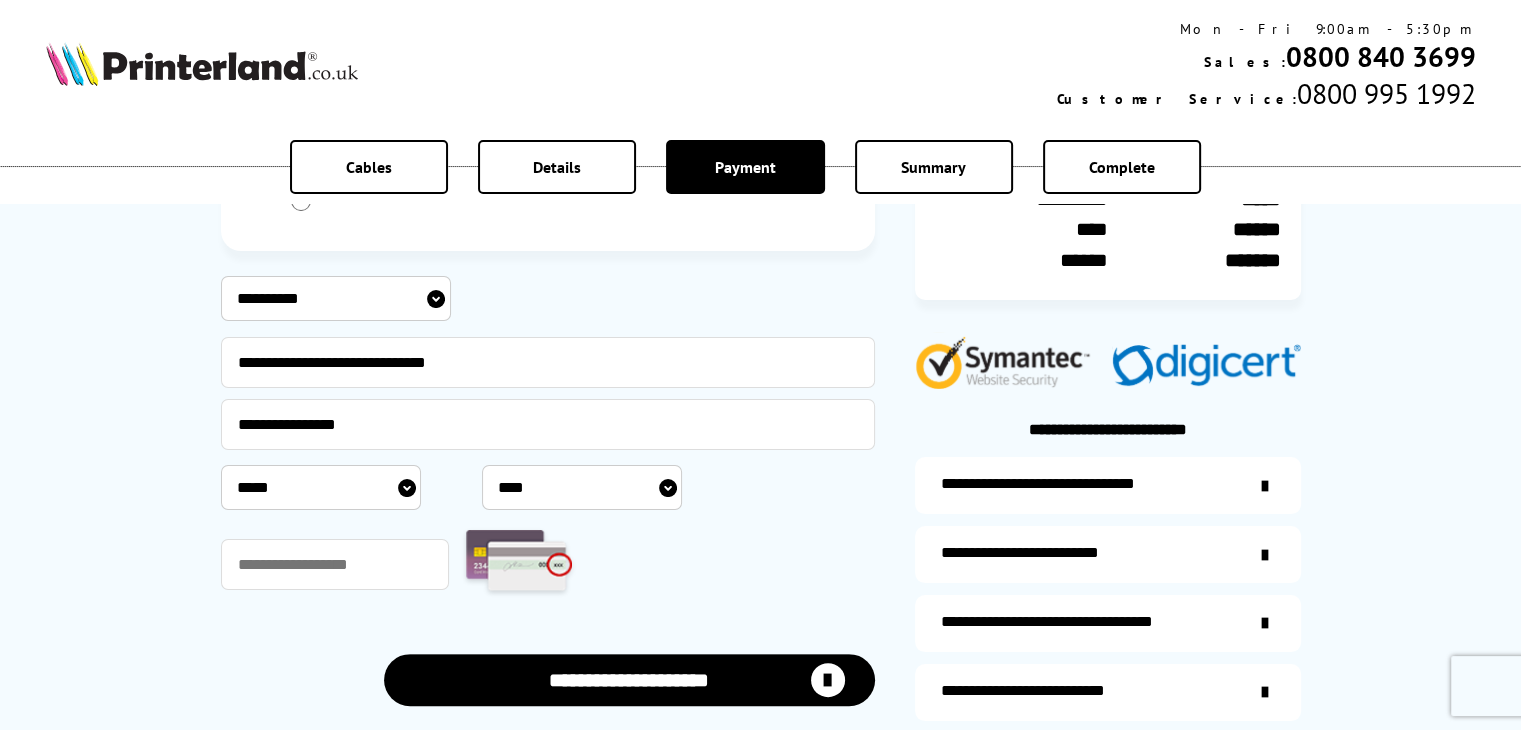 select on "*" 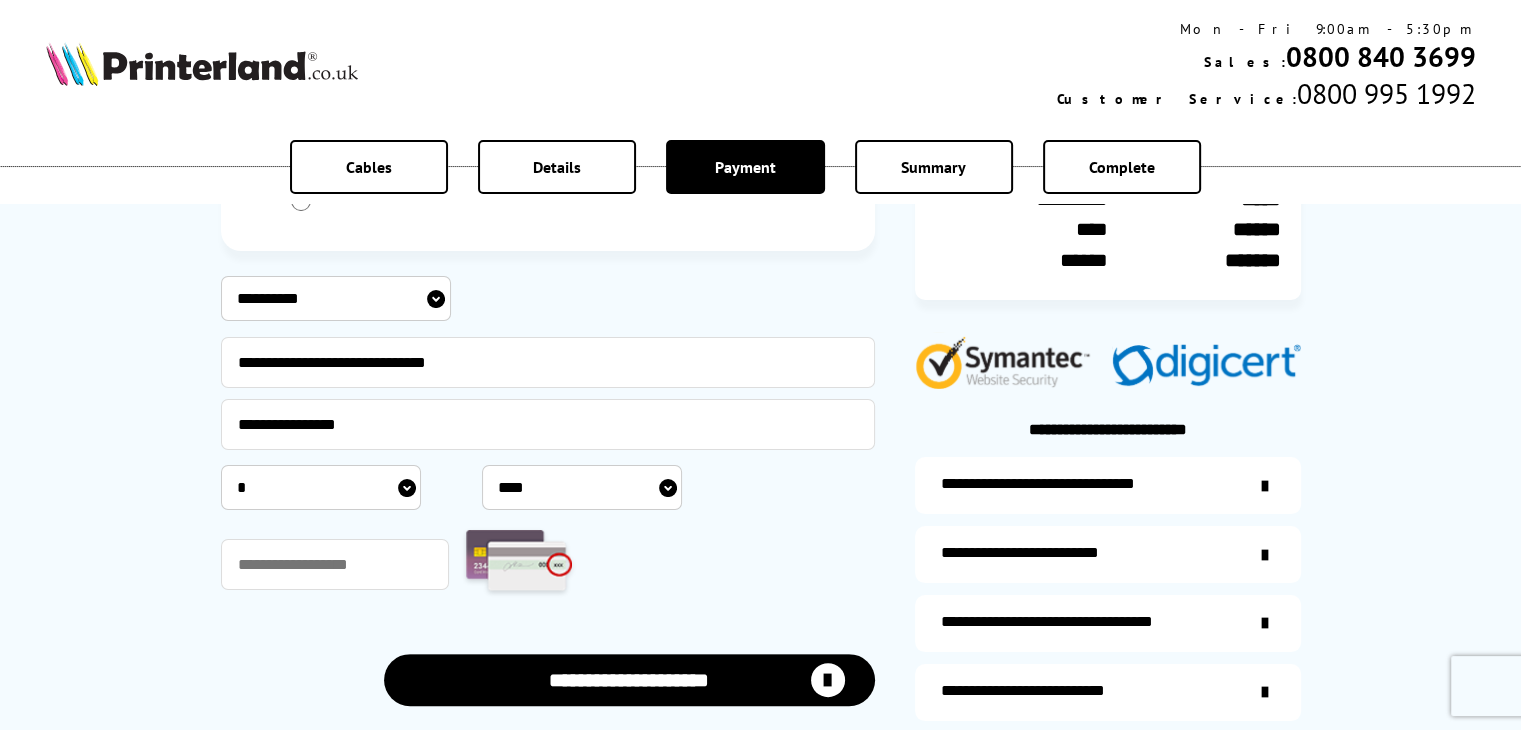 select on "****" 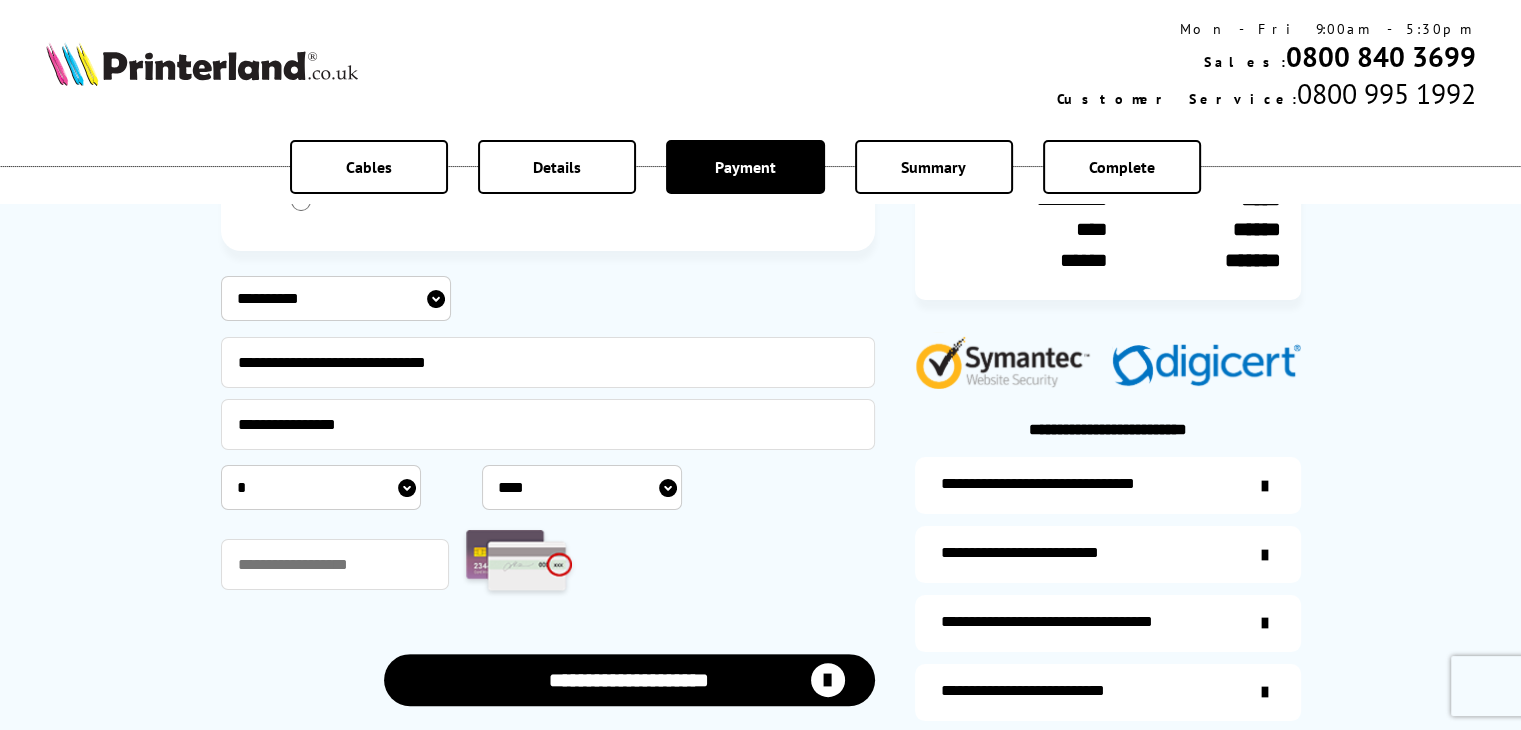 type on "***" 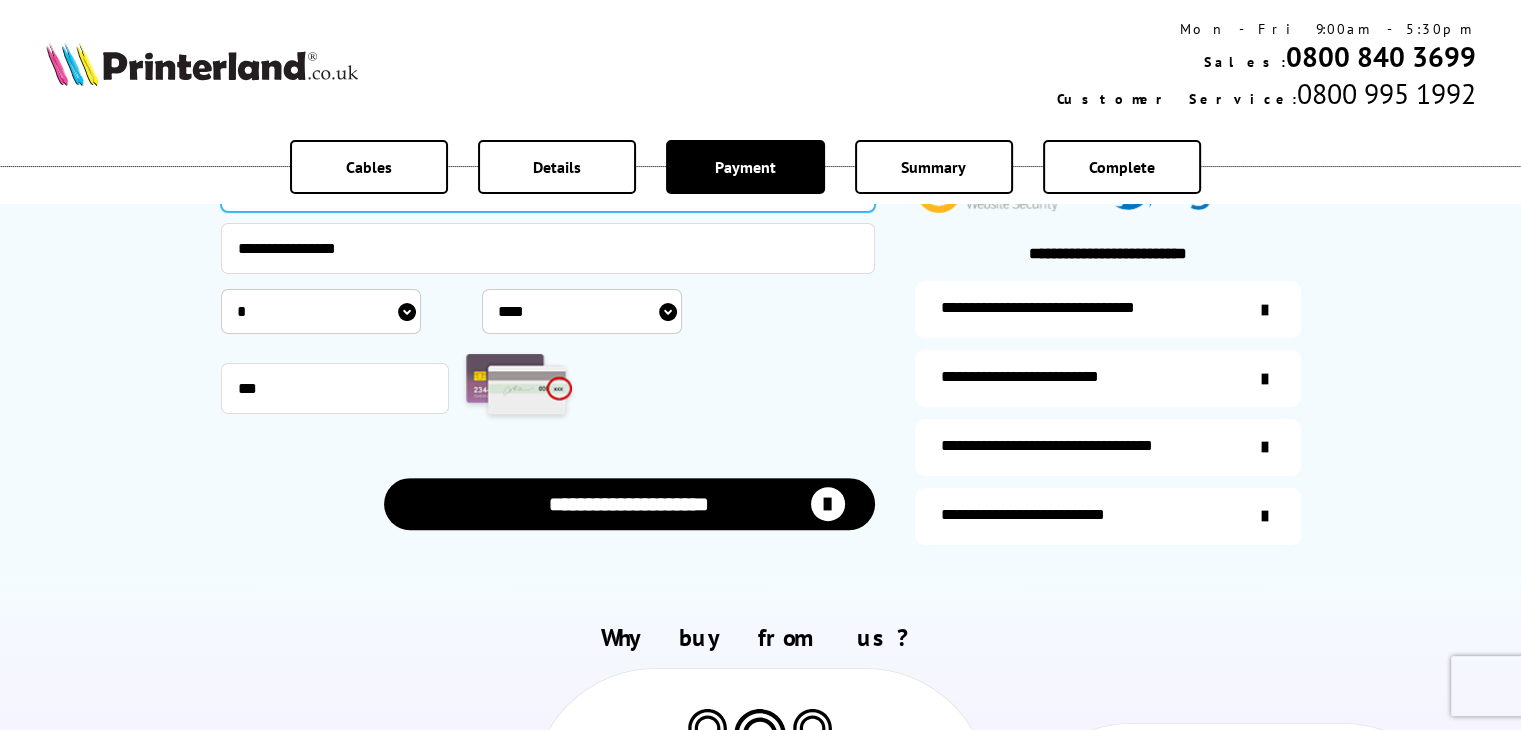 scroll, scrollTop: 500, scrollLeft: 0, axis: vertical 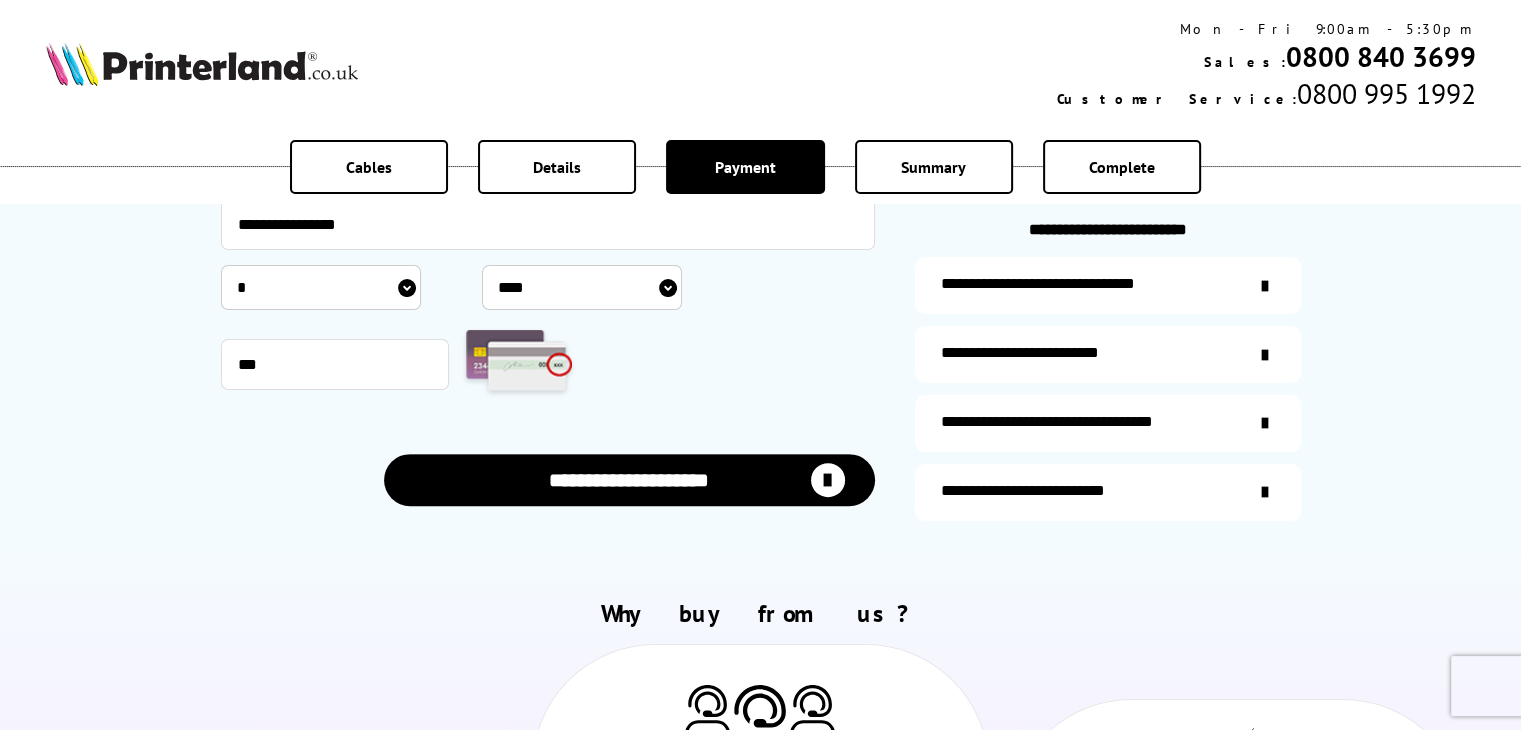 click on "**********" at bounding box center (629, 479) 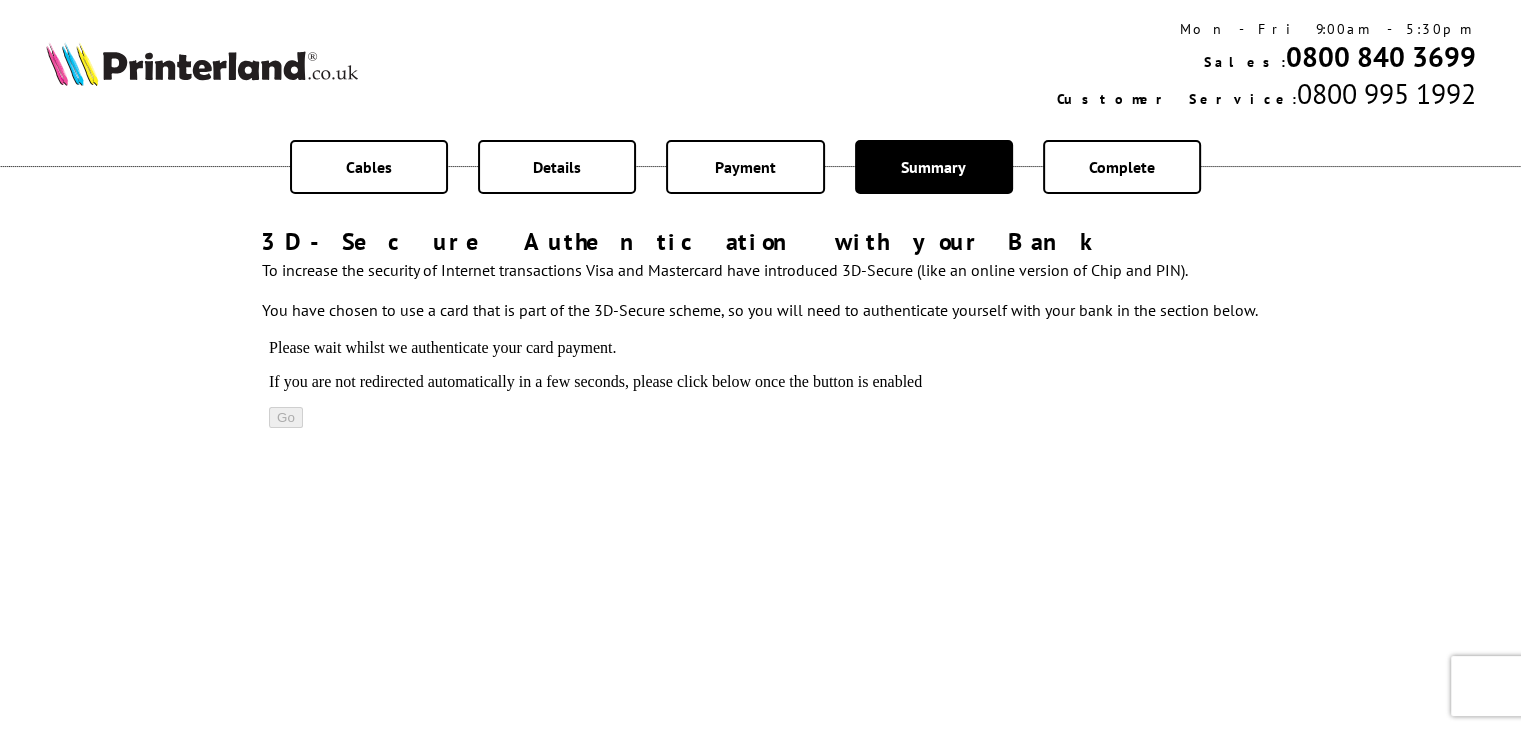 scroll, scrollTop: 0, scrollLeft: 0, axis: both 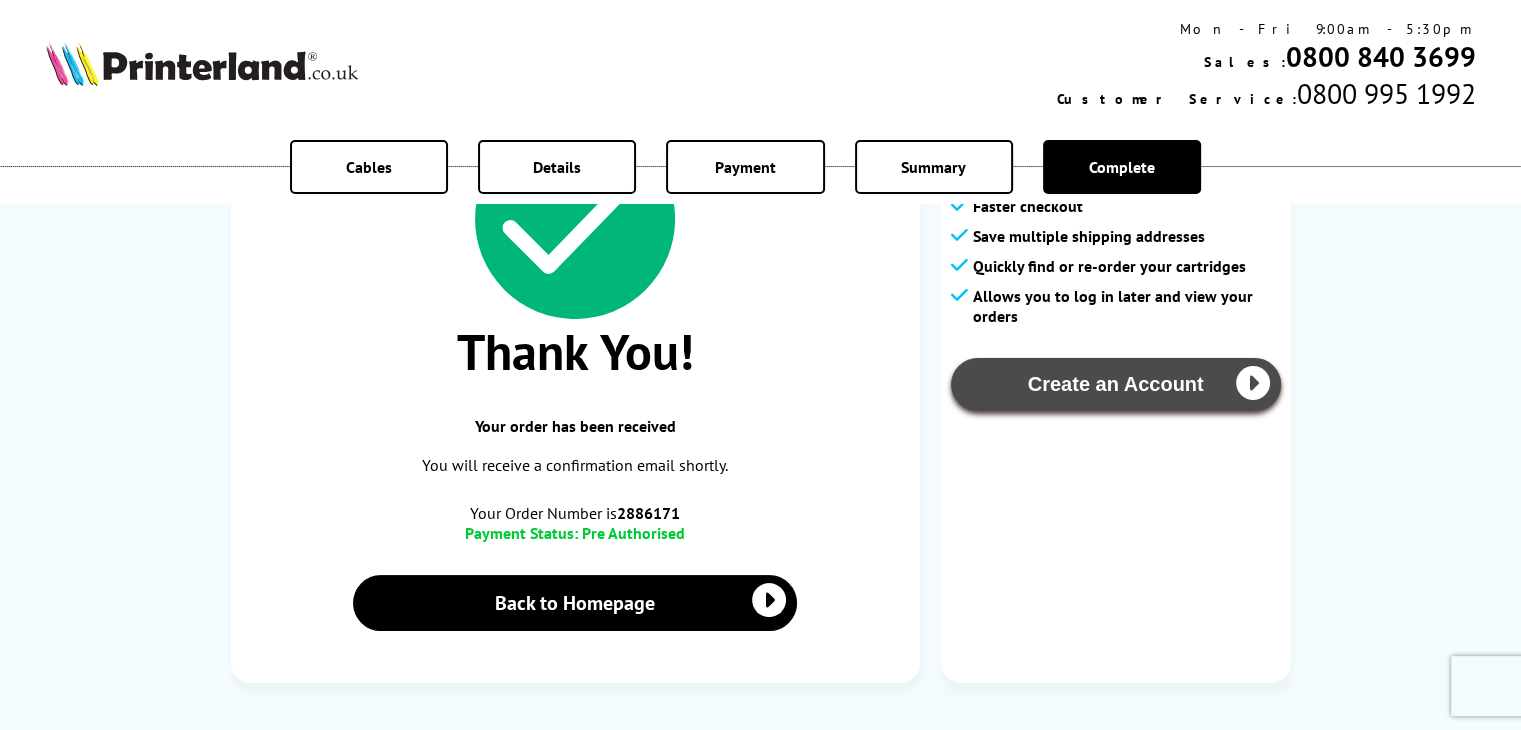 click on "Create an Account" at bounding box center (1116, 384) 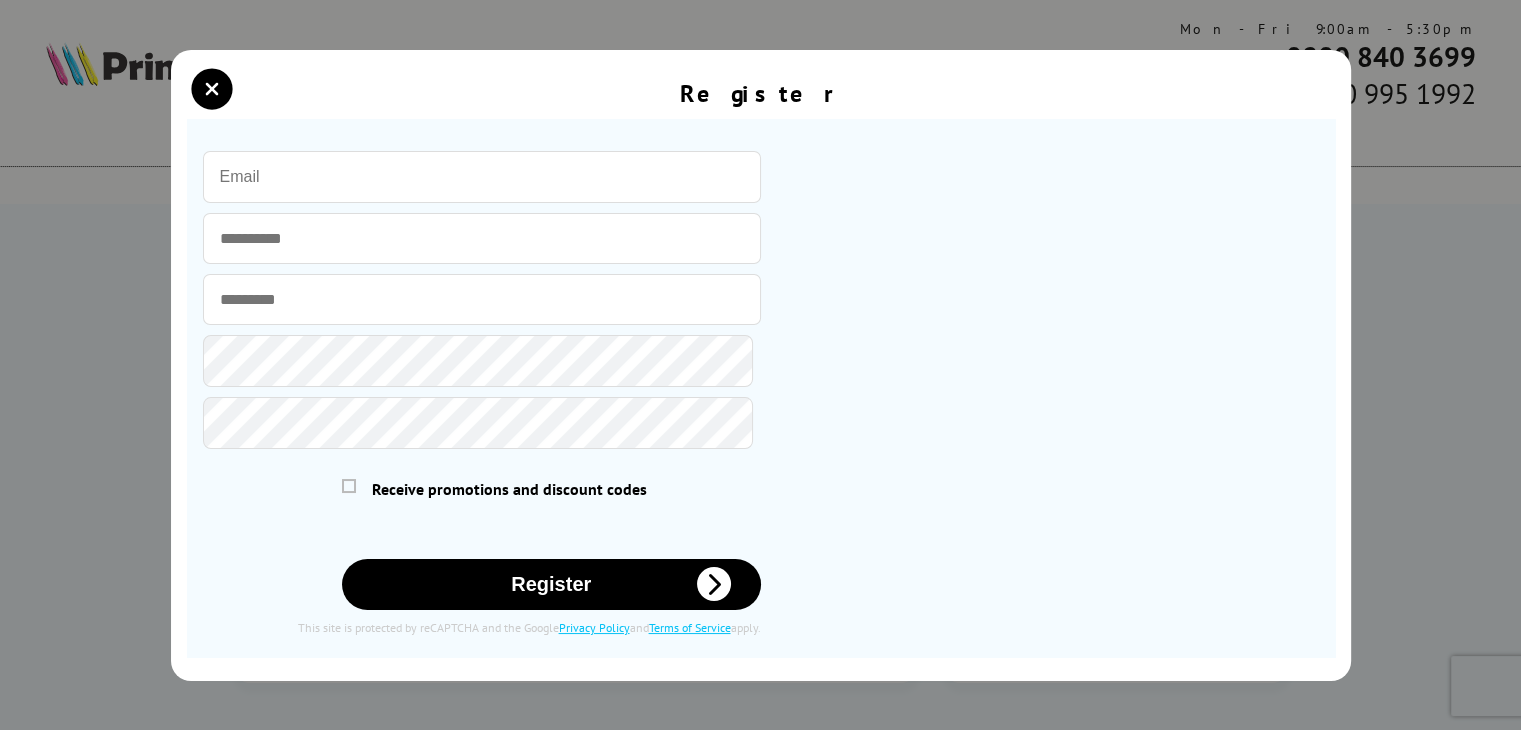 click at bounding box center (482, 177) 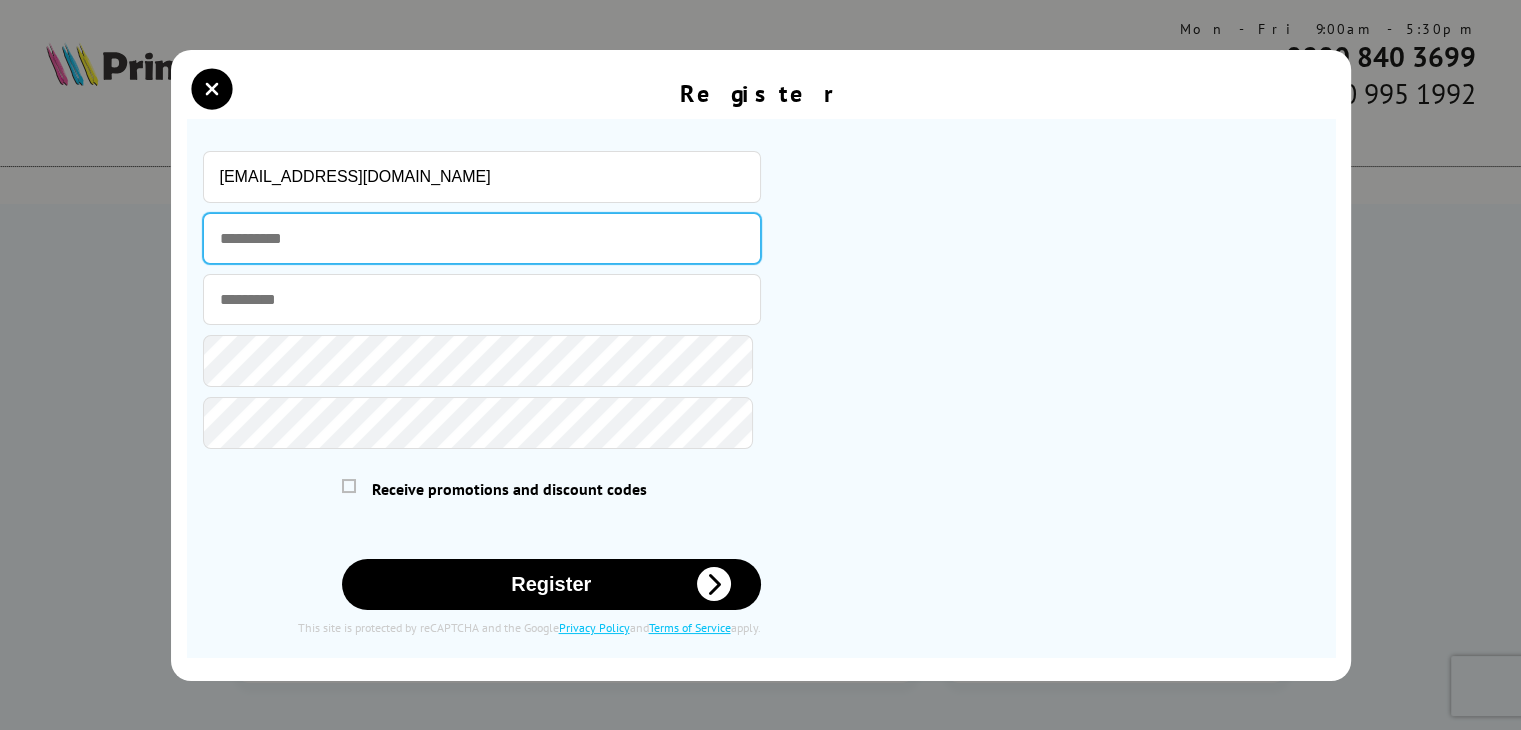 type on "******" 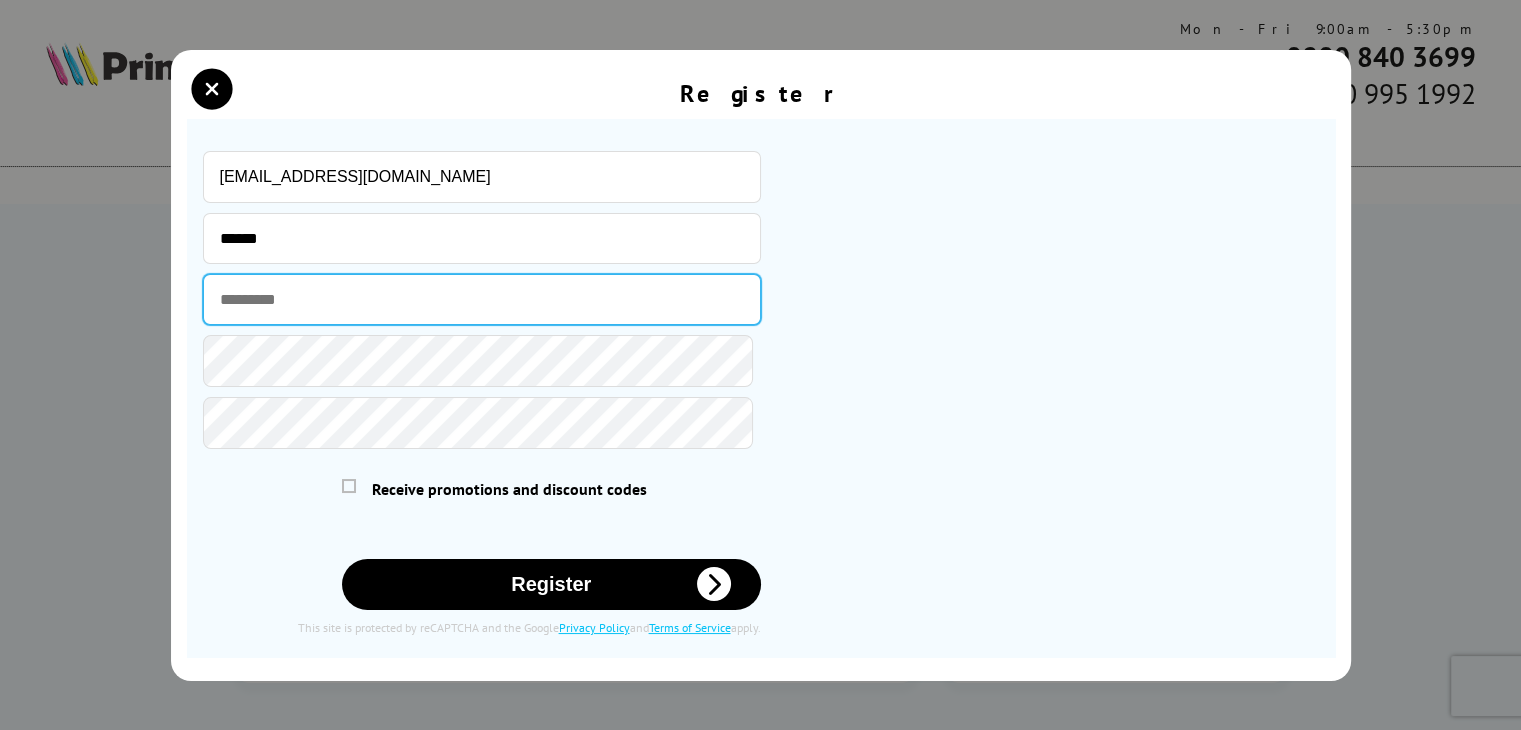 type on "****" 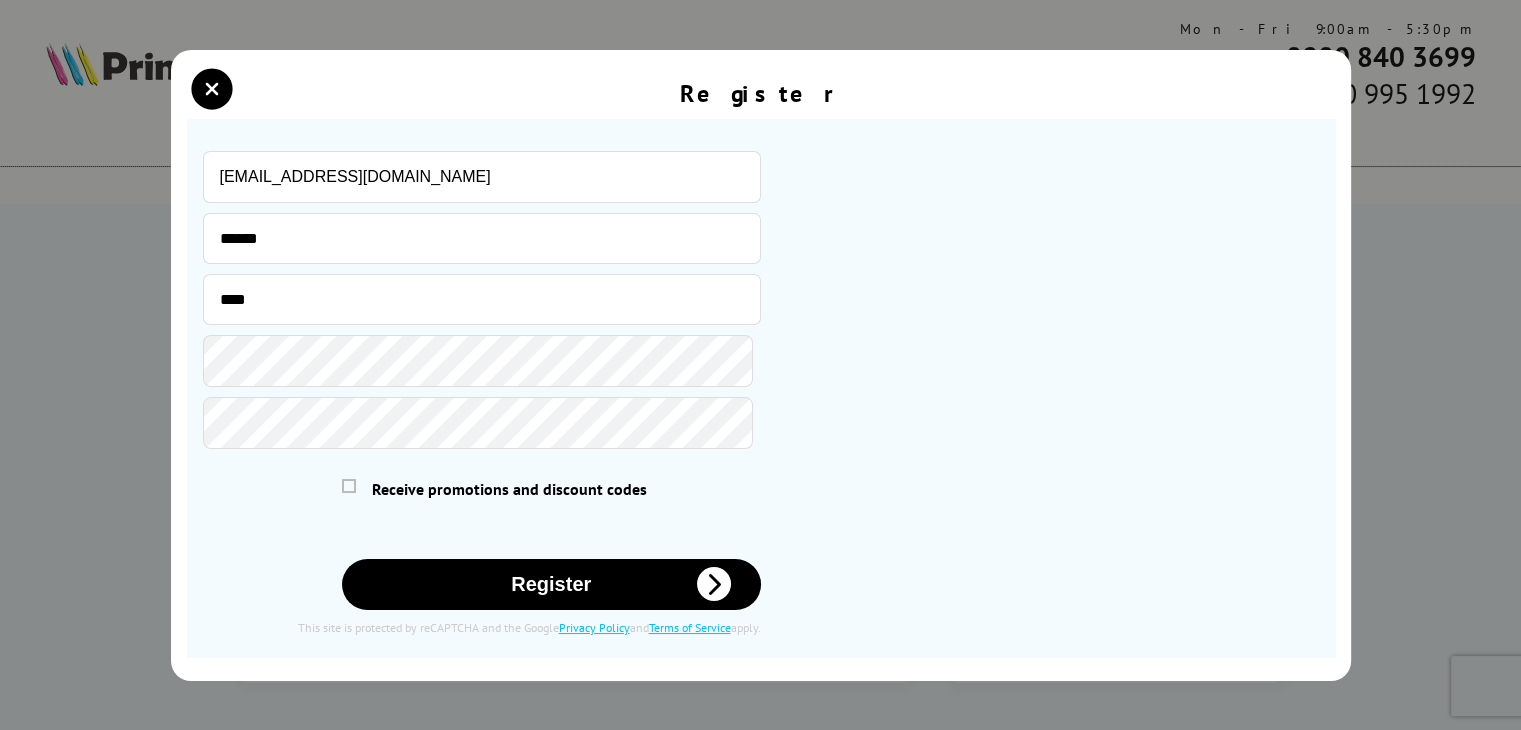 click on "Please correct the following errors with your submission:
[PERSON_NAME][EMAIL_ADDRESS][DOMAIN_NAME]
******" at bounding box center [761, 388] 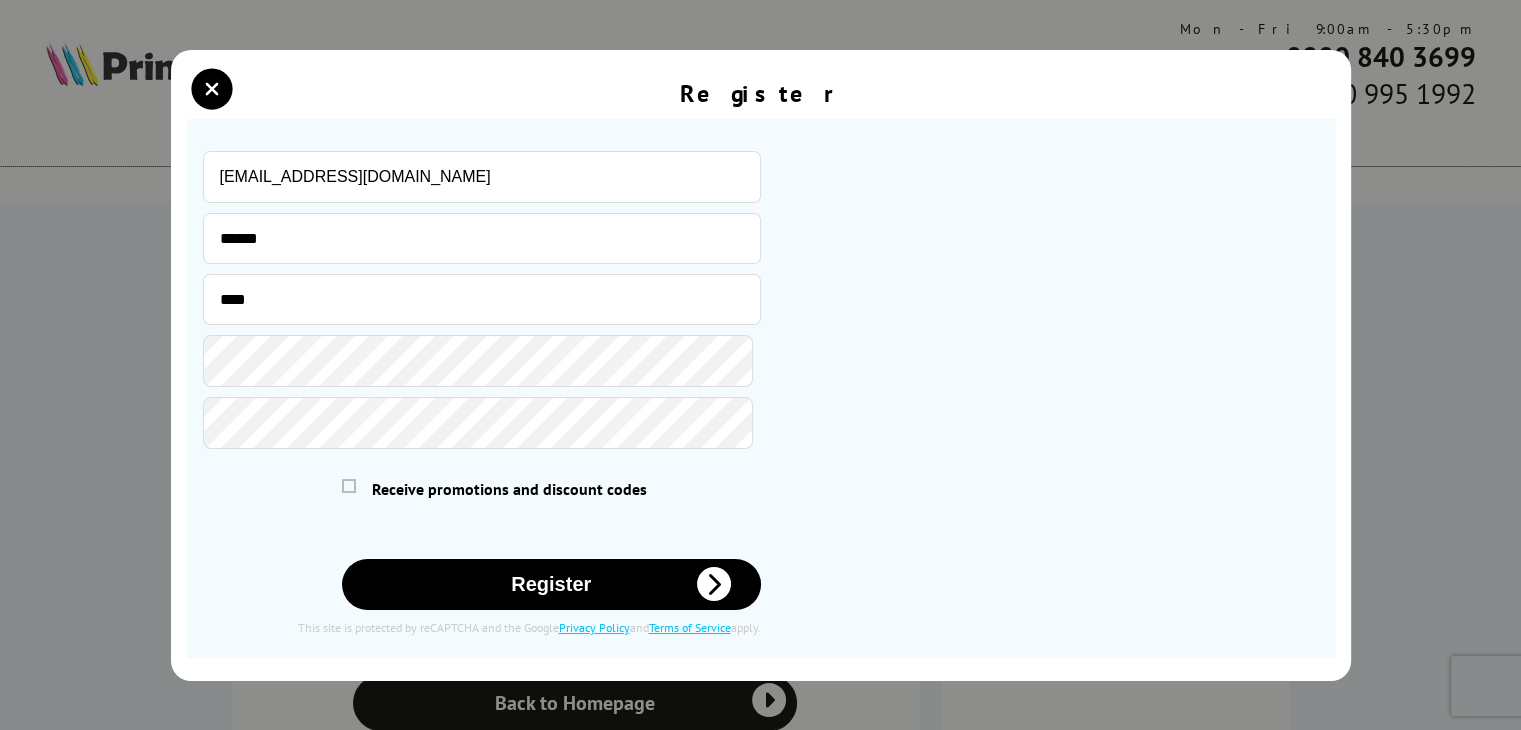 click on "Register
Please correct the following errors with your submission:" at bounding box center [760, 365] 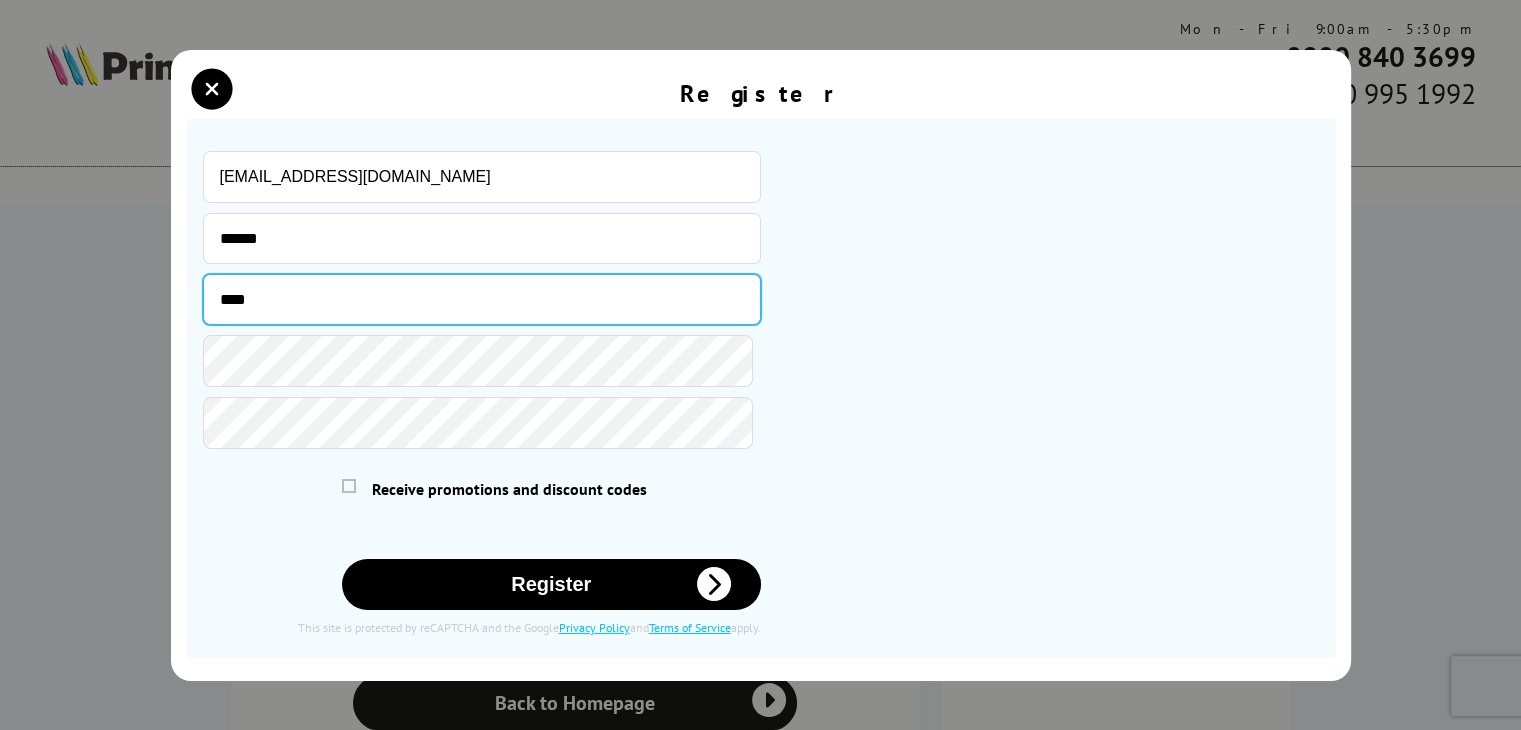 click on "****" at bounding box center (482, 299) 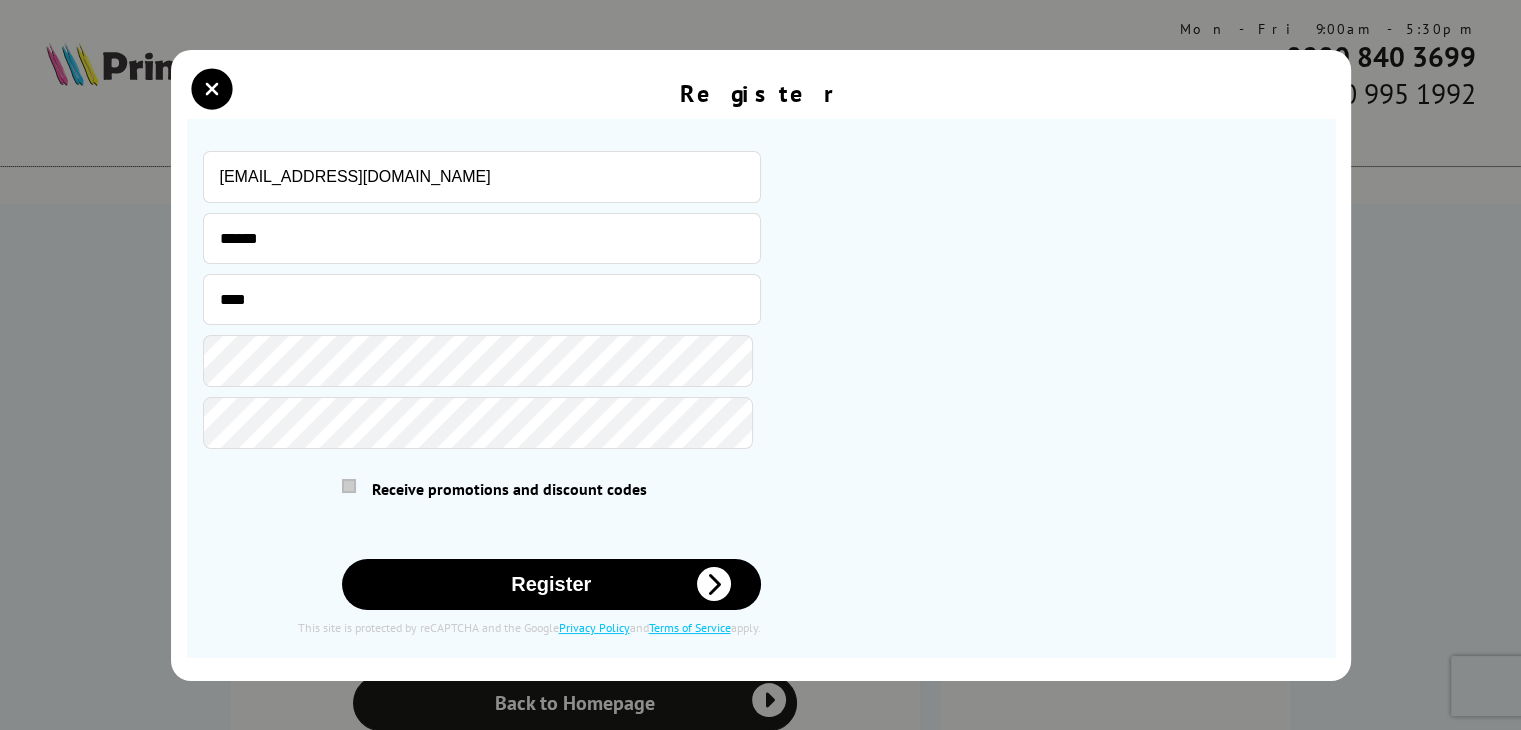 click at bounding box center [349, 486] 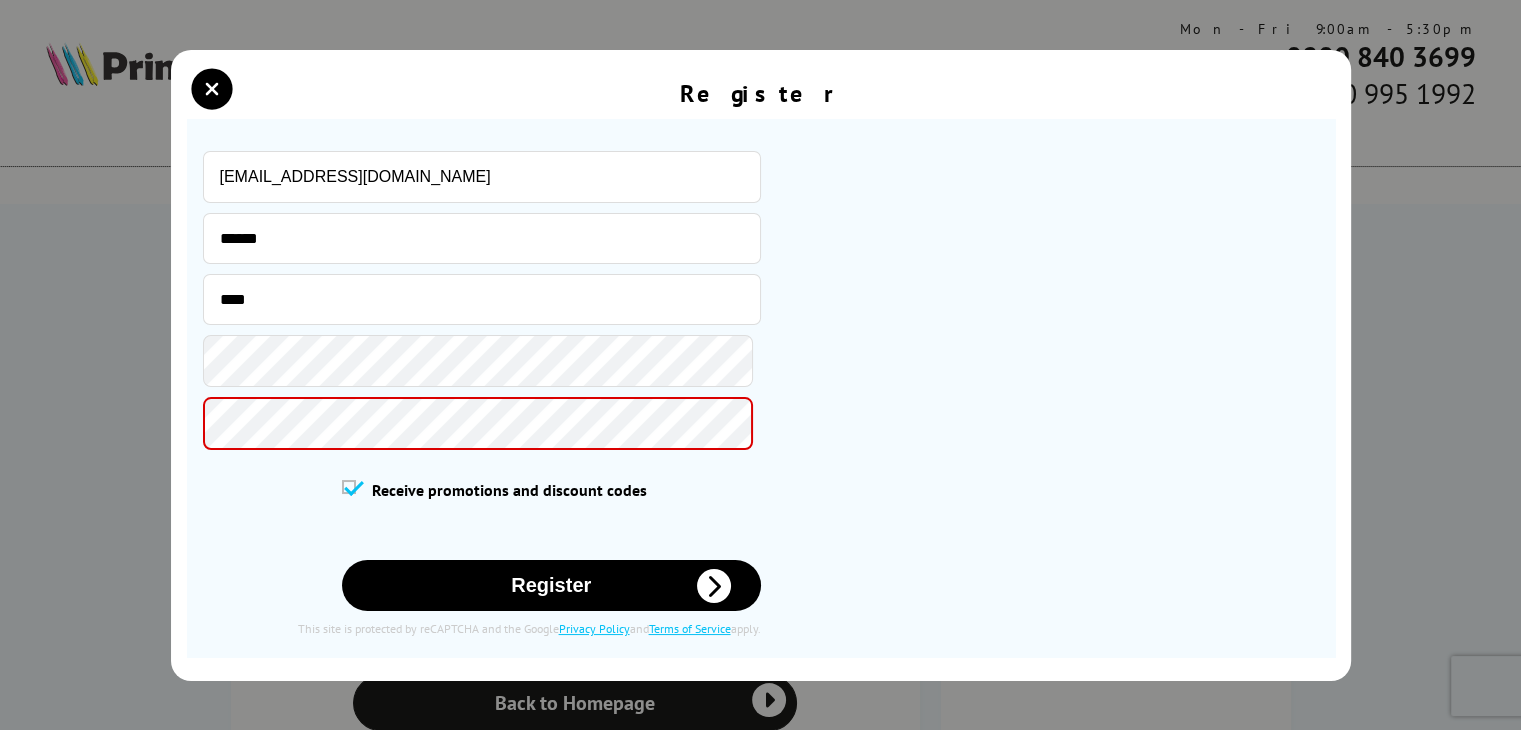 click on "Register
Please correct the following errors with your submission:" at bounding box center (760, 365) 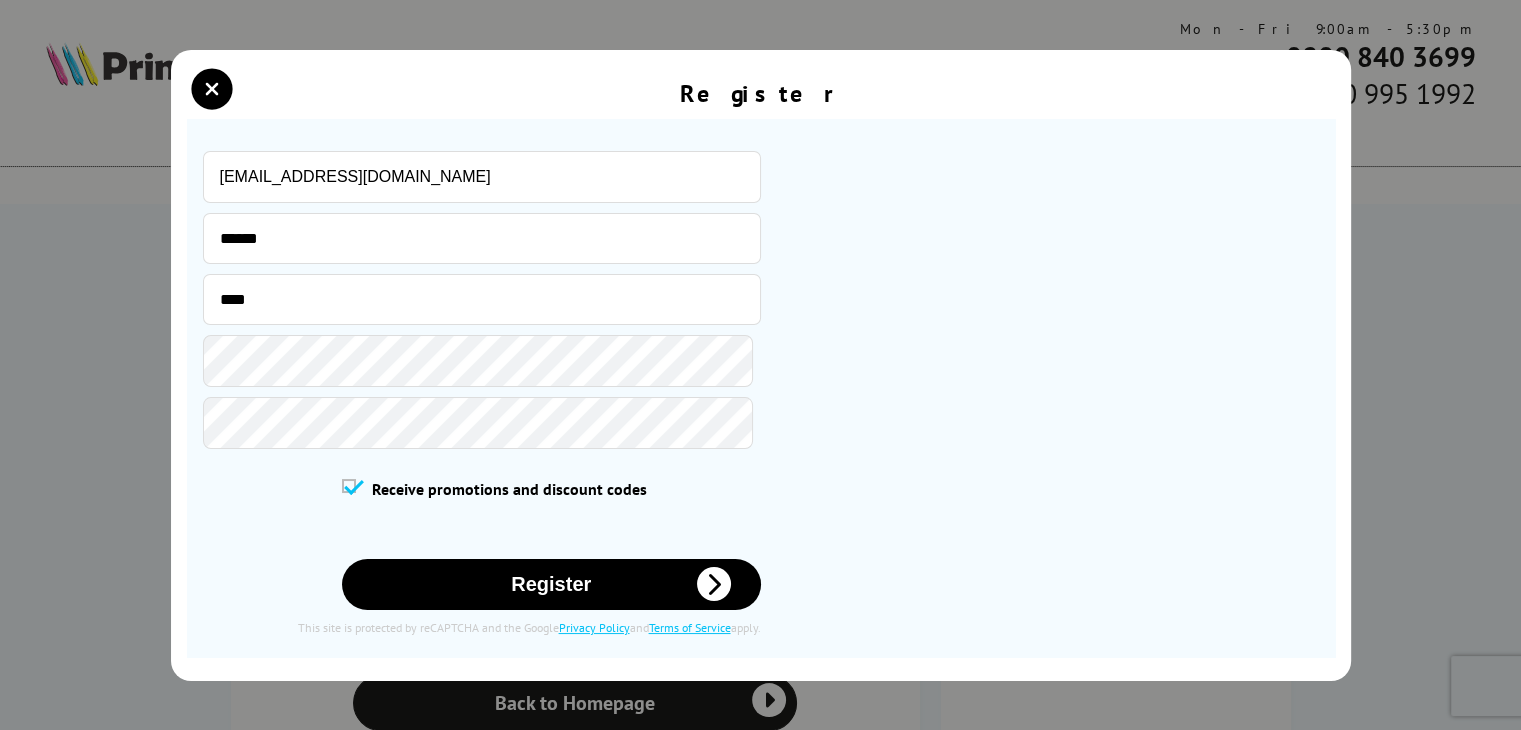 click on "Register" at bounding box center (551, 584) 